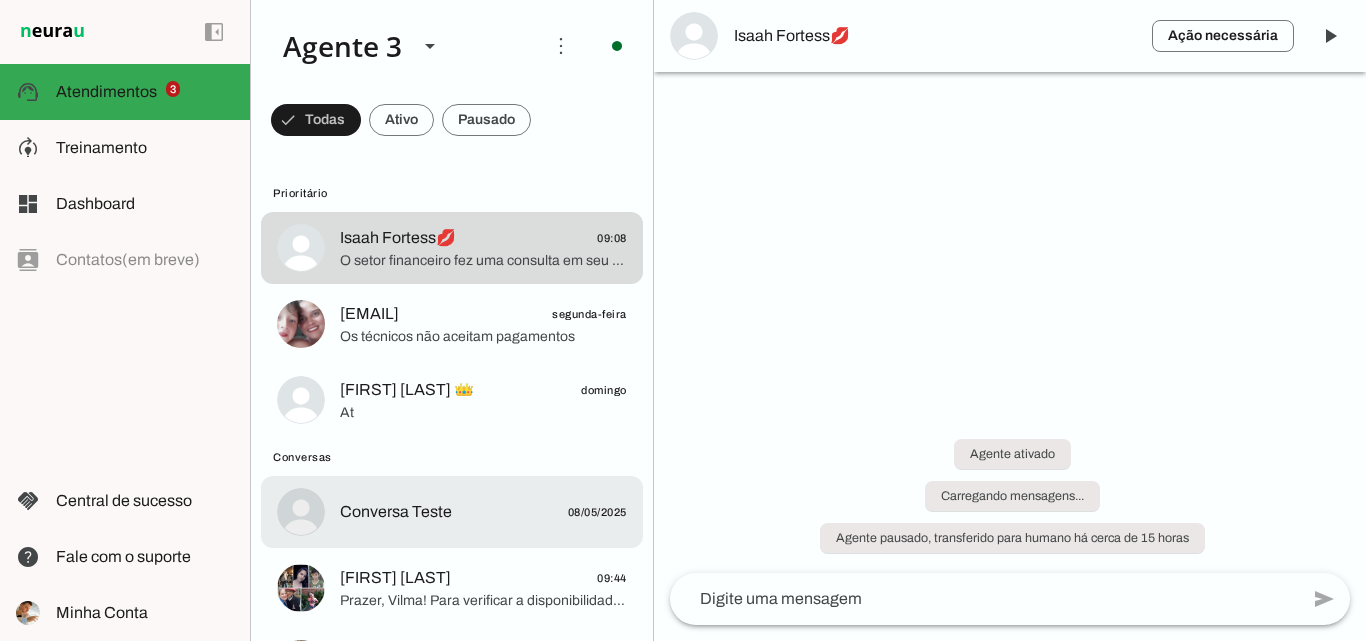 scroll, scrollTop: 0, scrollLeft: 0, axis: both 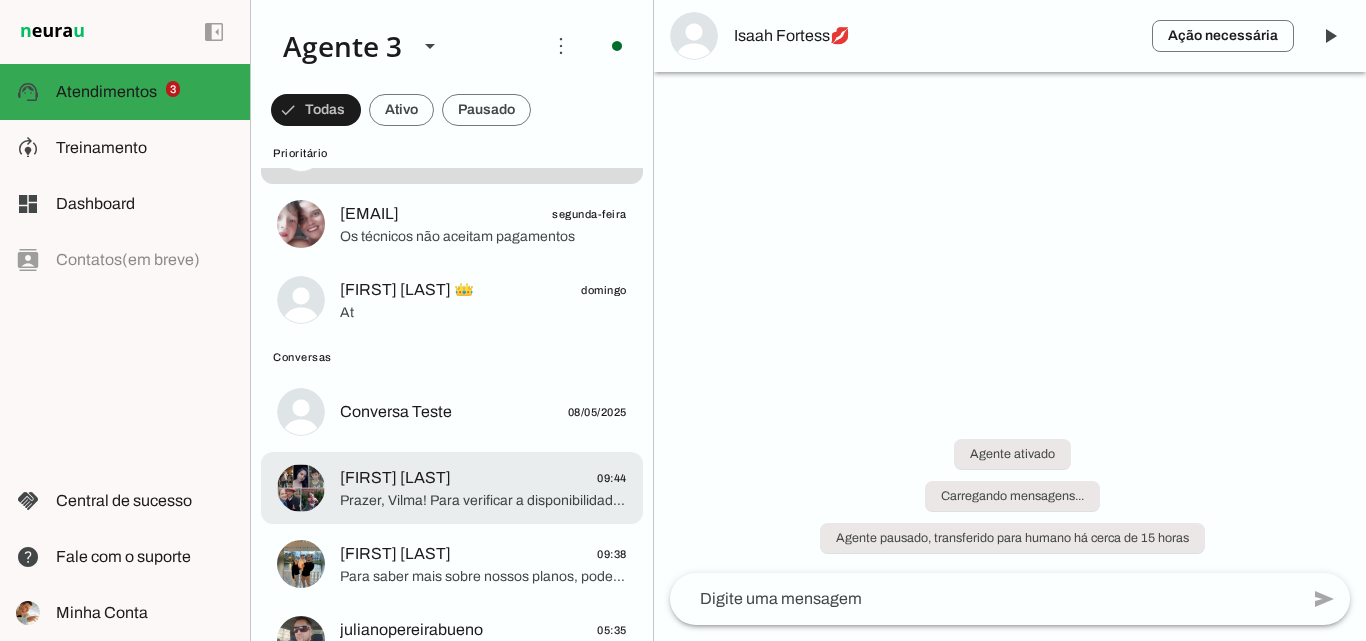 click on "Prazer, Vilma! Para verificar a disponibilidade do nosso serviço no seu endereço, por favor, poderia me informar o nome da rua, número, bairro e a cidade completa onde deseja a instalação? Também é importante saber se o endereço é próprio ou alugado. Além disso, para garantir o bônus da isenção da taxa de instalação, vou precisar do seu CPF quando formos fechar o pedido. Poderia me passar essas informações?" 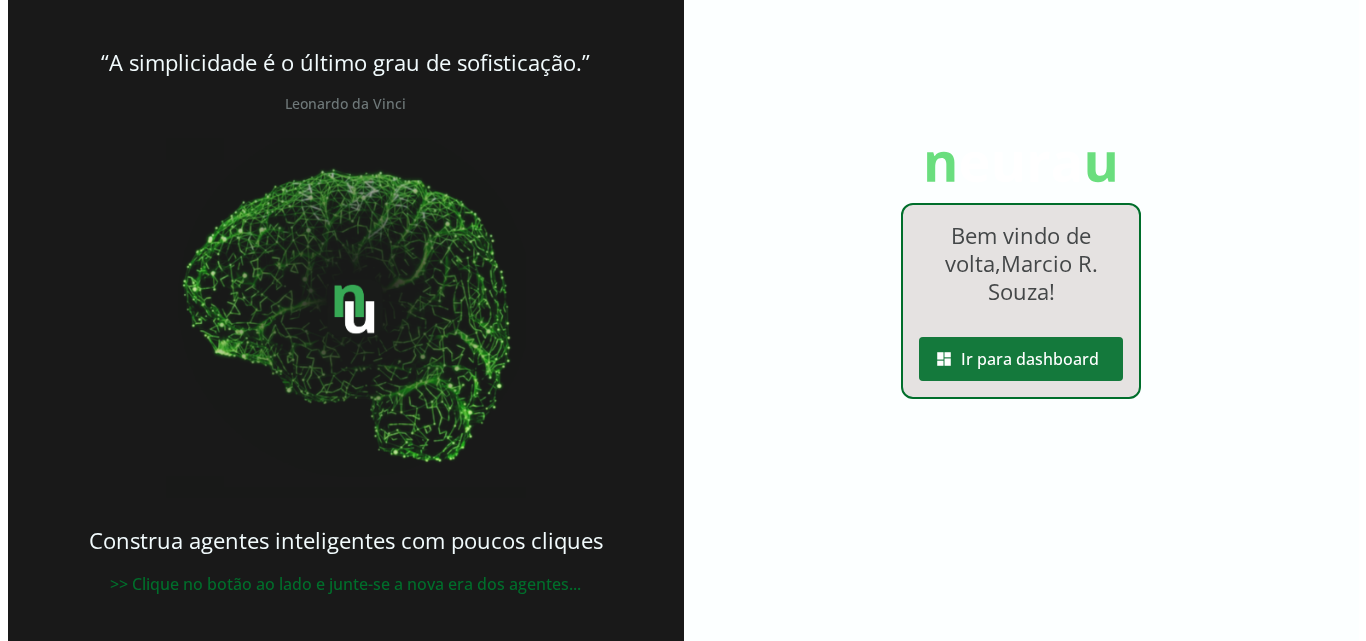 scroll, scrollTop: 0, scrollLeft: 0, axis: both 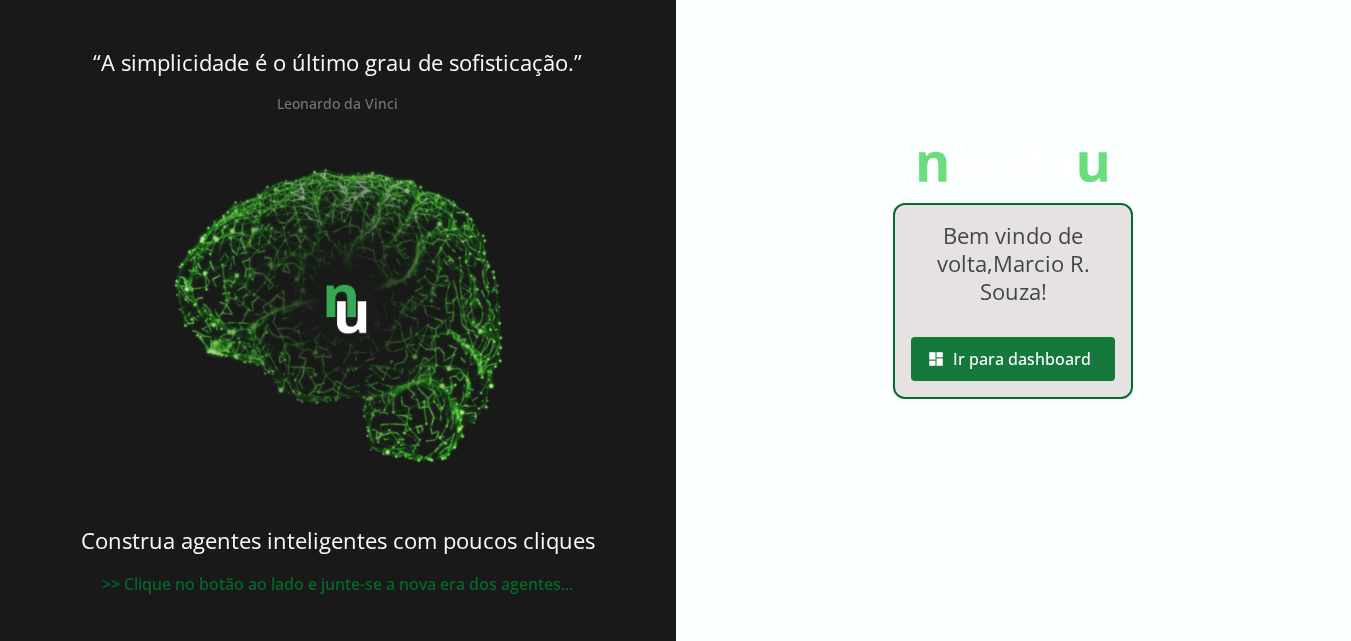 drag, startPoint x: 0, startPoint y: 0, endPoint x: 1050, endPoint y: 347, distance: 1105.8522 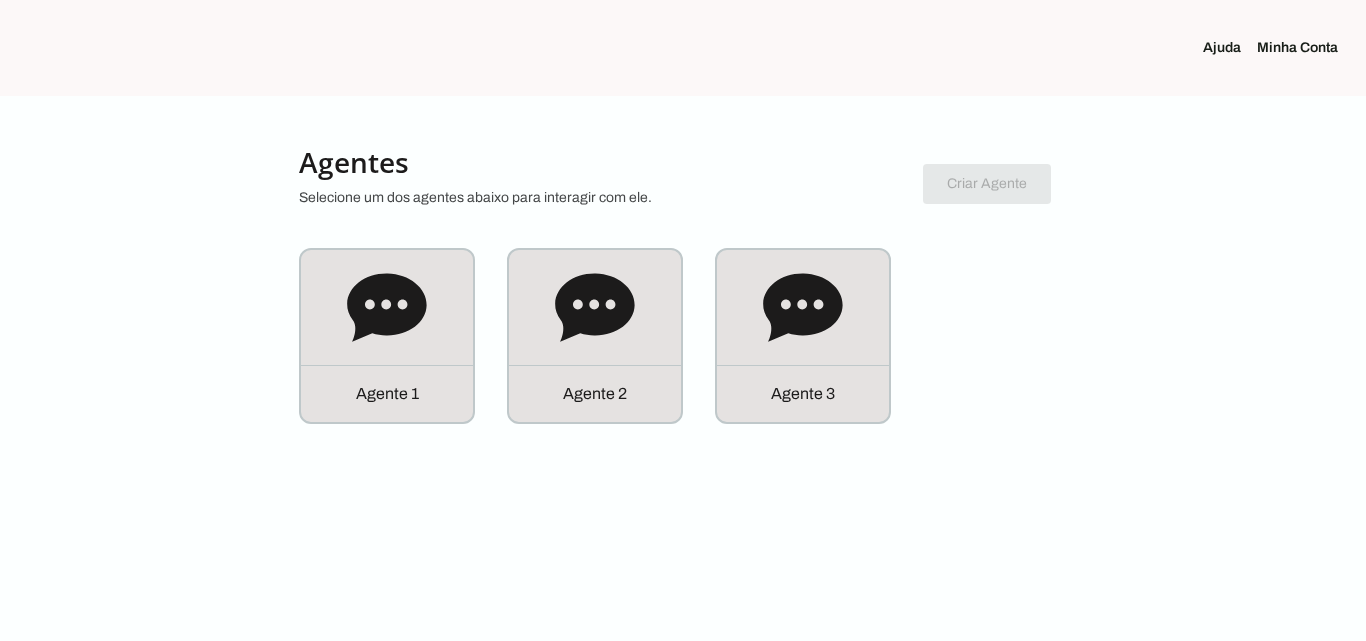 click on "Agente 1
Agente 2
Agente 3" 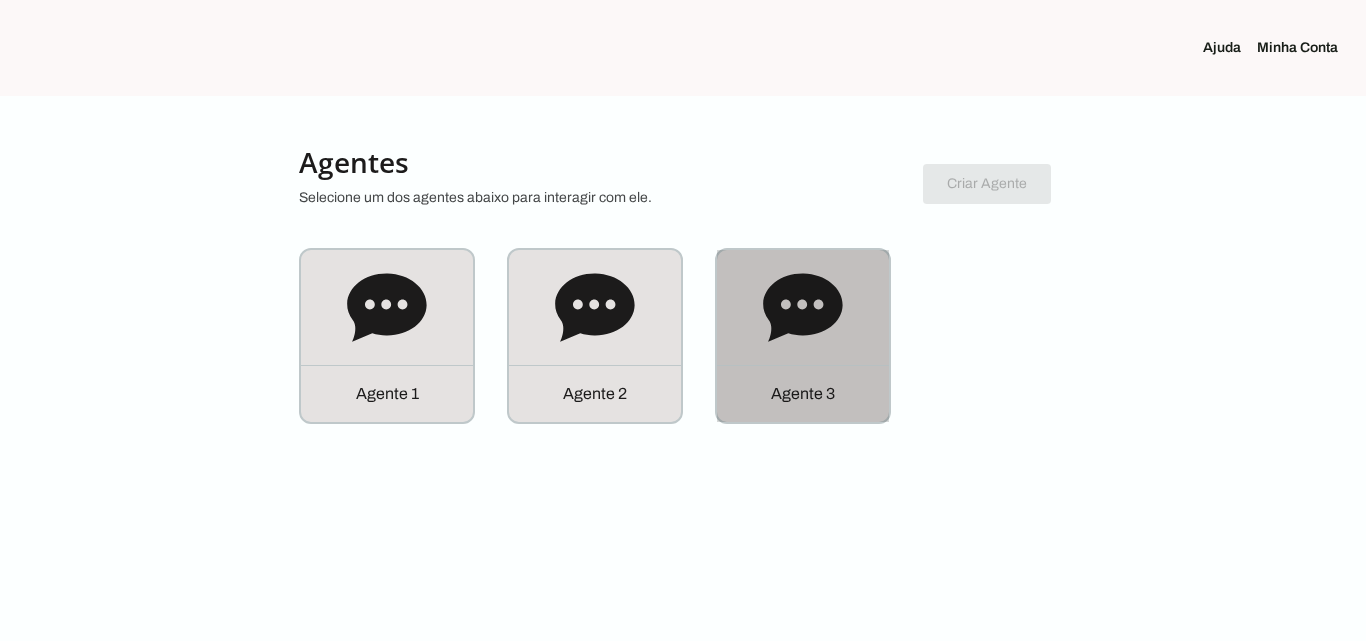 click 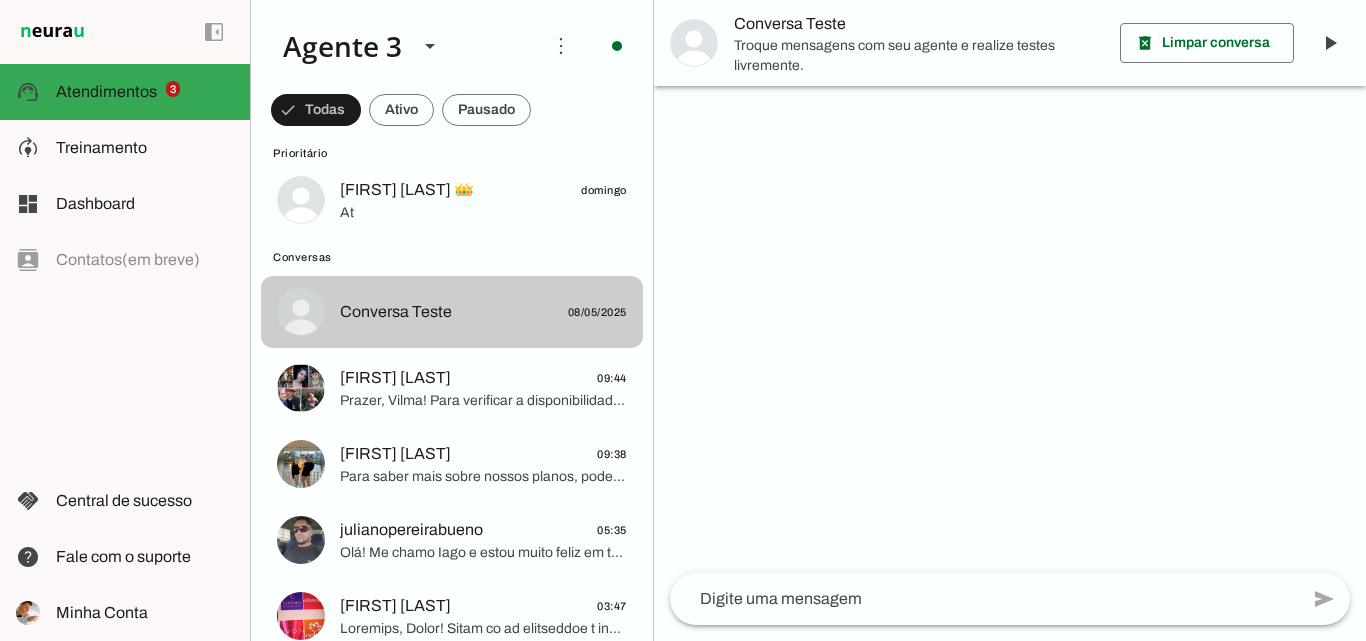 scroll, scrollTop: 300, scrollLeft: 0, axis: vertical 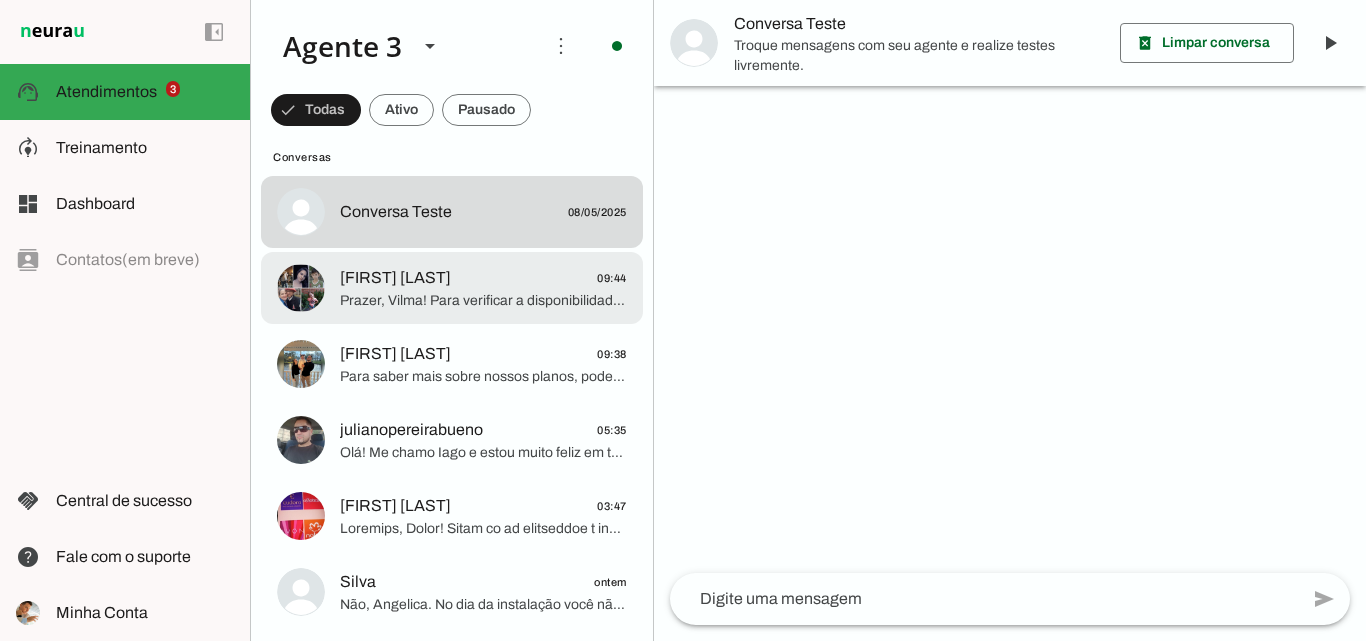 click on "[FIRST] [LAST]
[TIME]
Prazer, [FIRST]! Para verificar a disponibilidade do nosso serviço no seu endereço, por favor, poderia me informar o nome da rua, número, bairro e a cidade completa onde deseja a instalação? Também é importante saber se o endereço é próprio ou alugado. Além disso, para garantir o bônus da isenção da taxa de instalação, vou precisar do seu [DOCUMENT_TYPE] quando formos fechar o pedido. Poderia me passar essas informações?" at bounding box center (452, -52) 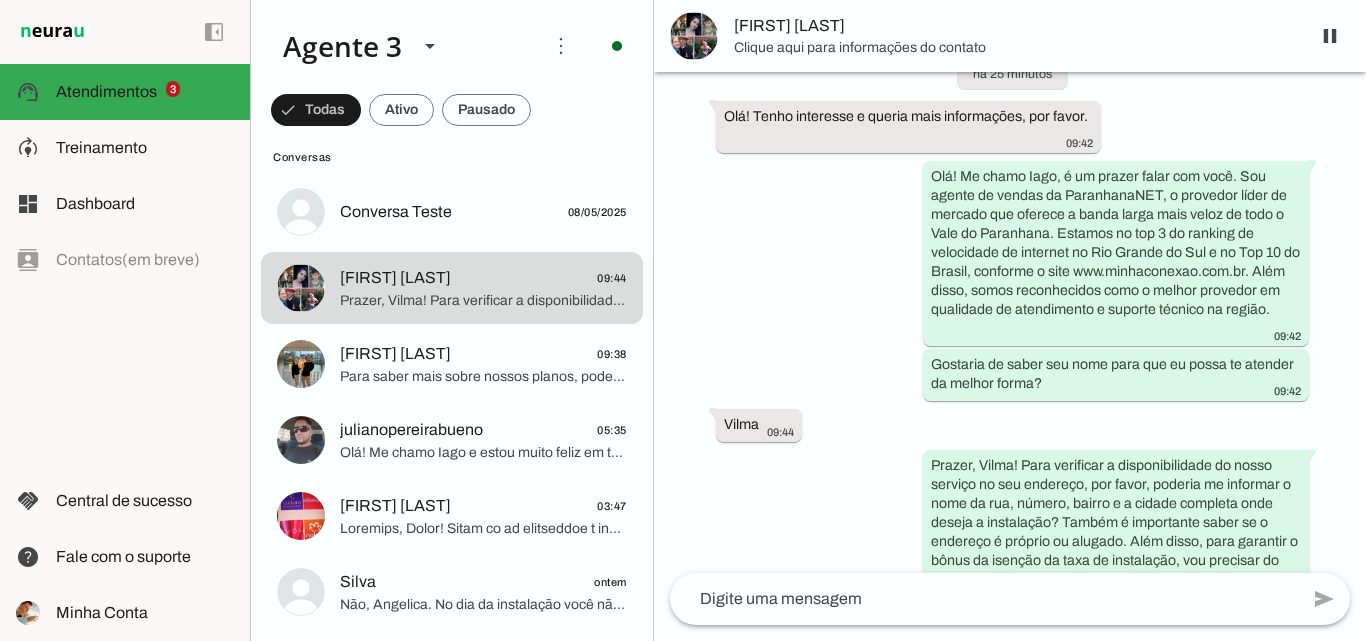 scroll, scrollTop: 157, scrollLeft: 0, axis: vertical 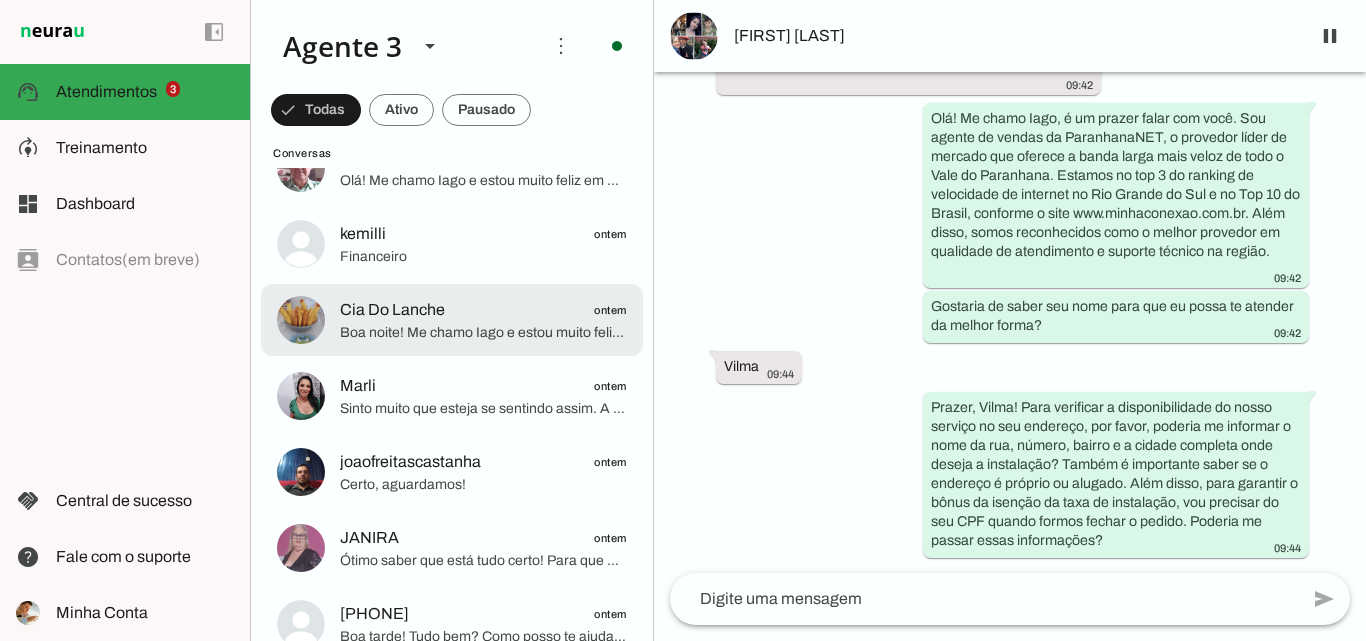 click on "Boa noite! Me chamo Iago e estou muito feliz em ter a oportunidade de falar com você. A ParanhanaNET é líder de mercado, eleita como o provedor que entrega a banda larga mais veloz de todo o Vale do Paranhana, além de estar no top 3 do ranking de velocidade de internet no Rio Grande do Sul e no Top 10 do Brasil, segundo o site minhaconexao.com.br. Também somos reconhecidos pela qualidade de atendimento e suporte técnico no Vale do Paranhana.
Para começar, poderia me informar seu nome? E qual o endereço completo onde deseja a instalação? Isso é para verificar a cobertura e garantir que podemos atender você com a melhor qualidade." 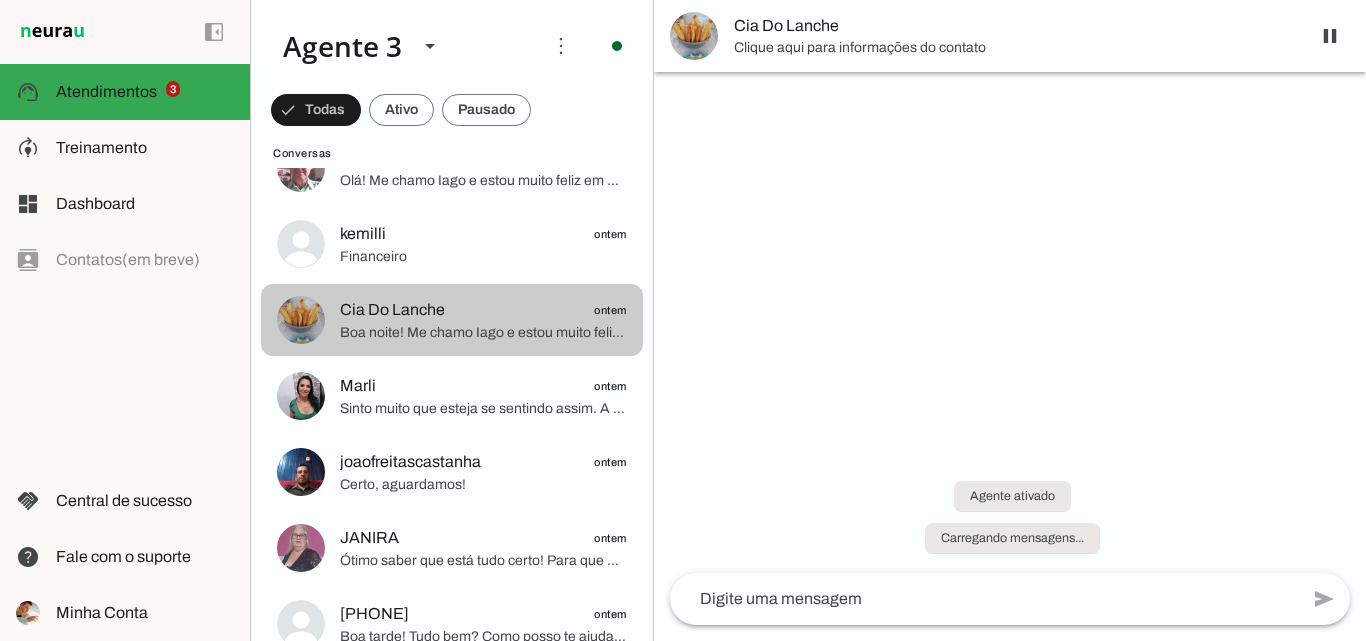 scroll, scrollTop: 373, scrollLeft: 0, axis: vertical 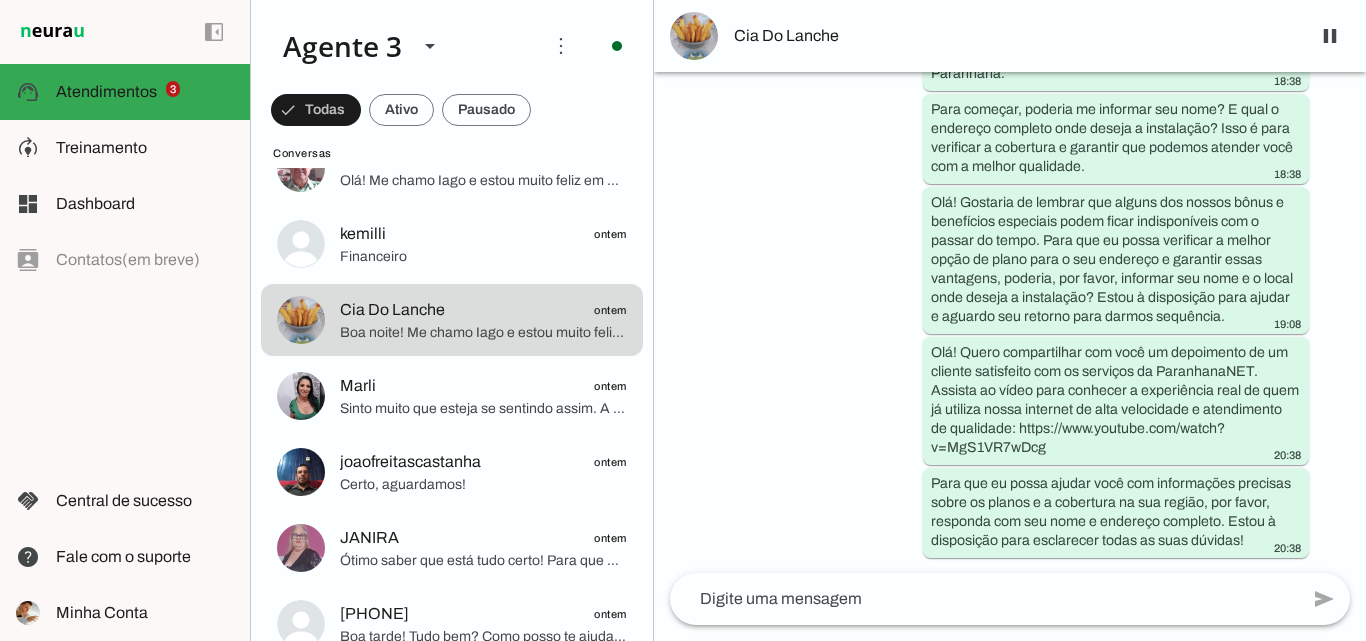 click on "Cia Do Lanche" at bounding box center [1014, 36] 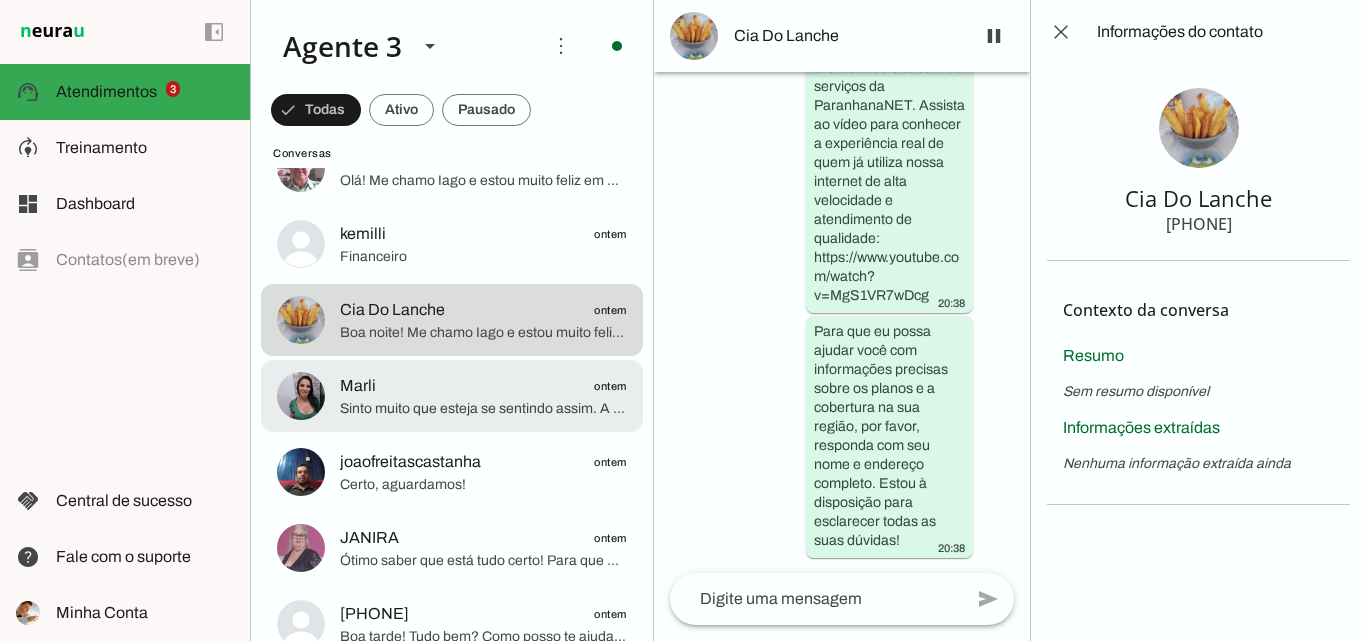 click on "Marli
ontem" 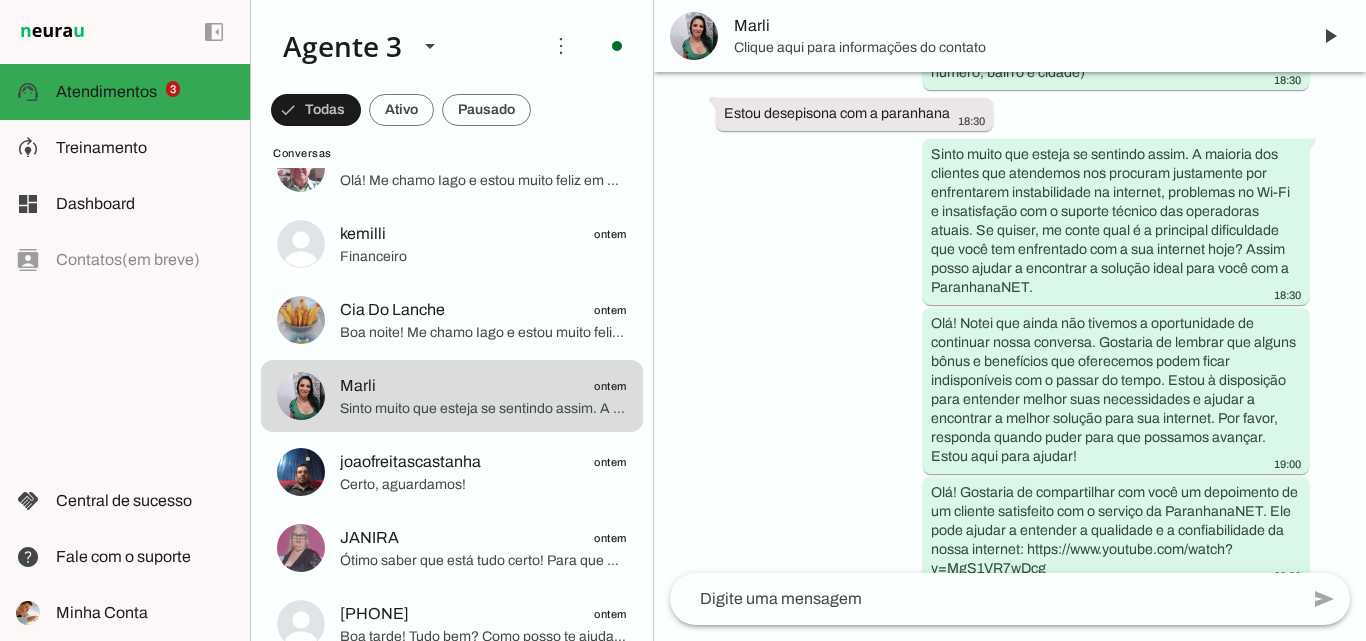 scroll, scrollTop: 0, scrollLeft: 0, axis: both 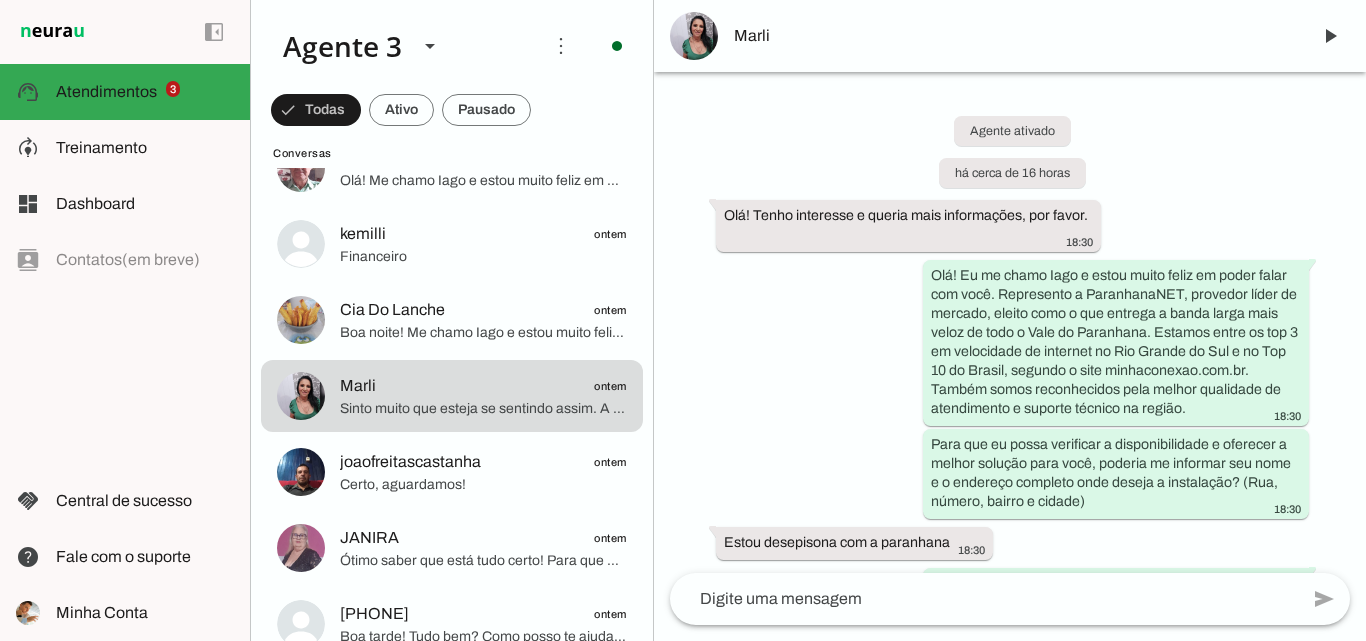 click on "Marli" at bounding box center (1014, 36) 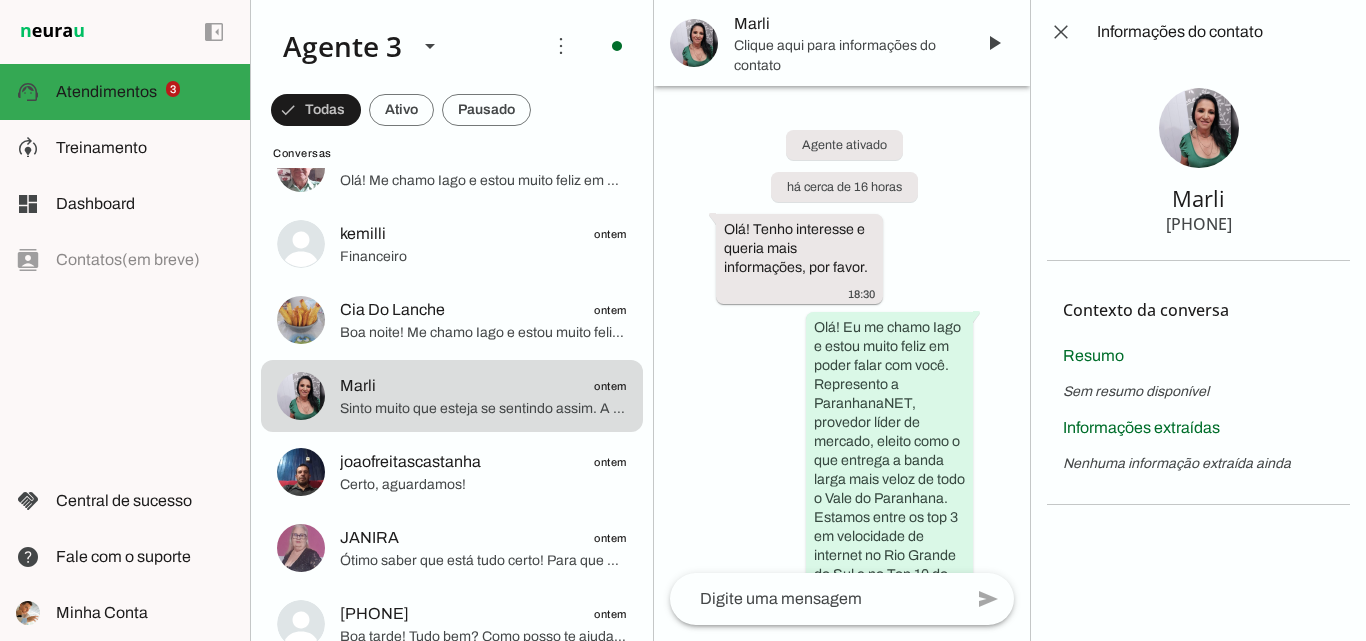 type 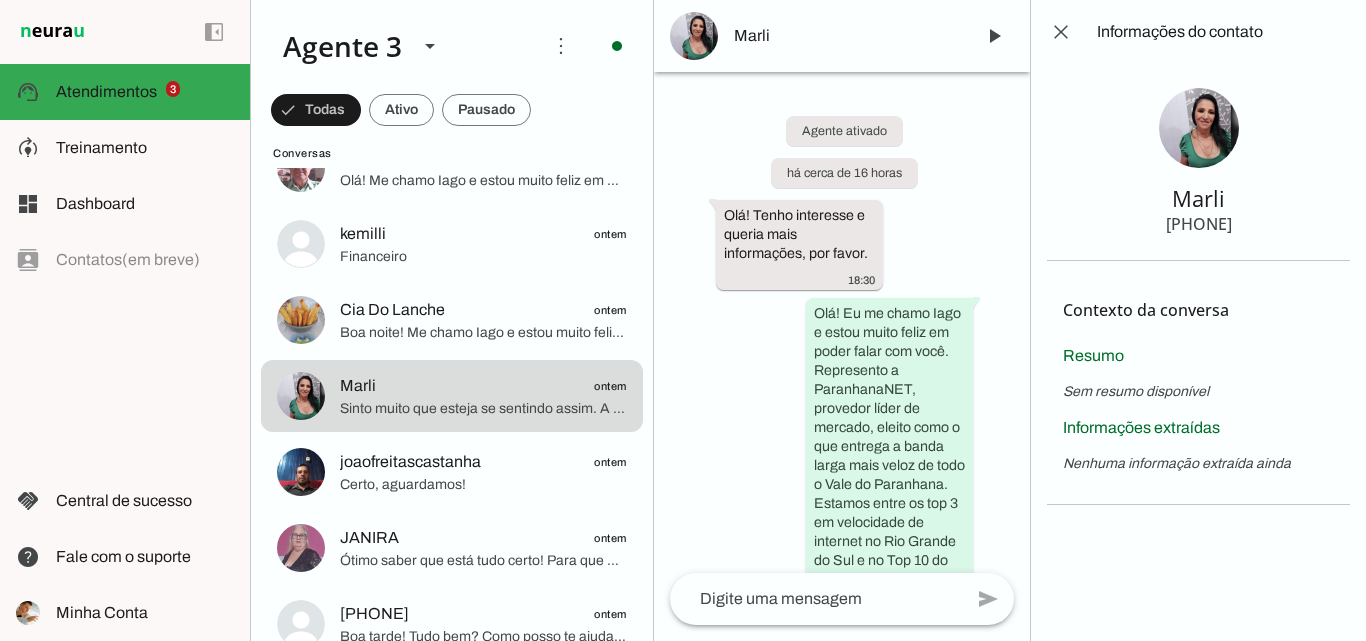 scroll, scrollTop: 400, scrollLeft: 0, axis: vertical 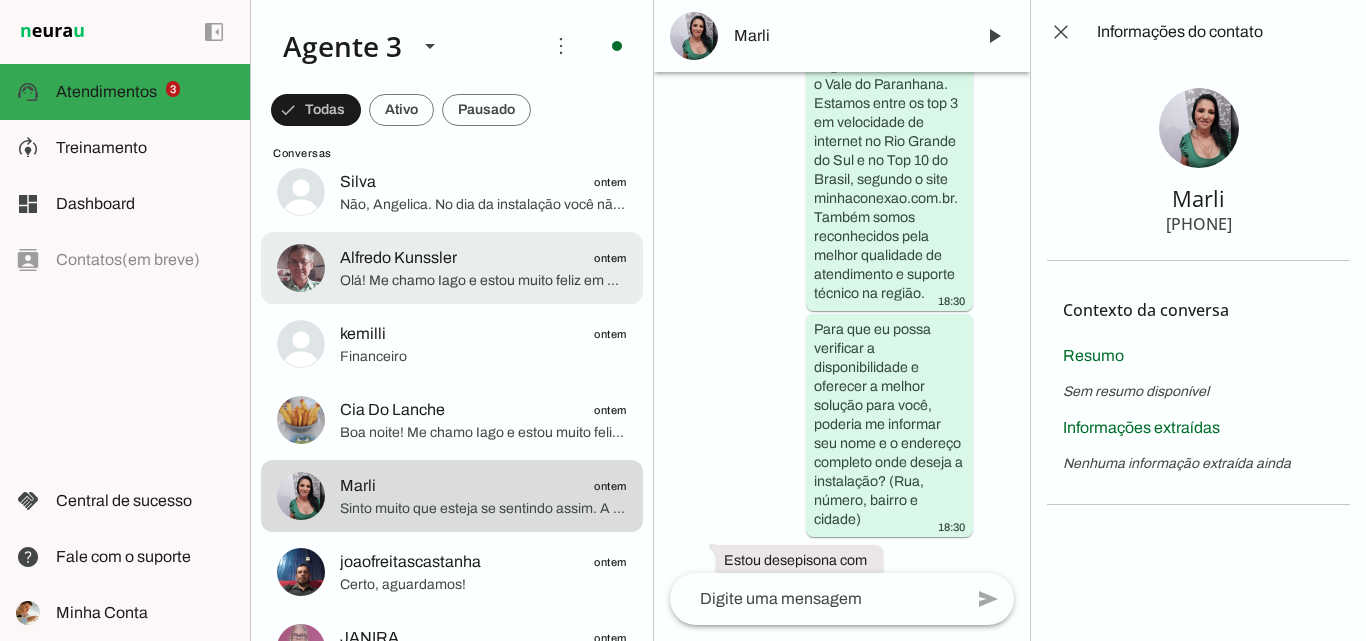 click on "Olá! Me chamo Iago e estou muito feliz em poder conversar com você. A ParanhanaNET é um provedor líder de mercado, eleito como o que entrega a banda larga mais veloz de todo o Vale do Paranhana, além de estar no top 3 do ranking de velocidade de internet no Rio Grande do Sul e no Top 10 do Brasil, conforme o site www.minhaconexao.com.br. Também somos reconhecidos como o melhor provedor de internet em qualidade de atendimento e suporte técnico no Vale do Paranhana.
Para que eu possa verificar a disponibilidade e oferecer o melhor plano para você, poderia me informar o seu nome e o endereço completo onde a internet será instalada? Preciso da rua, número, bairro e cidade, por favor." 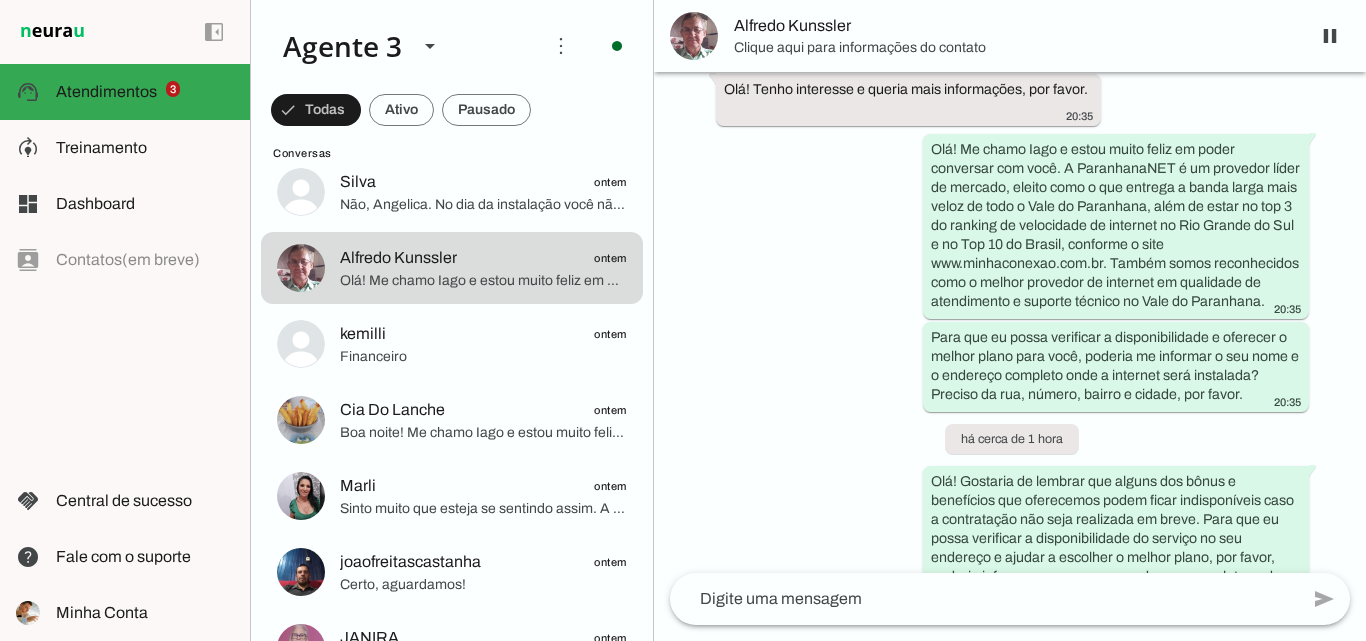 scroll, scrollTop: 219, scrollLeft: 0, axis: vertical 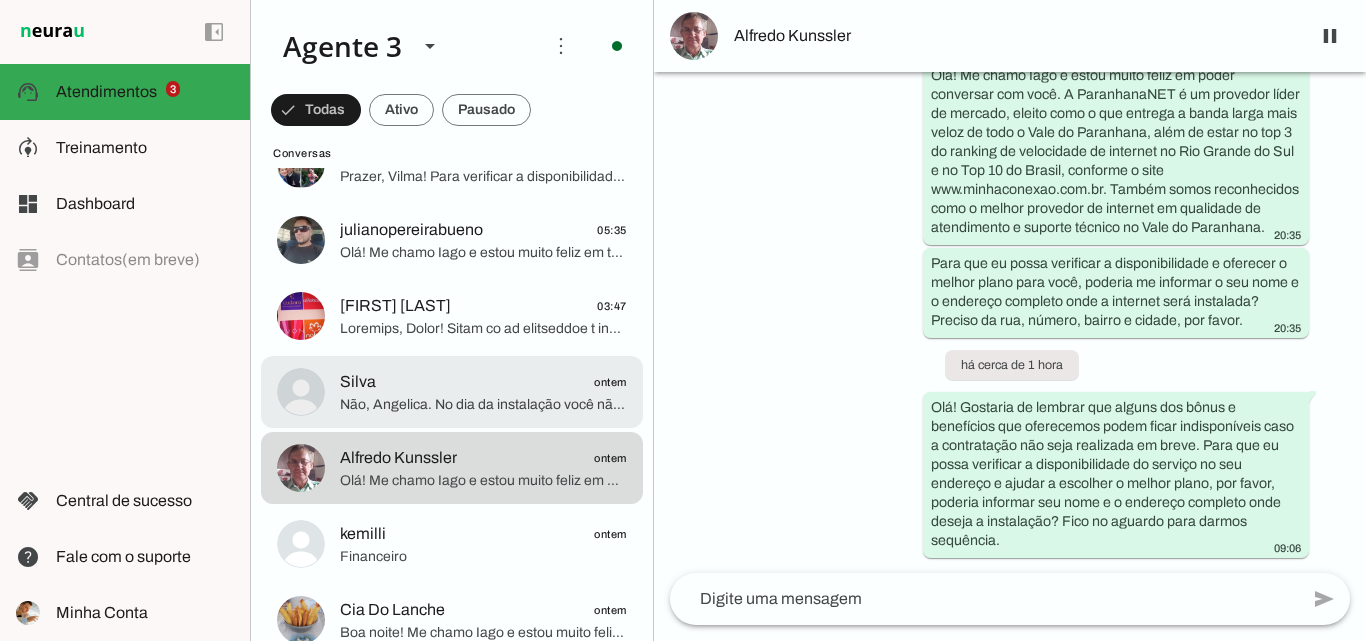 click on "Não, Angelica. No dia da instalação você não precisa pagar nada. A cobrança das mensalidades é feita por boleto bancário, que você receberá em um carnê com todas as parcelas até o final do ano. O serviço é pré-pago, e a primeira parcela terá vencimento para 7 dias a partir da instalação.
Se precisar de mais prazo ou quiser personalizar a data de vencimento, isso pode ser negociado posteriormente com o setor financeiro, mas o pagamento no dia da instalação não é necessário." 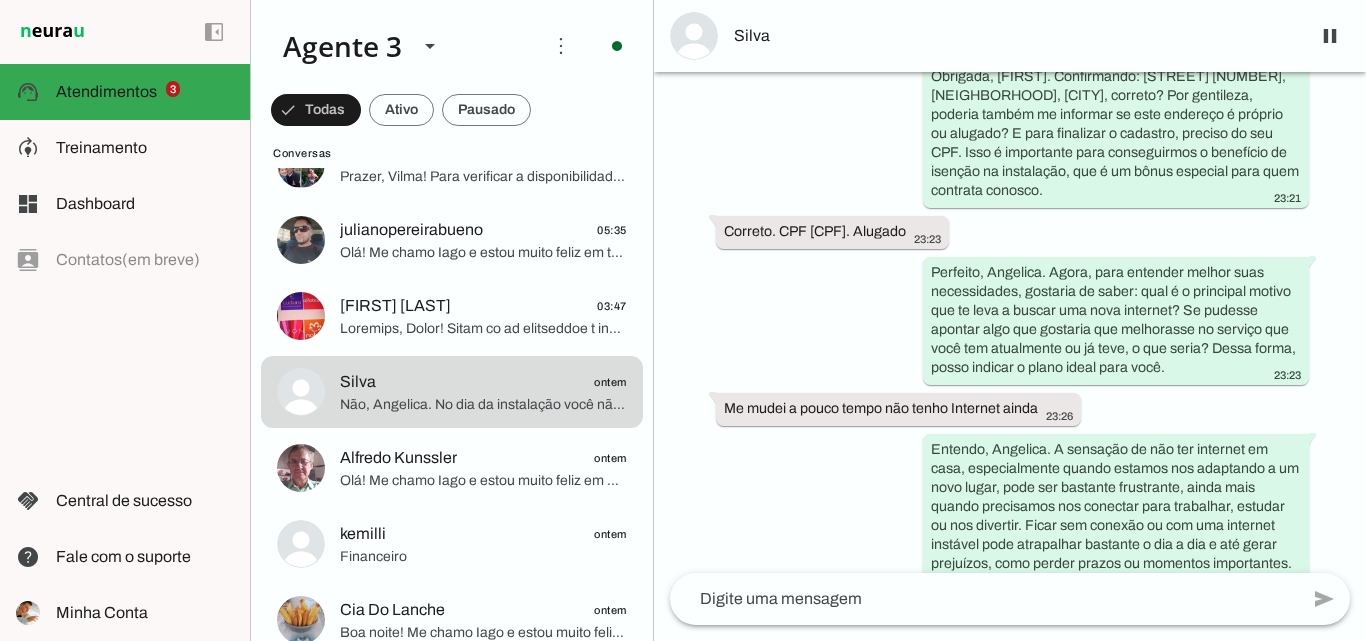 scroll, scrollTop: 741, scrollLeft: 0, axis: vertical 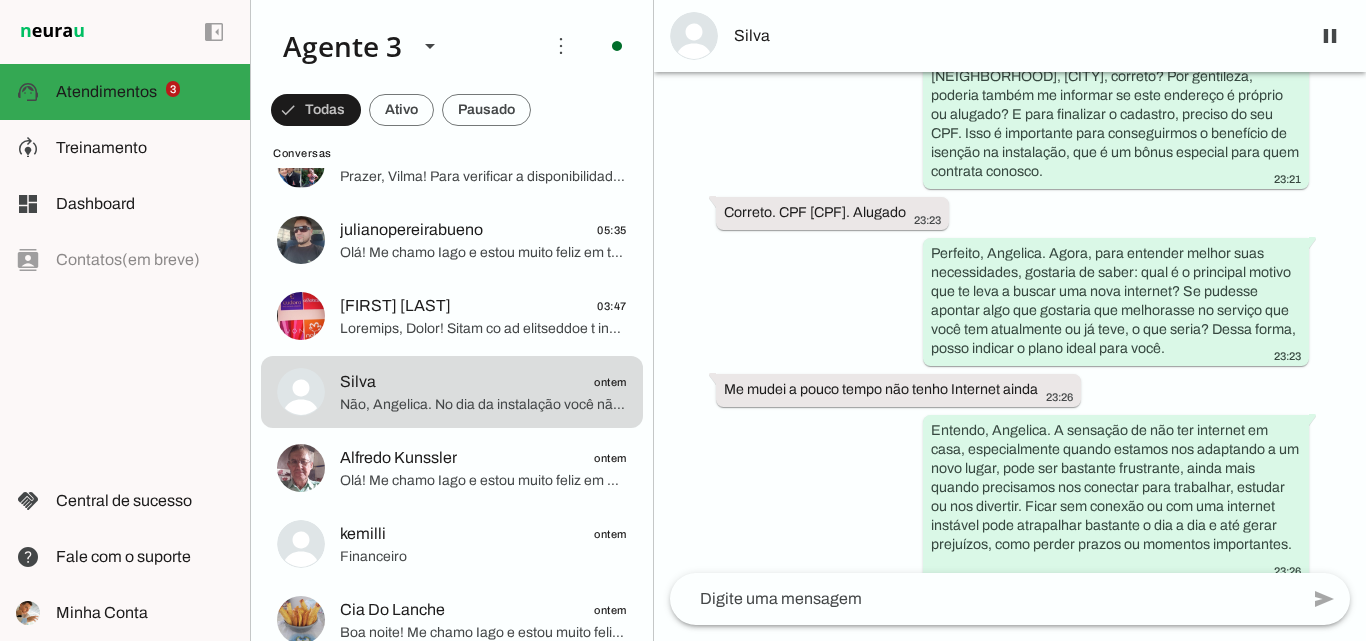 click on "Silva" at bounding box center (1014, 36) 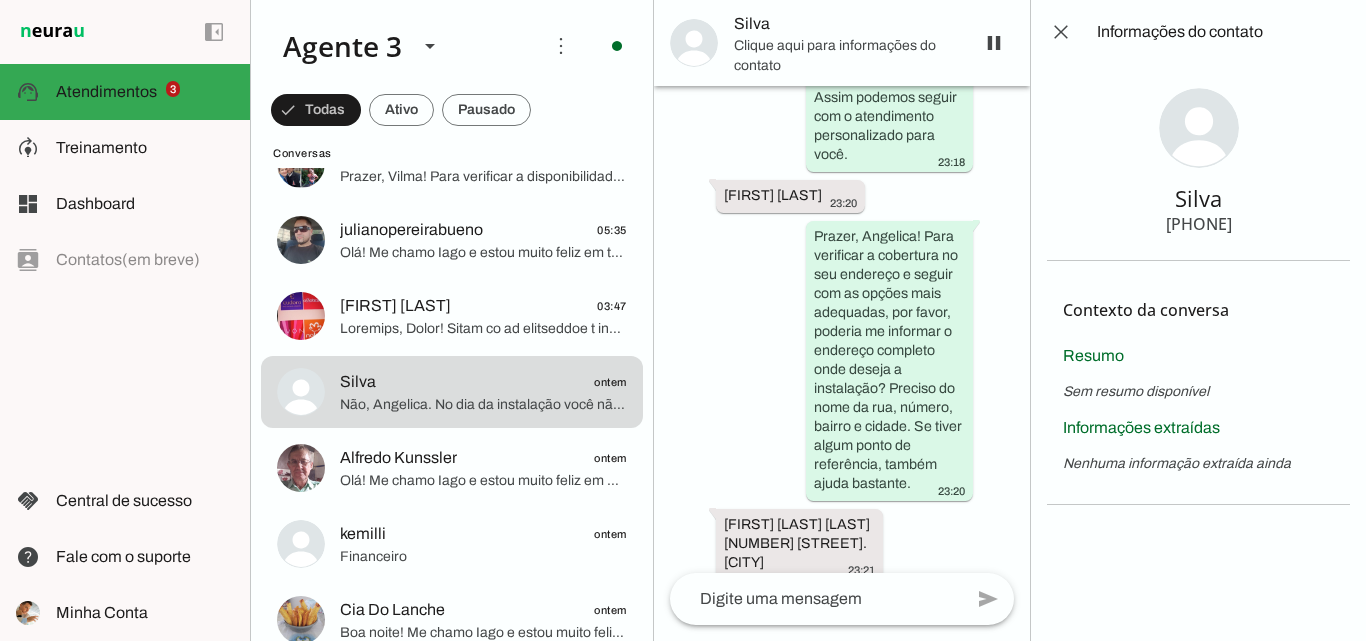 scroll, scrollTop: 4921, scrollLeft: 0, axis: vertical 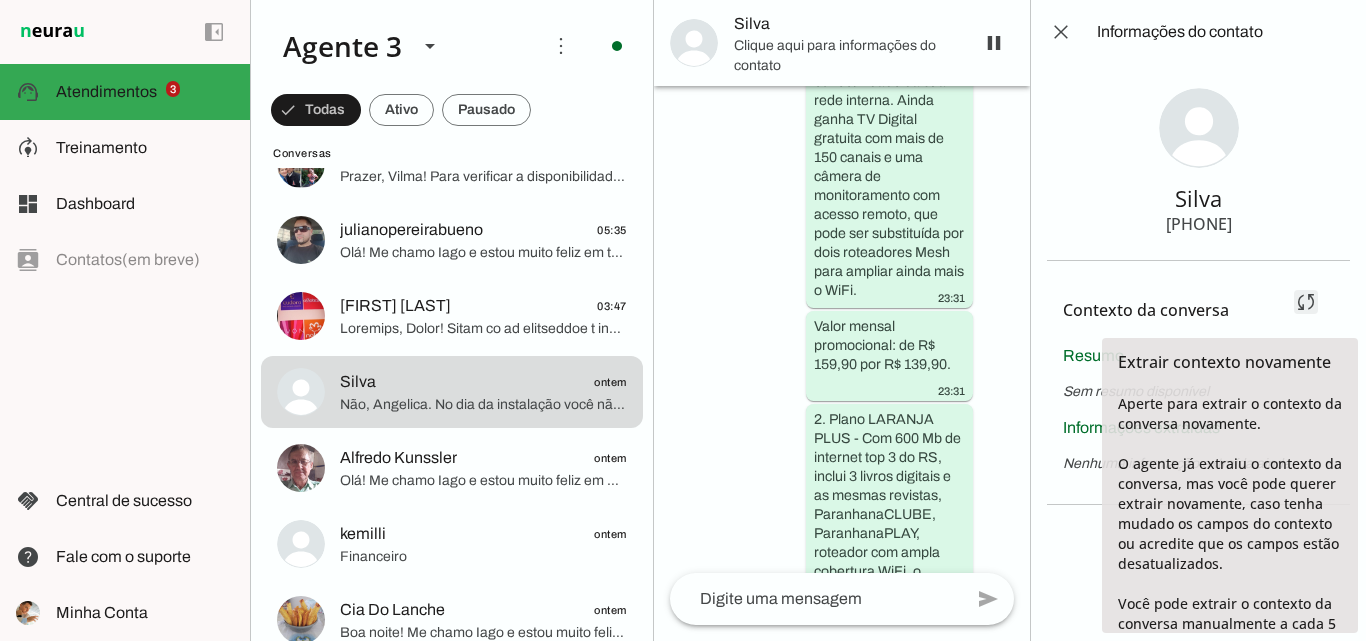 click at bounding box center (1306, 302) 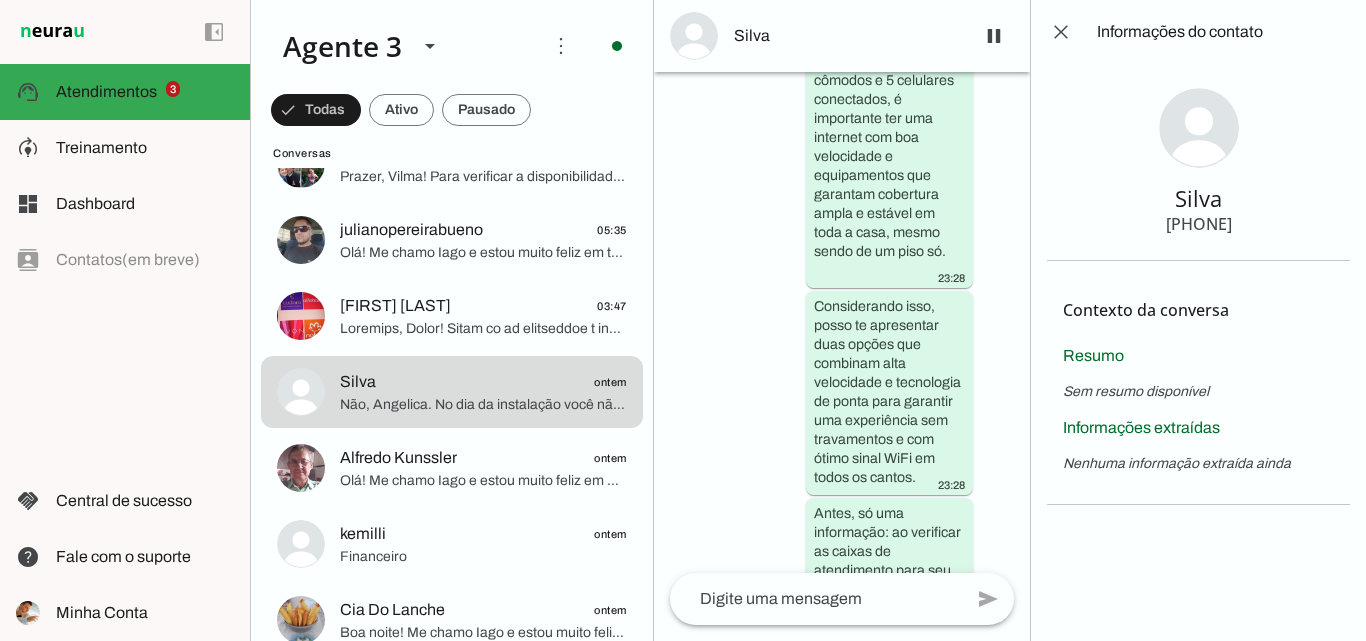 scroll, scrollTop: 3656, scrollLeft: 0, axis: vertical 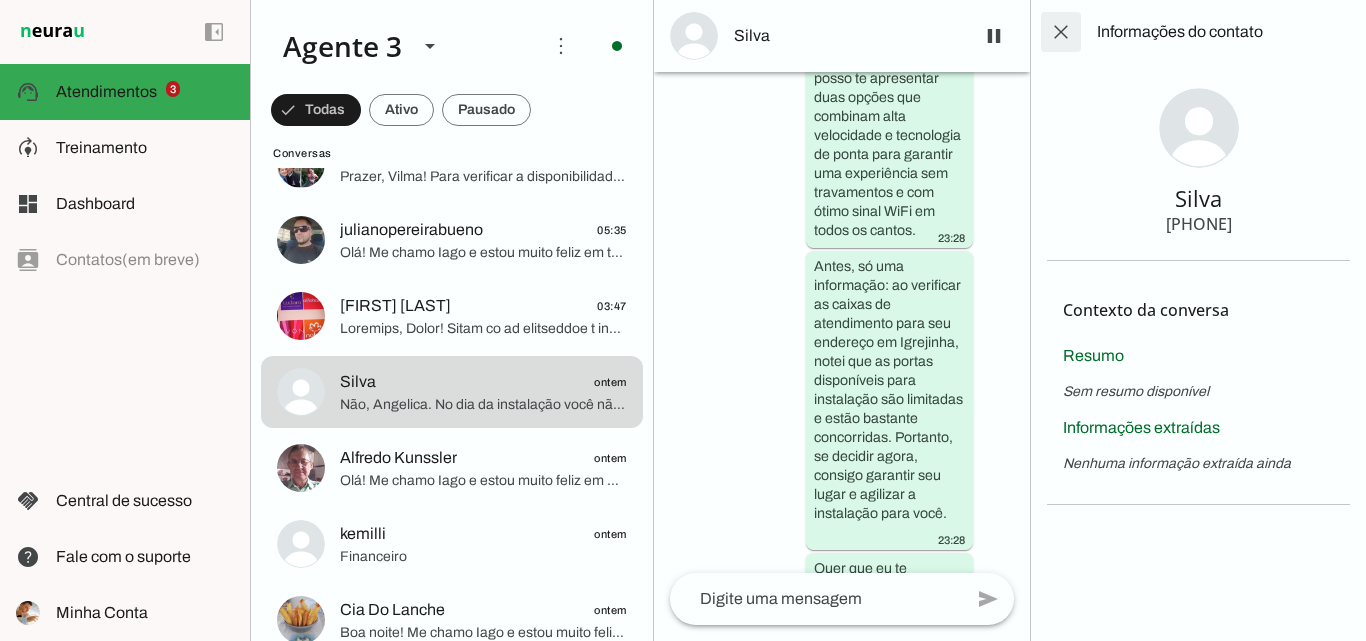 click at bounding box center (1061, 32) 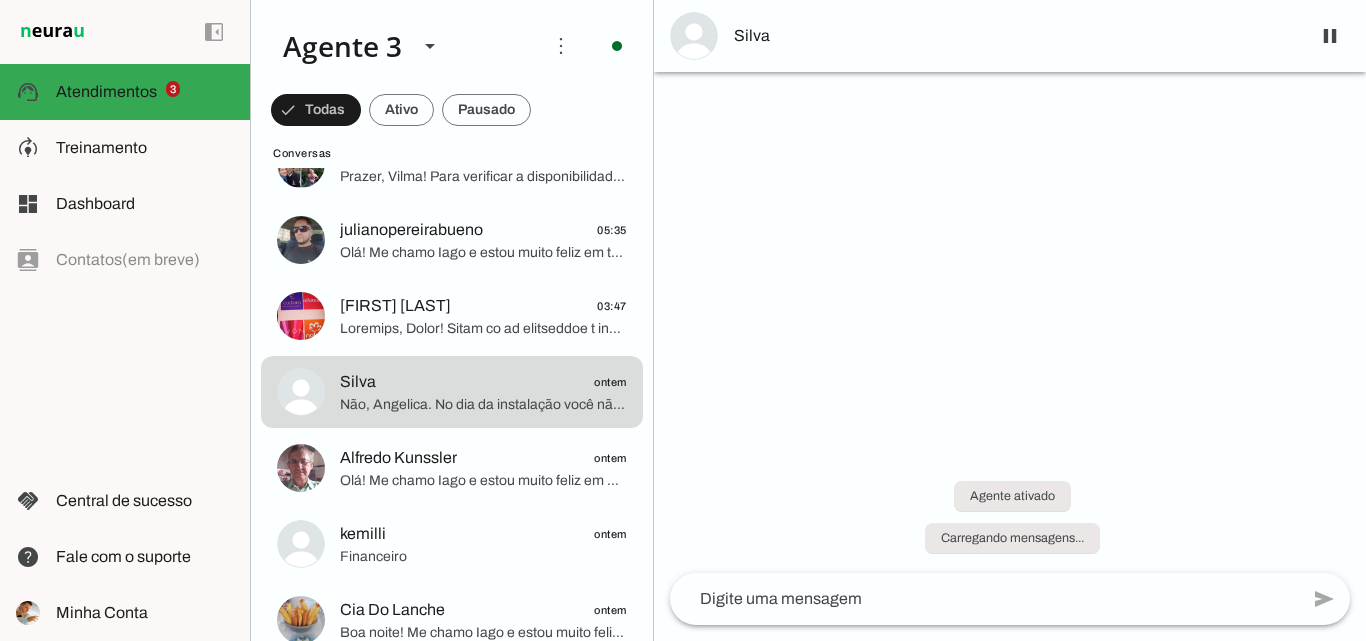 scroll, scrollTop: 0, scrollLeft: 0, axis: both 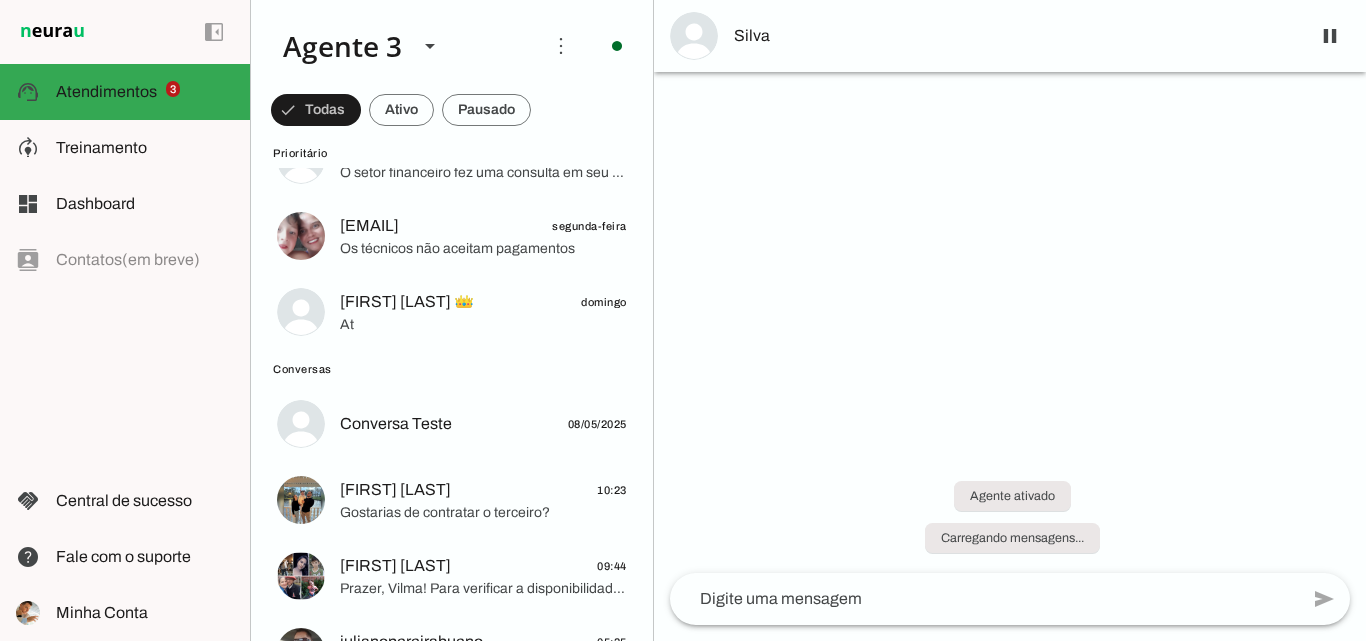 click on "Silva" at bounding box center (1014, 36) 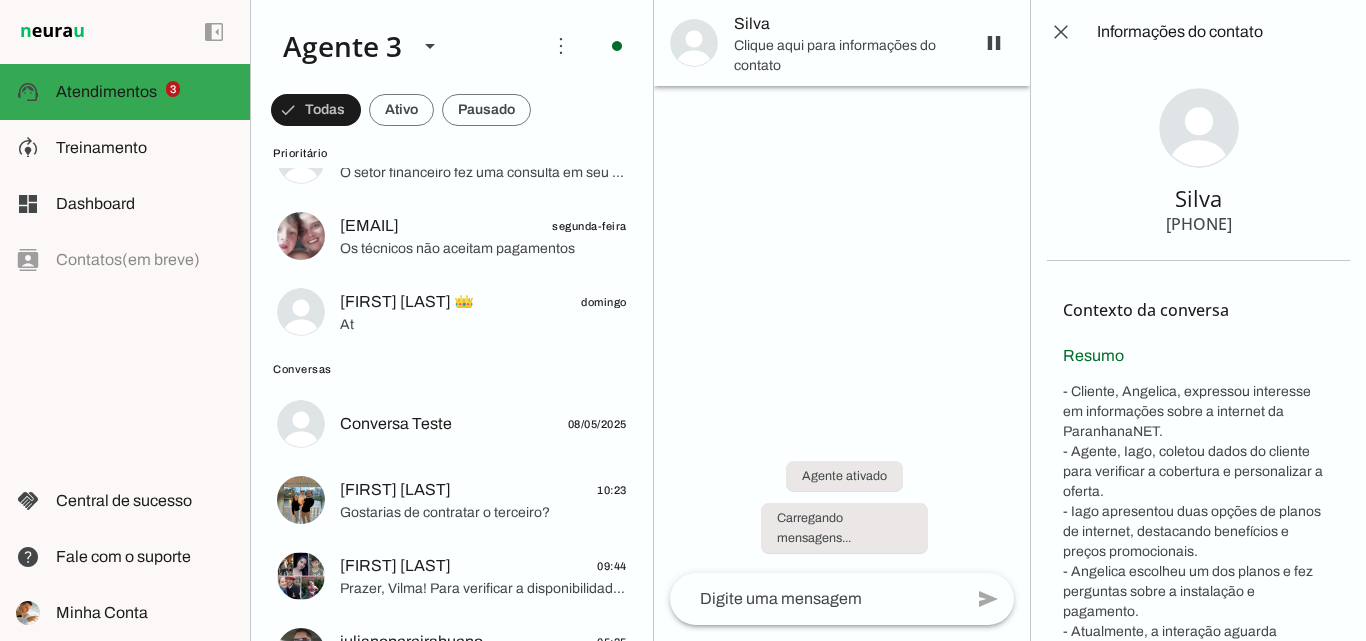 type 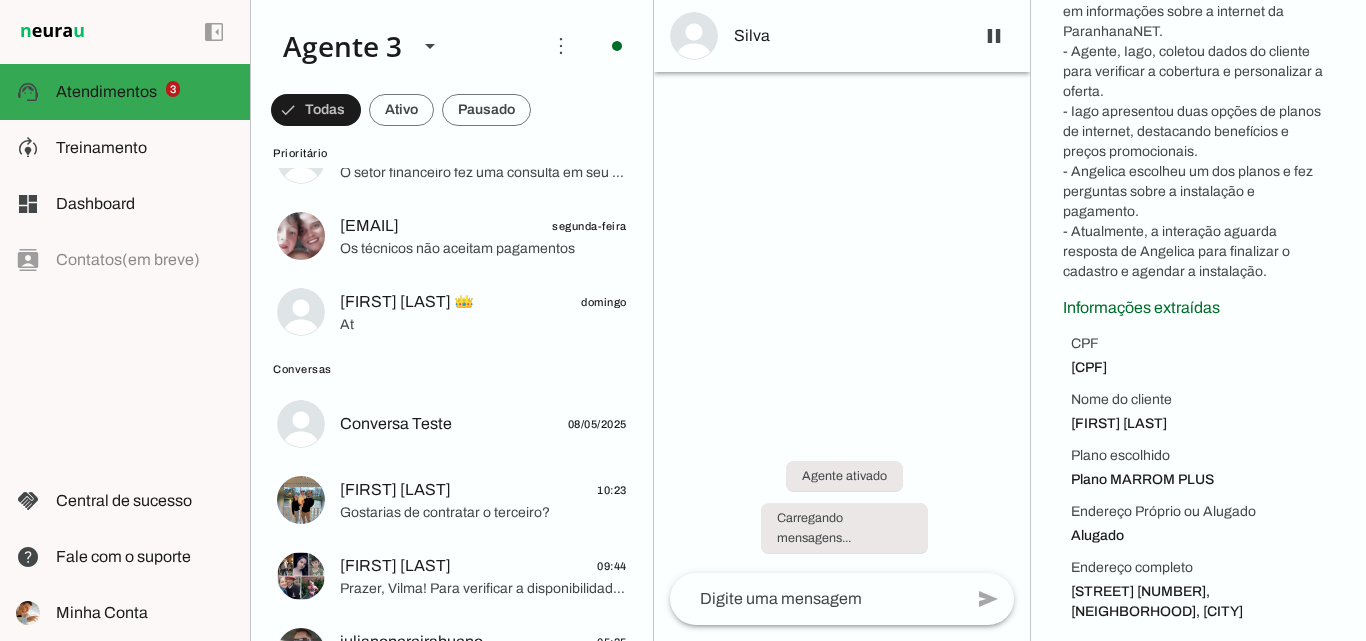 scroll, scrollTop: 412, scrollLeft: 0, axis: vertical 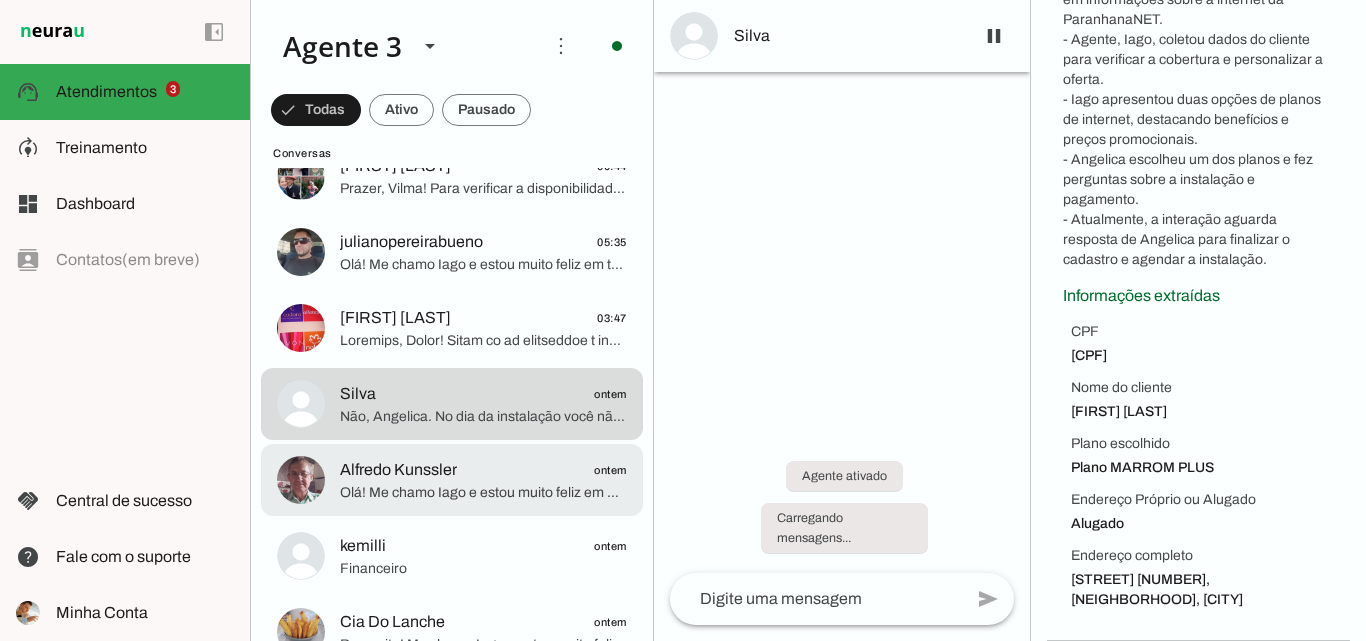 click on "Alfredo Kunssler
ontem
Olá! Me chamo Iago e estou muito feliz em poder conversar com você. A ParanhanaNET é um provedor líder de mercado, eleito como o que entrega a banda larga mais veloz de todo o Vale do Paranhana, além de estar no top 3 do ranking de velocidade de internet no Rio Grande do Sul e no Top 10 do Brasil, conforme o site www.minhaconexao.com.br. Também somos reconhecidos como o melhor provedor de internet em qualidade de atendimento e suporte técnico no Vale do Paranhana.
Para que eu possa verificar a disponibilidade e oferecer o melhor plano para você, poderia me informar o seu nome e o endereço completo onde a internet será instalada? Preciso da rua, número, bairro e cidade, por favor." at bounding box center [452, -240] 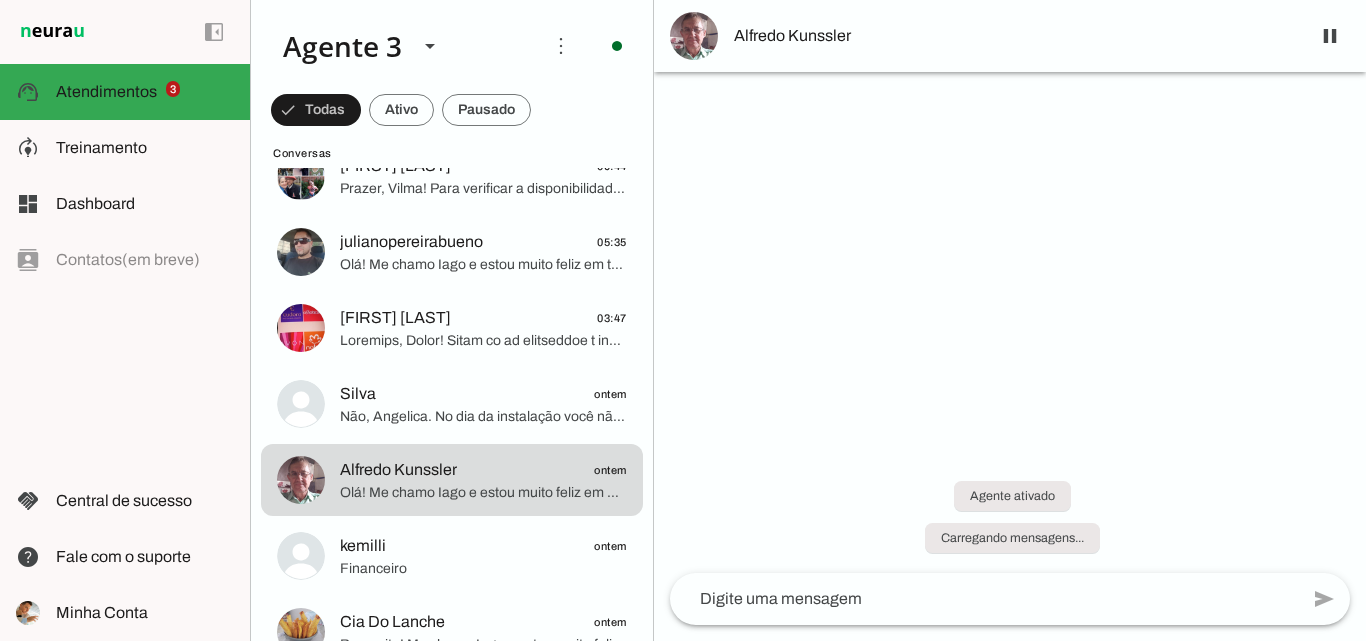 click on "Alfredo Kunssler" at bounding box center [1010, 36] 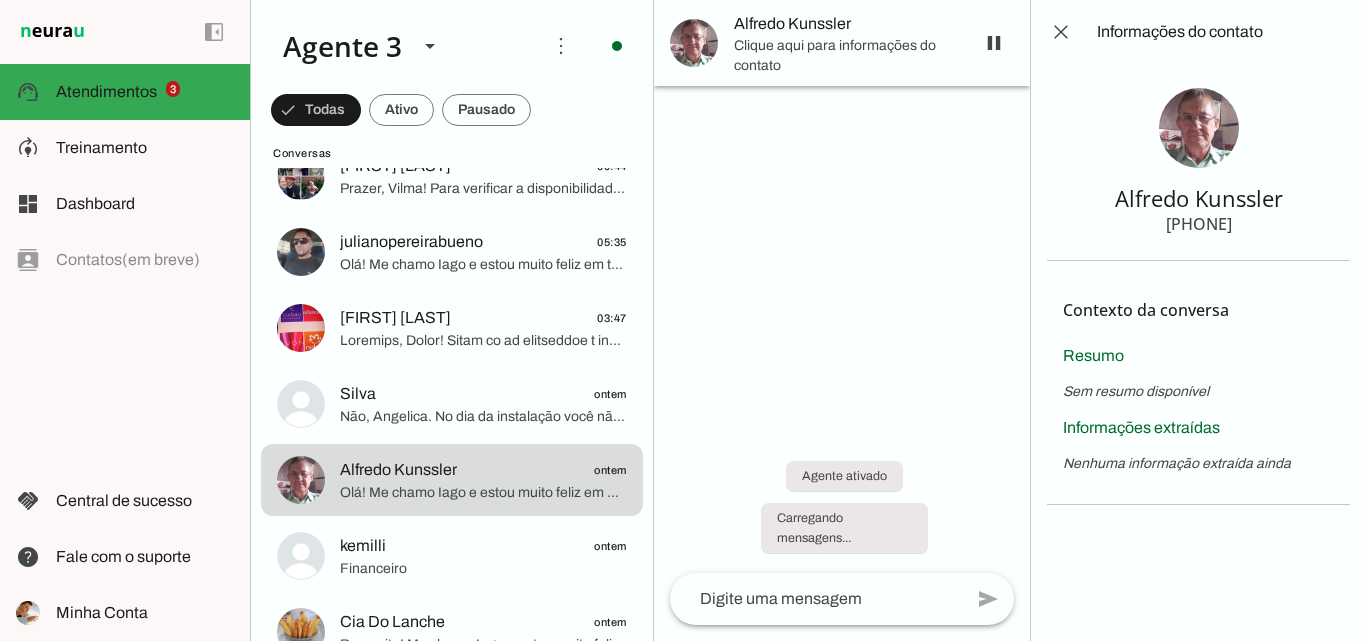 type 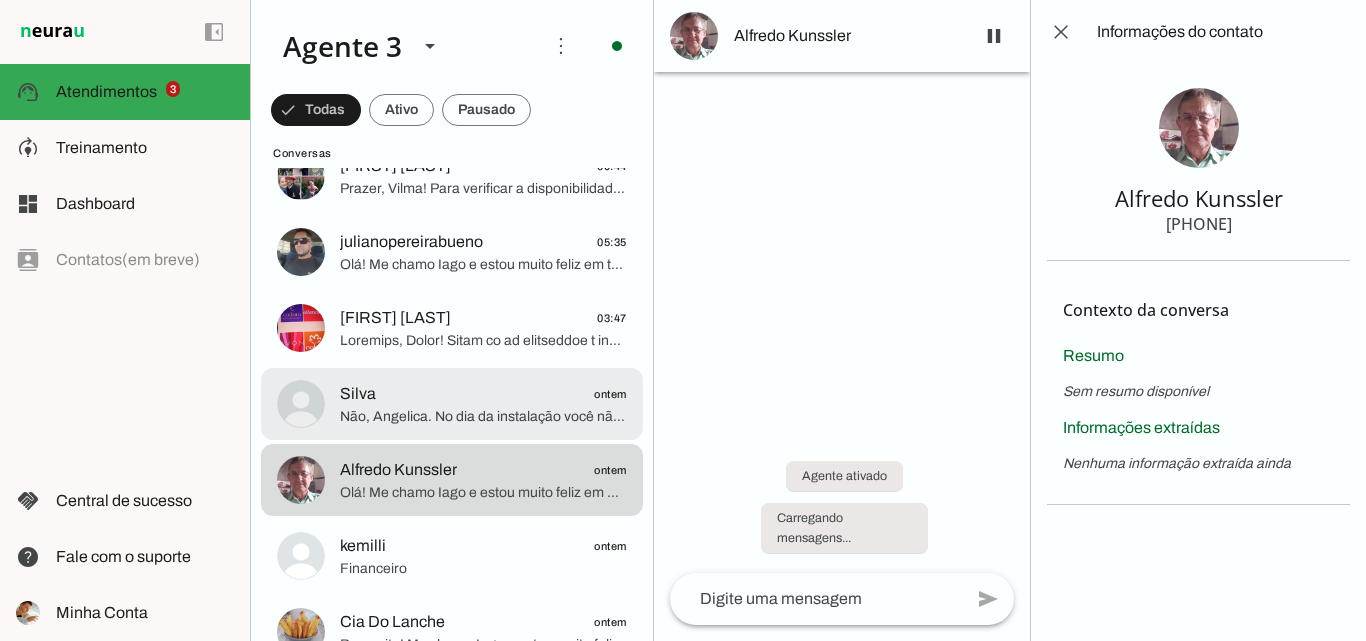 click on "Silva
ontem" 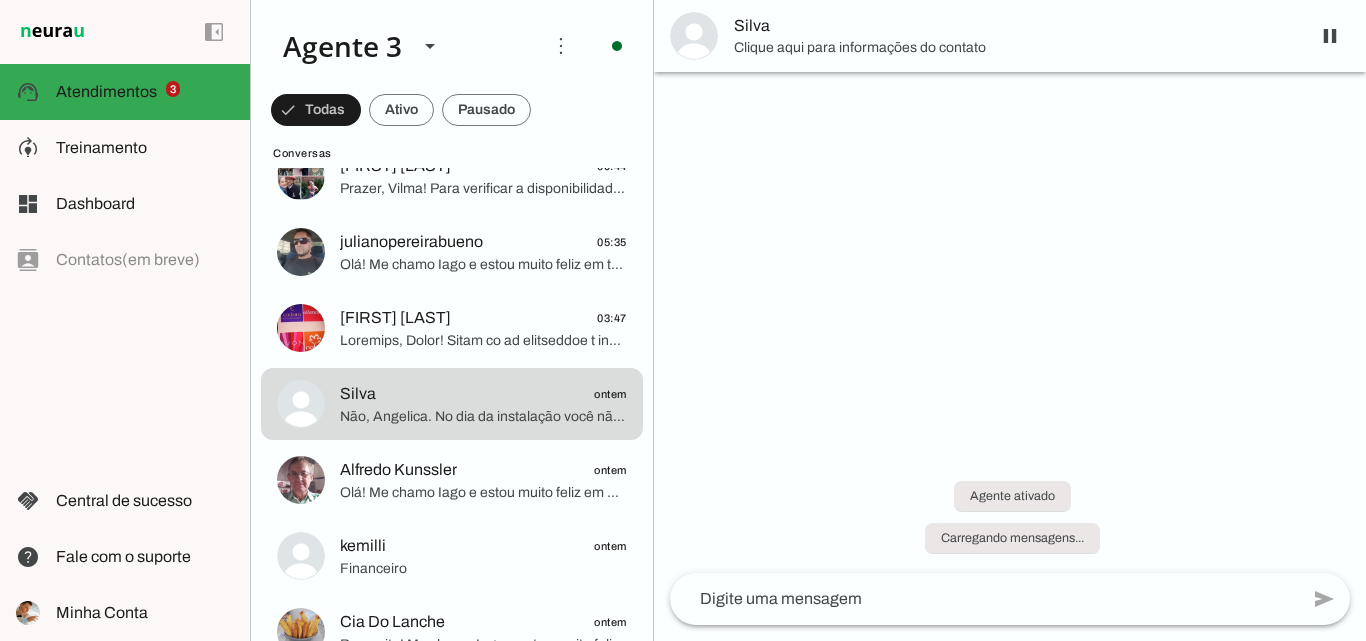 click on "Silva" at bounding box center (1014, 26) 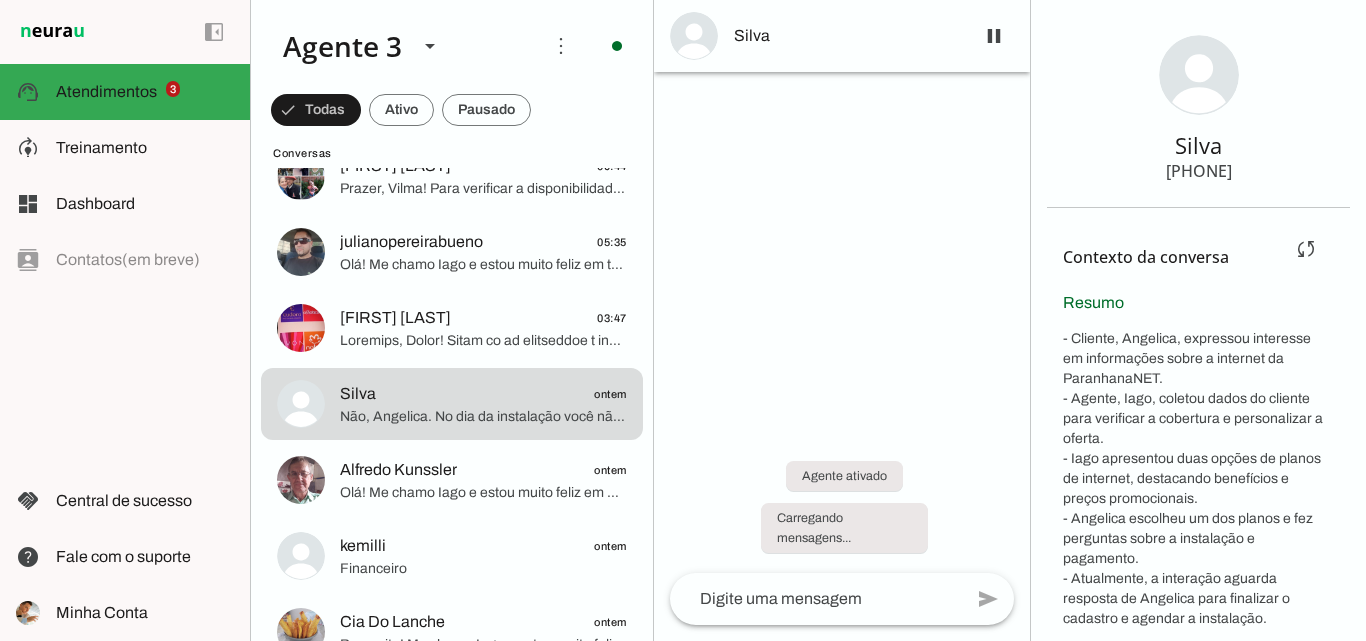 scroll, scrollTop: 0, scrollLeft: 0, axis: both 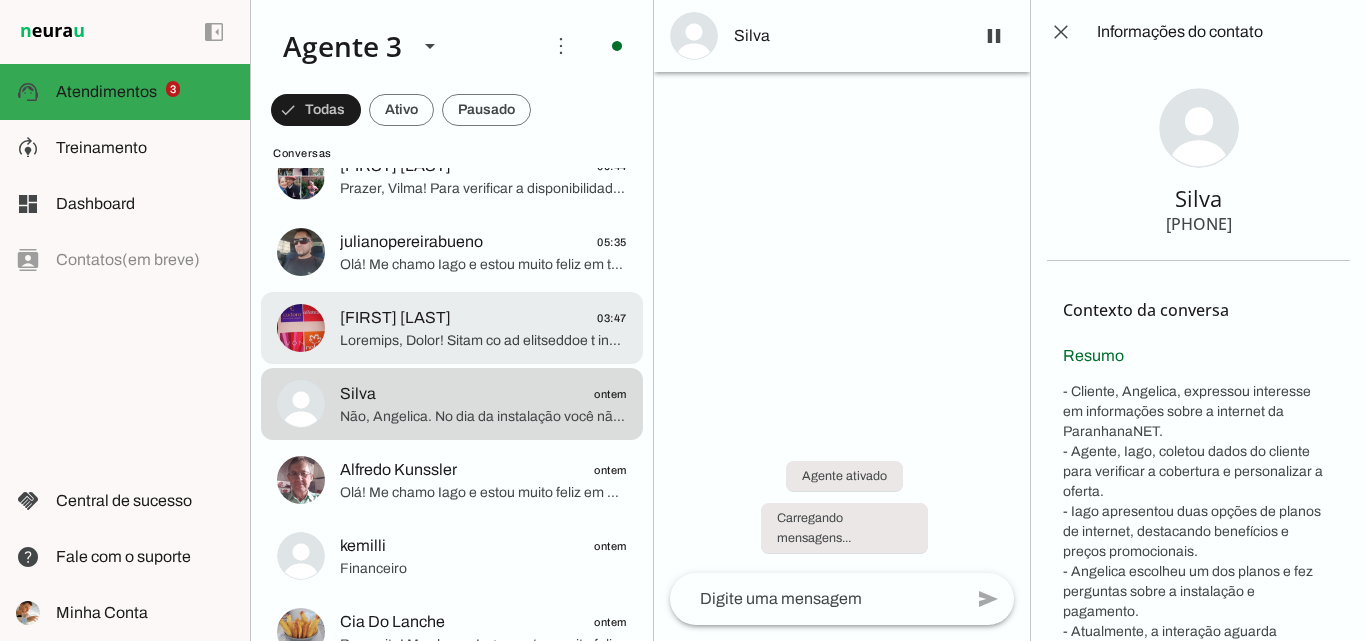 click on "Maura  Giane
03:47" 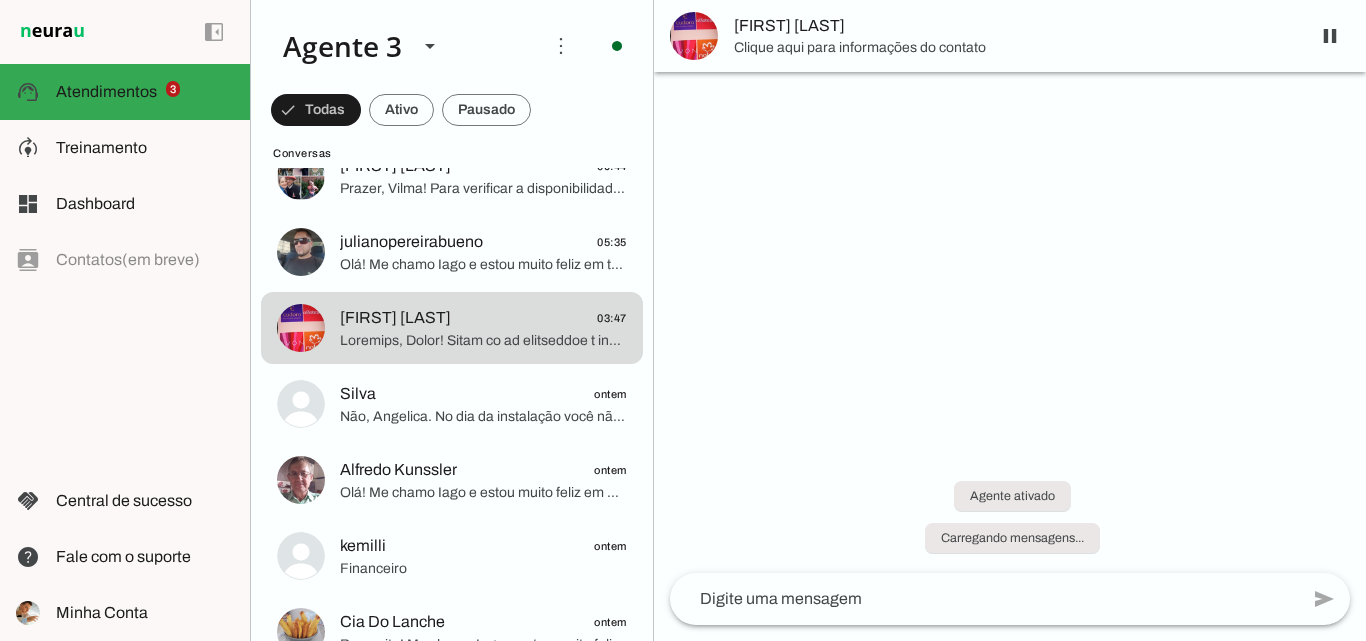 click on "[FIRST] [LAST]" at bounding box center [1014, 26] 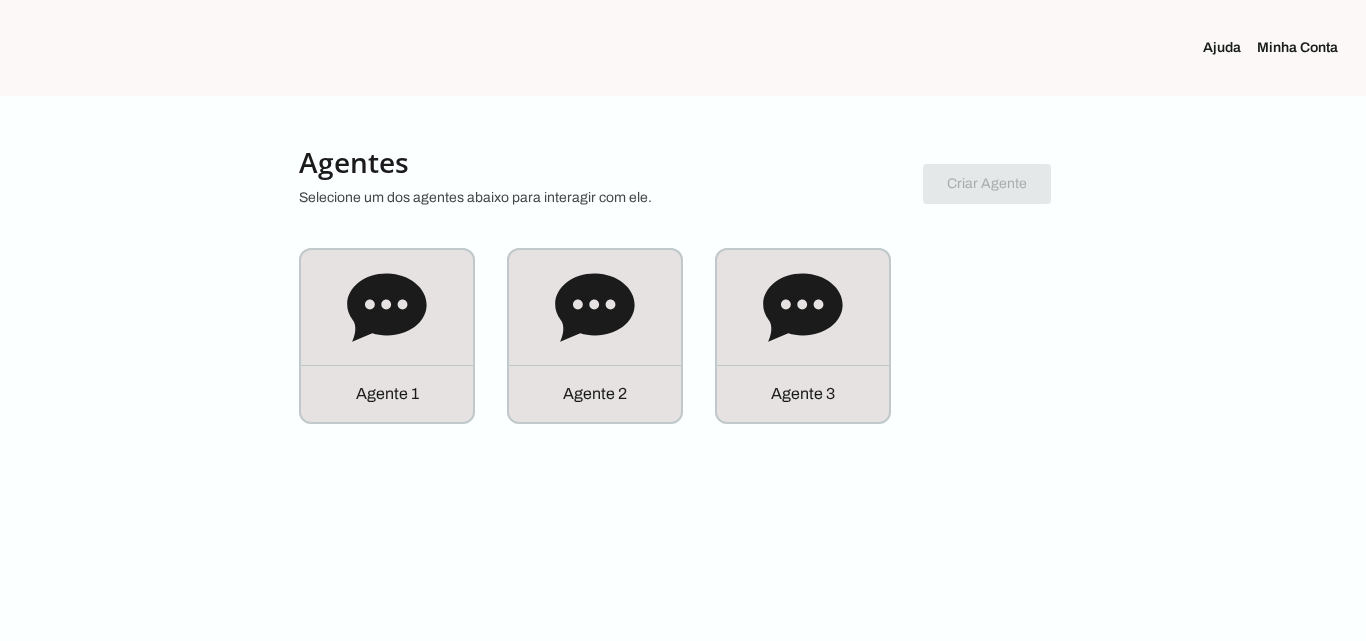 scroll, scrollTop: 0, scrollLeft: 0, axis: both 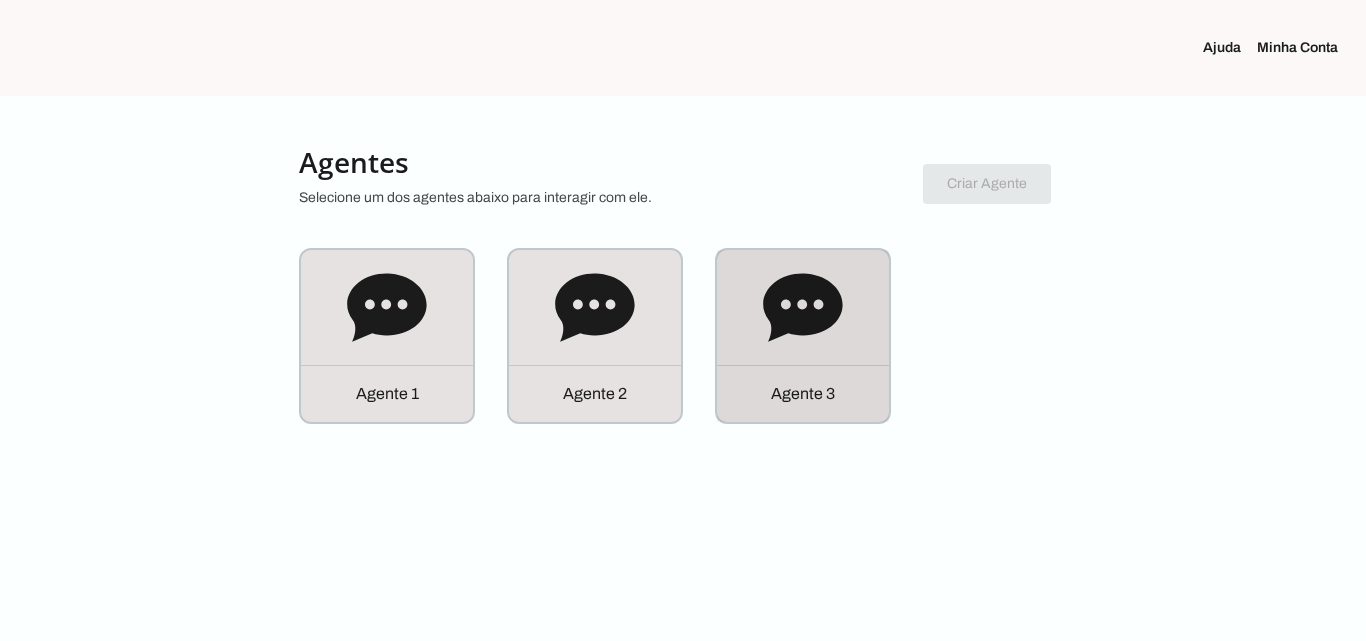 click 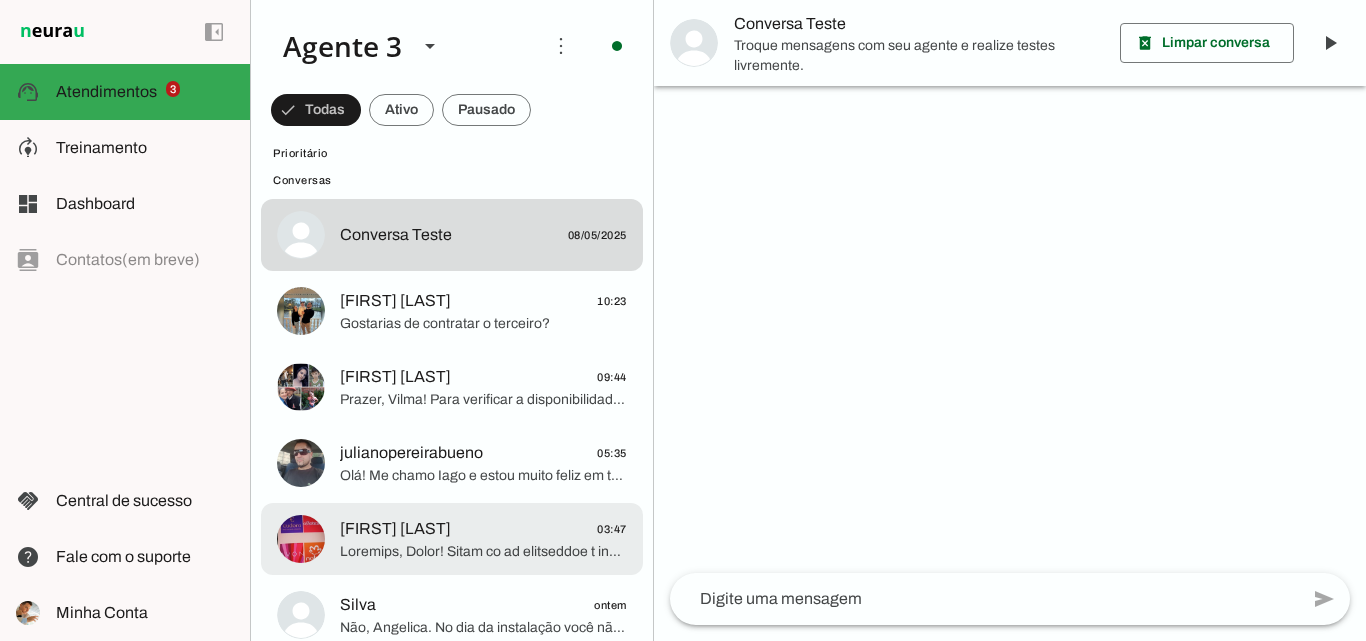 scroll, scrollTop: 300, scrollLeft: 0, axis: vertical 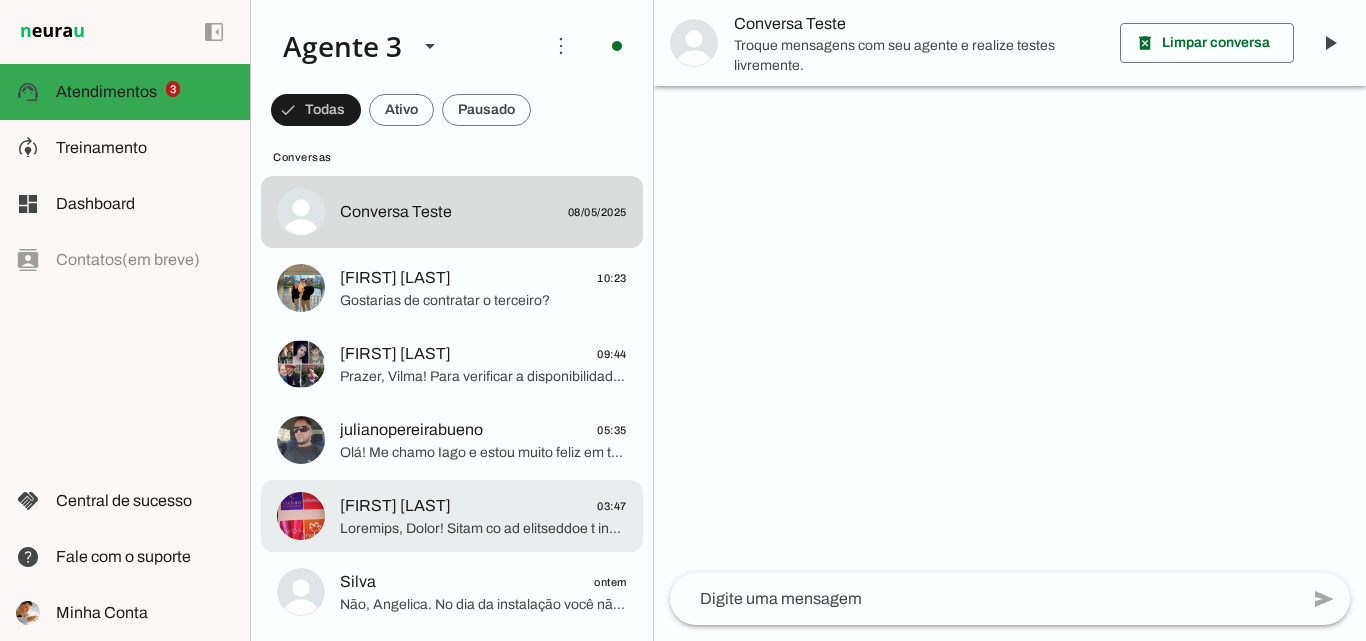 click on "Maura  Giane
03:47" 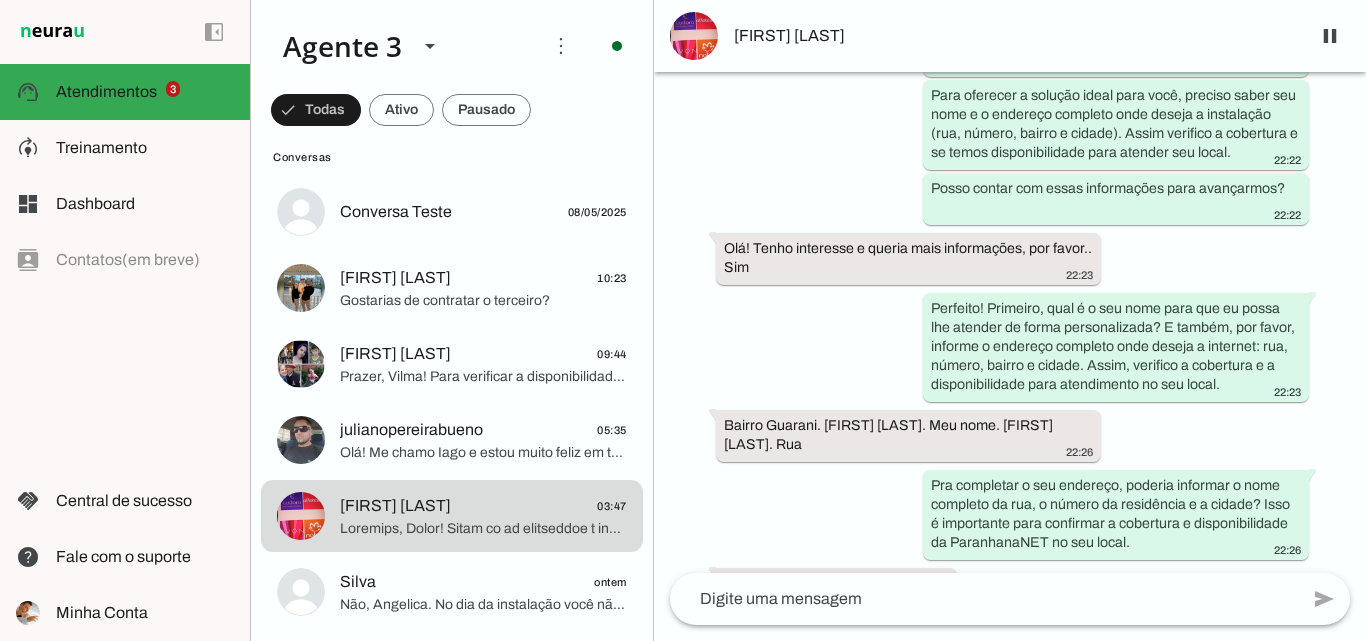 scroll, scrollTop: 1033, scrollLeft: 0, axis: vertical 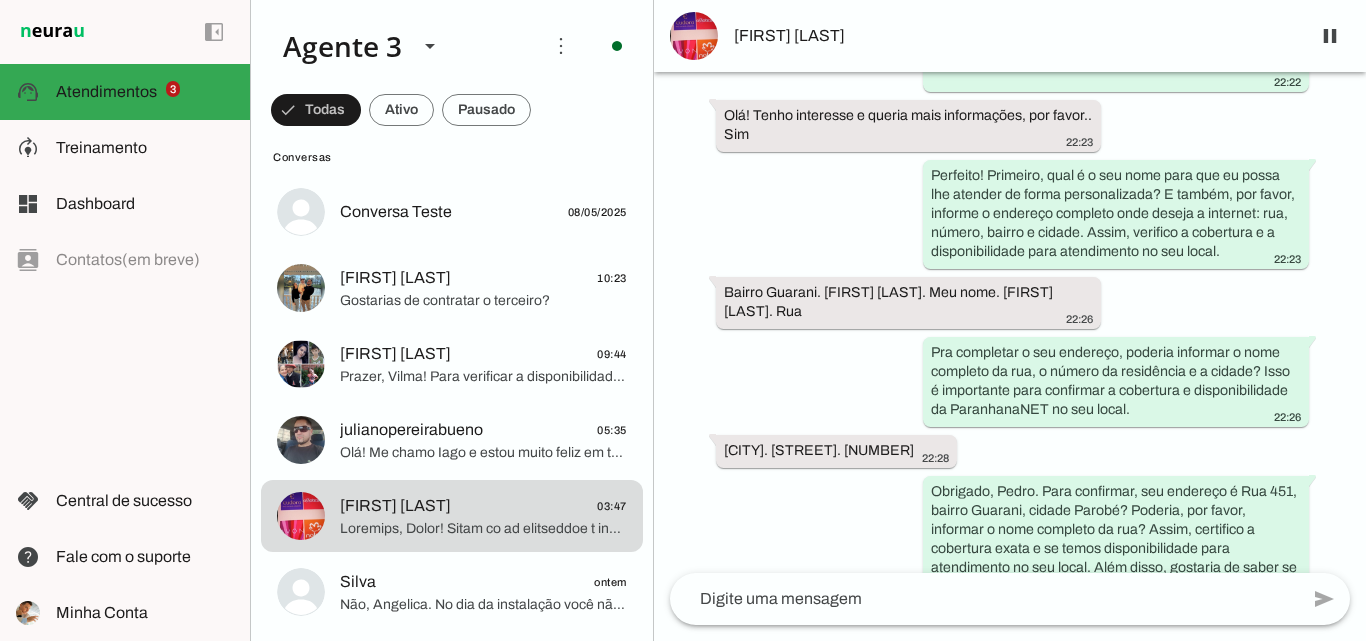 click on "[FIRST] [LAST]" at bounding box center [1014, 36] 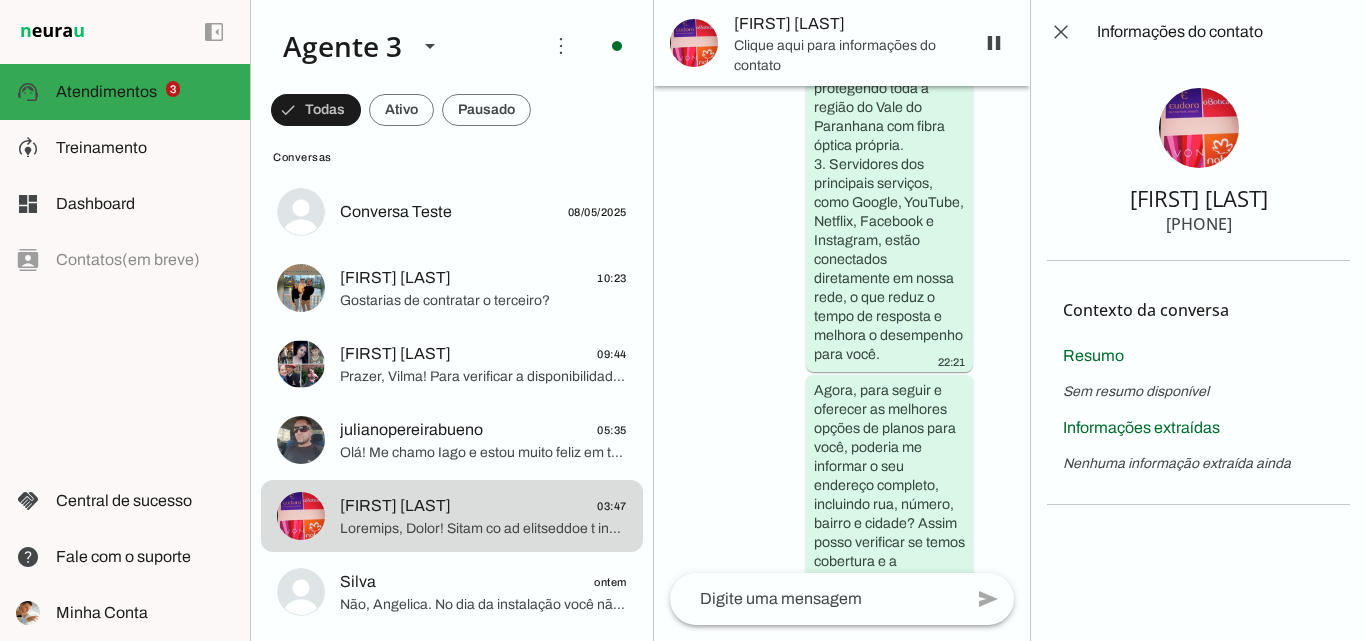 scroll, scrollTop: 7170, scrollLeft: 0, axis: vertical 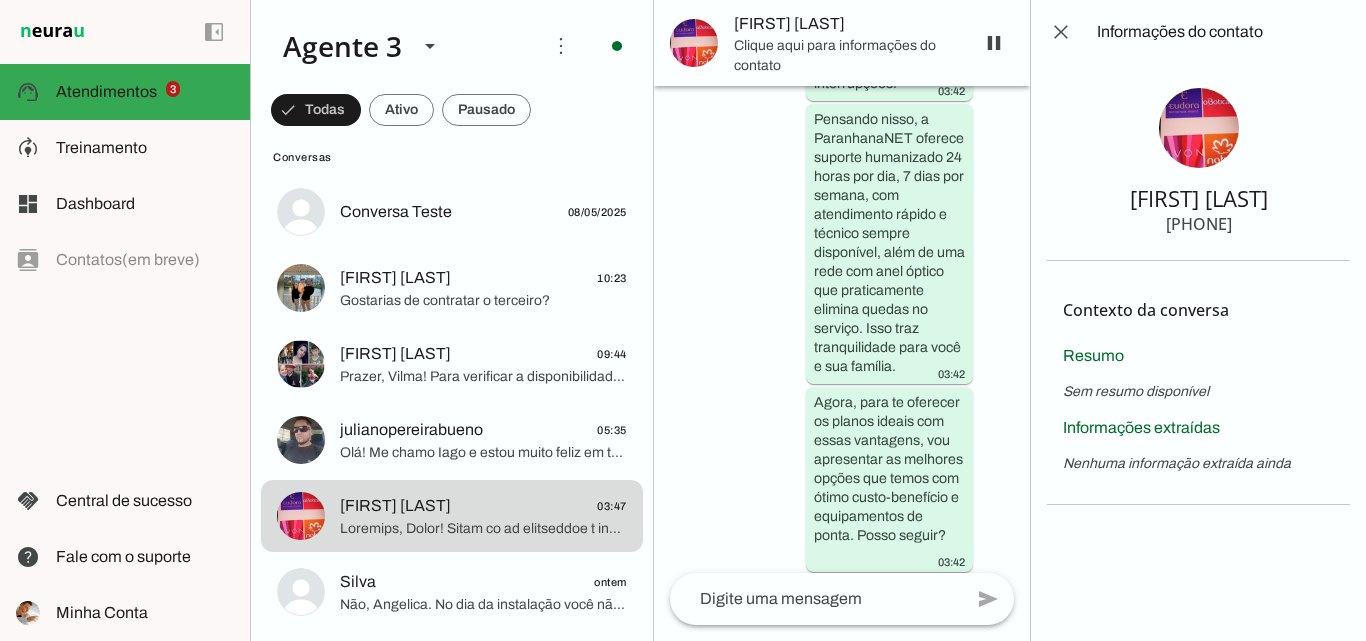 type 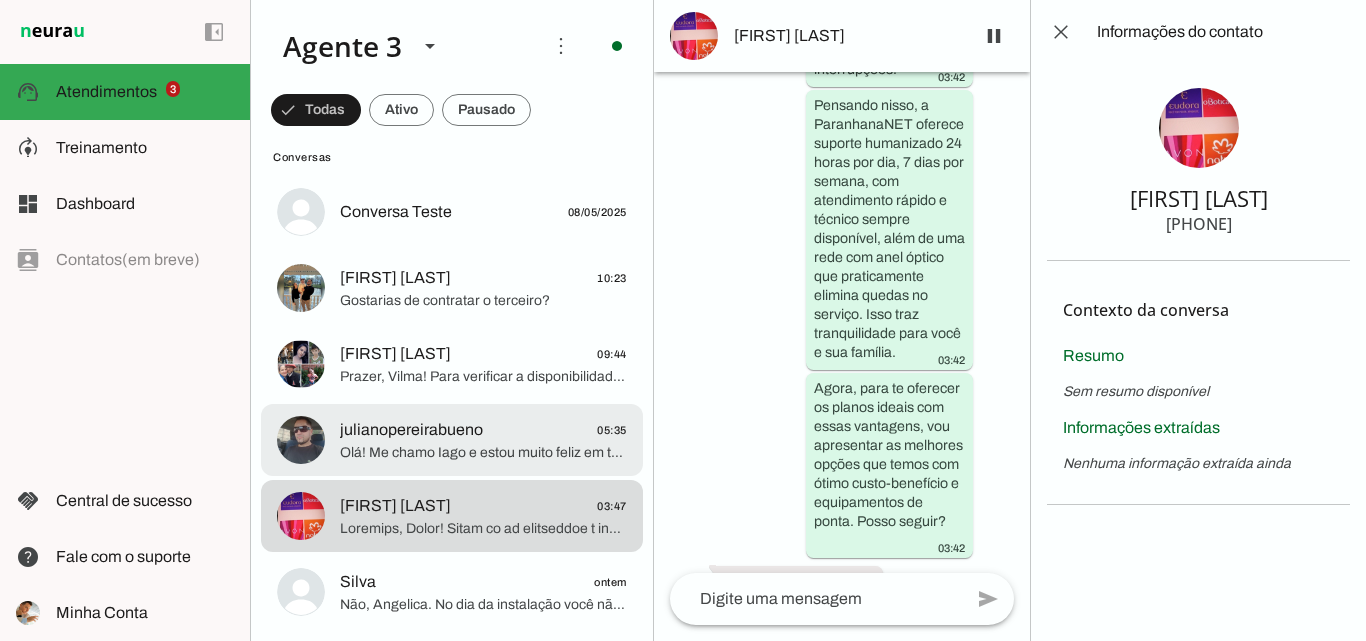 click on "julianopereirabueno
05:35
Olá! Me chamo Iago e estou muito feliz em ter a oportunidade de falar com você. Sou especialista da ParanhanaNET, líder de mercado e reconhecida como o provedor que entrega a banda larga mais veloz de todo o Vale do Paranhana. Além disso, estamos no top 3 do ranking de velocidade de internet no Rio Grande do Sul e no Top 10 do Brasil, segundo o site www.minhaconexao.com.br. Também somos destaque em qualidade de atendimento e suporte técnico na região.
Para que eu possa verificar a disponibilidade do nosso serviço de fibra óptica no seu endereço, por favor, poderia me informar o nome da rua, número, bairro e cidade onde deseja instalar a internet? Assim já confirmamos se temos cobertura para você. Qual o seu nome?" at bounding box center [452, -52] 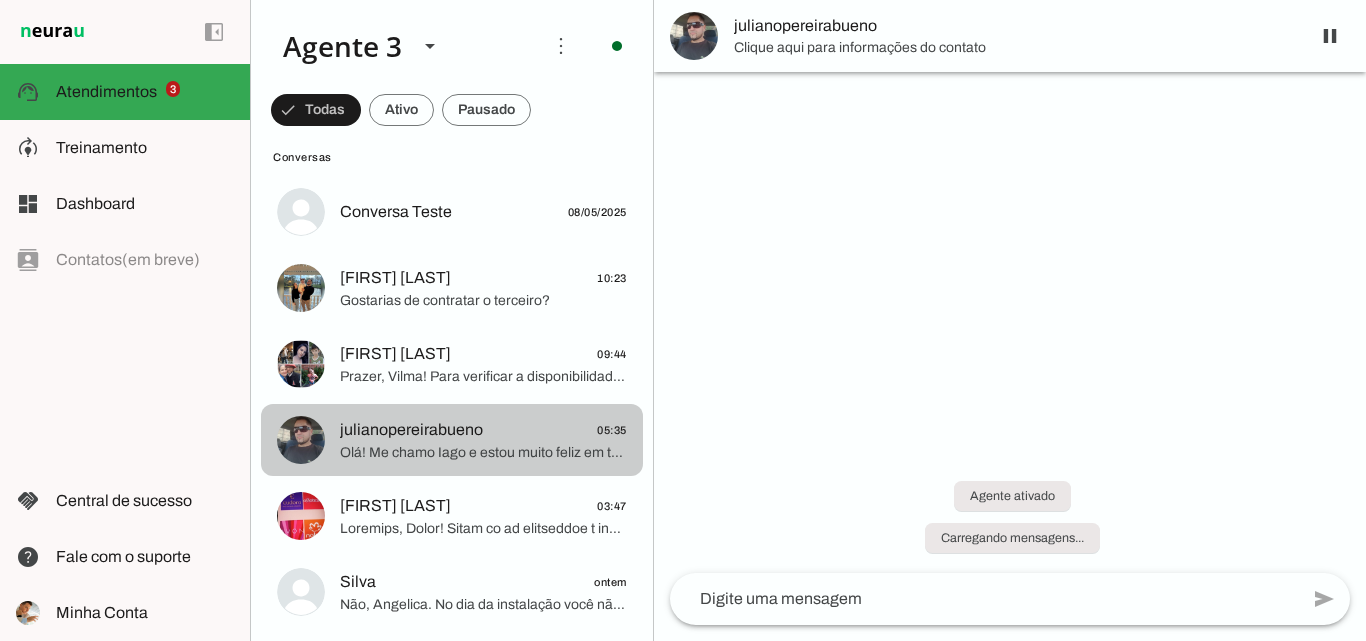 scroll, scrollTop: 18, scrollLeft: 0, axis: vertical 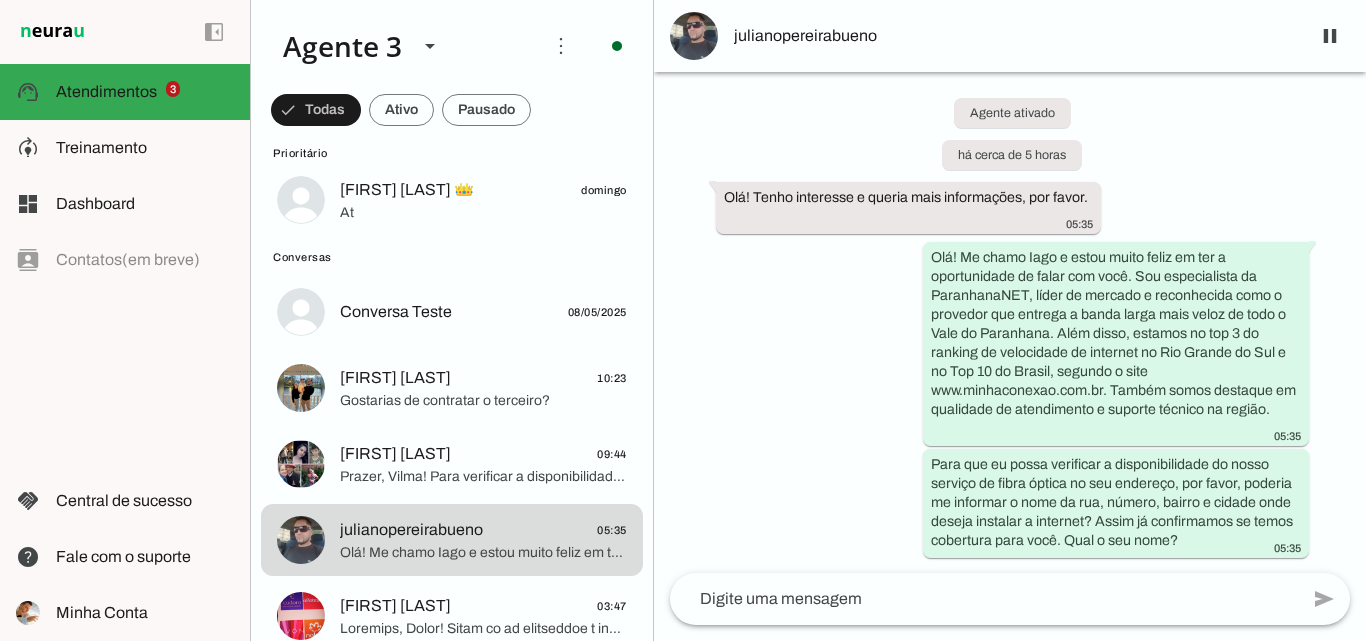 click on "julianopereirabueno" at bounding box center [1010, 36] 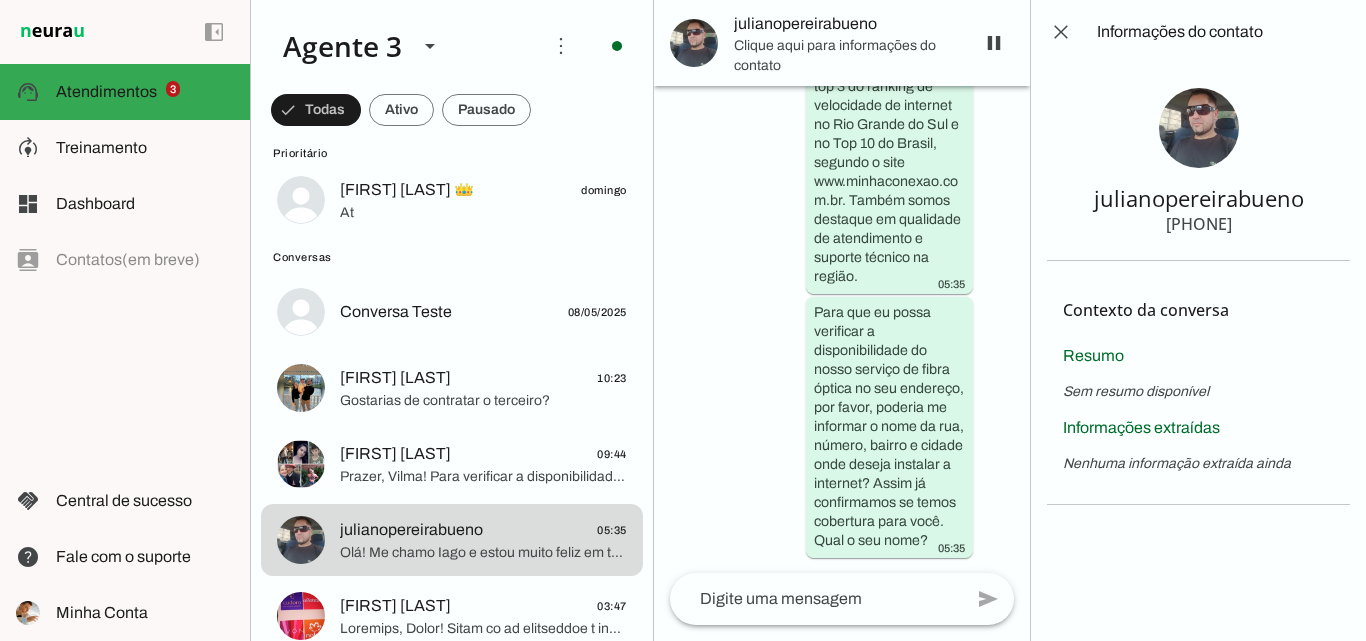 type 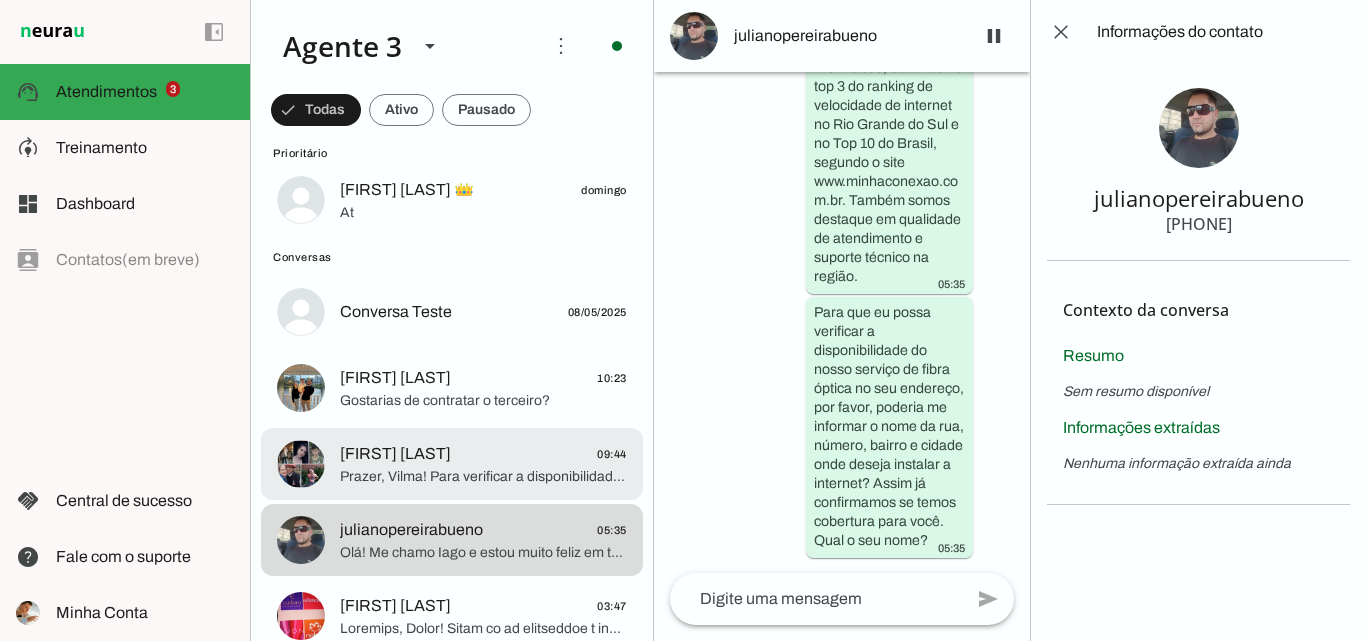 click on "Prazer, Vilma! Para verificar a disponibilidade do nosso serviço no seu endereço, por favor, poderia me informar o nome da rua, número, bairro e a cidade completa onde deseja a instalação? Também é importante saber se o endereço é próprio ou alugado. Além disso, para garantir o bônus da isenção da taxa de instalação, vou precisar do seu CPF quando formos fechar o pedido. Poderia me passar essas informações?" 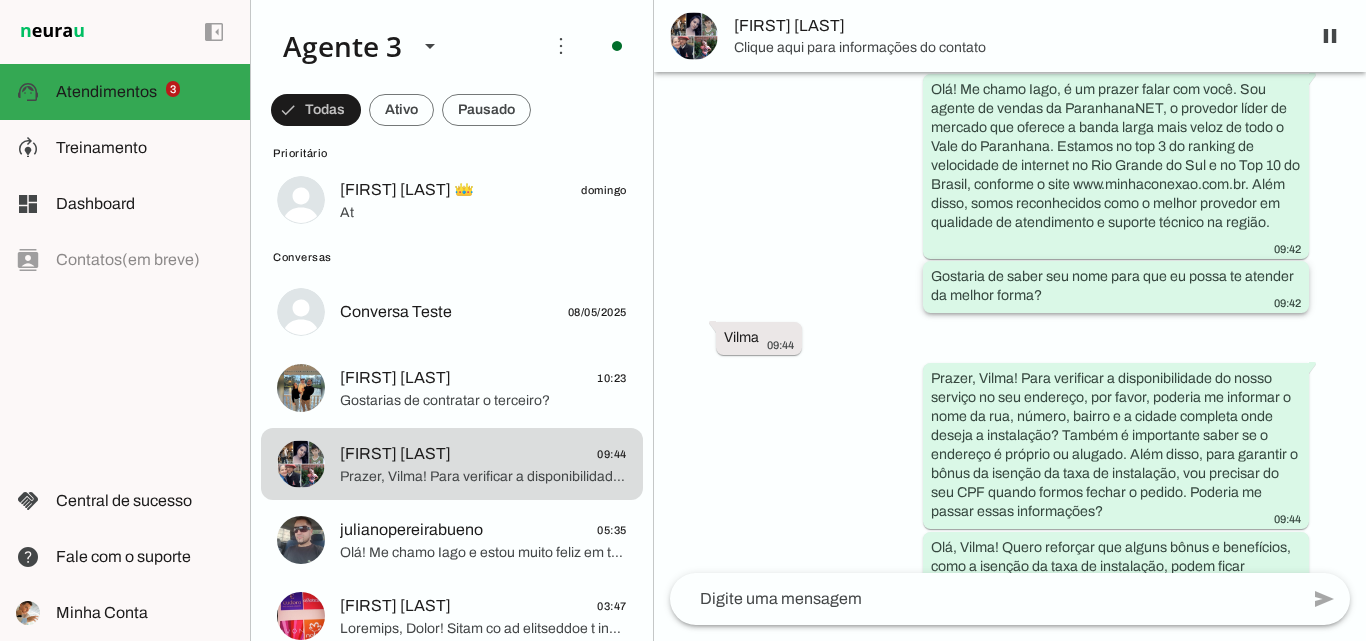 scroll, scrollTop: 0, scrollLeft: 0, axis: both 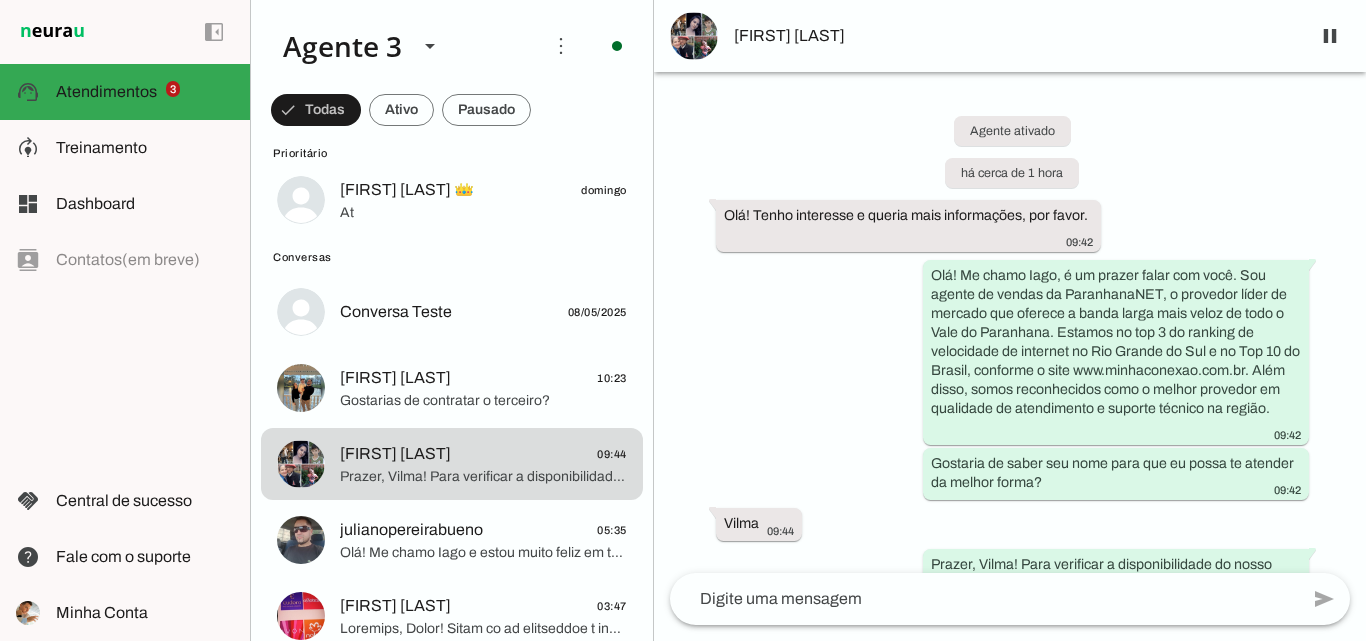 click on "[FIRST] [LAST]" at bounding box center (1014, 36) 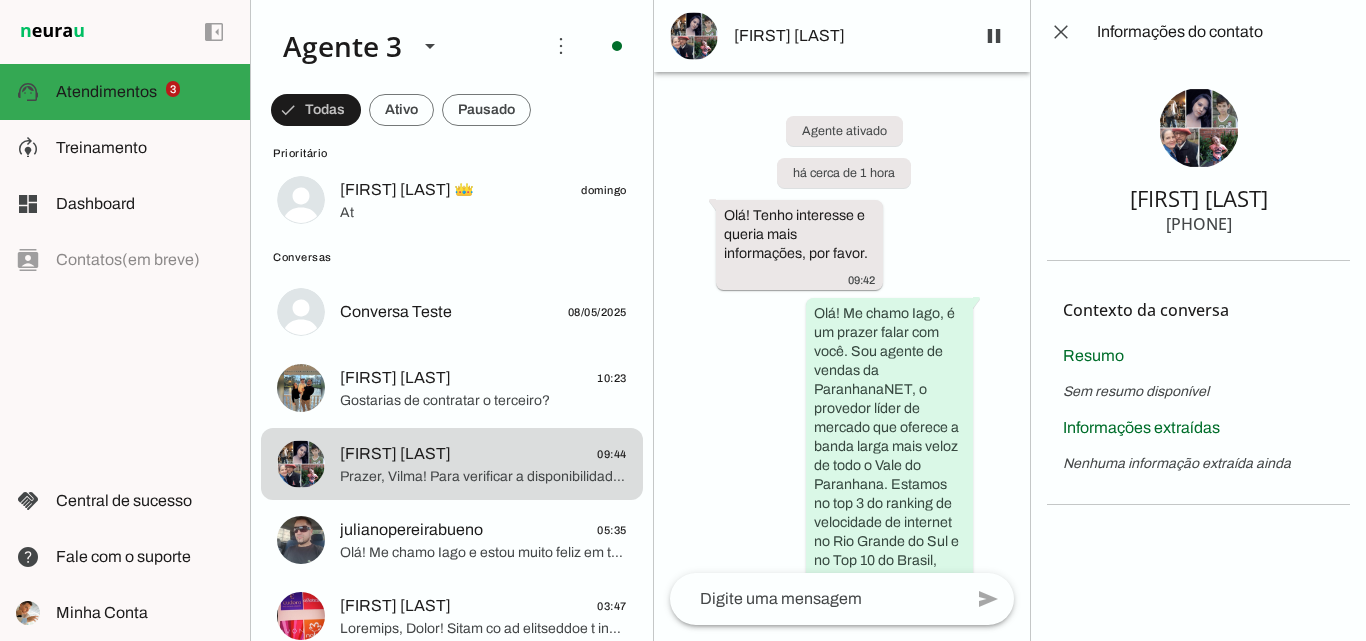 type 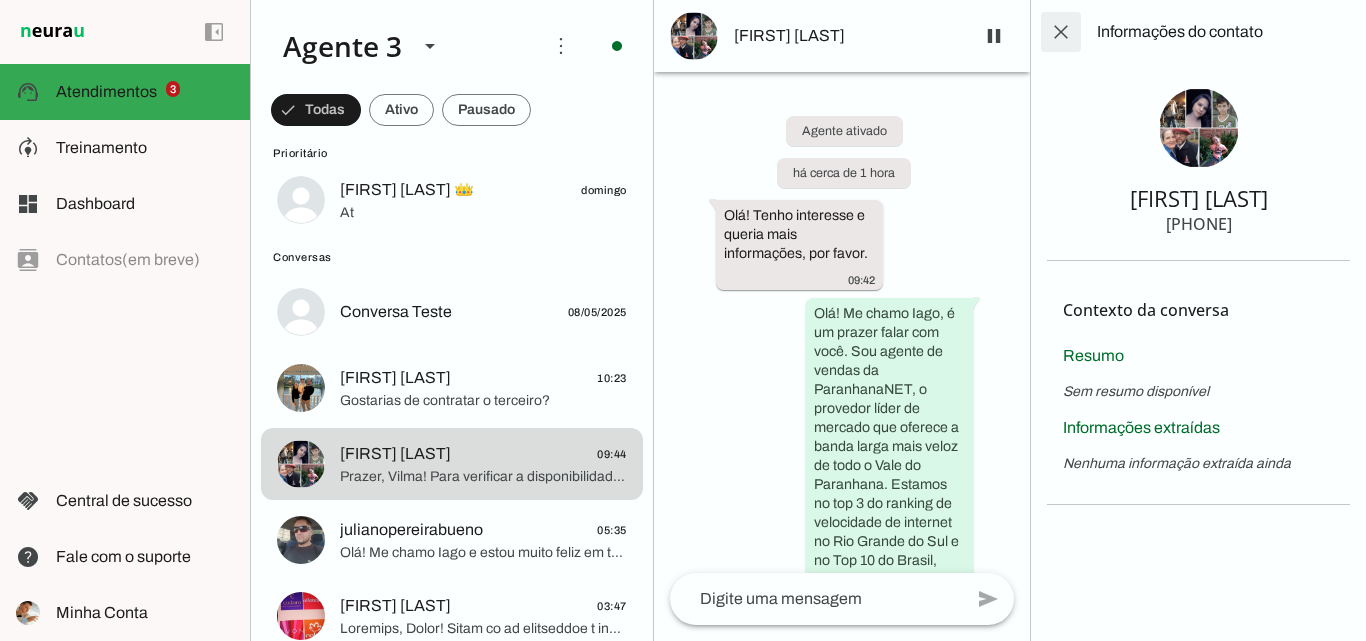click at bounding box center (1061, 32) 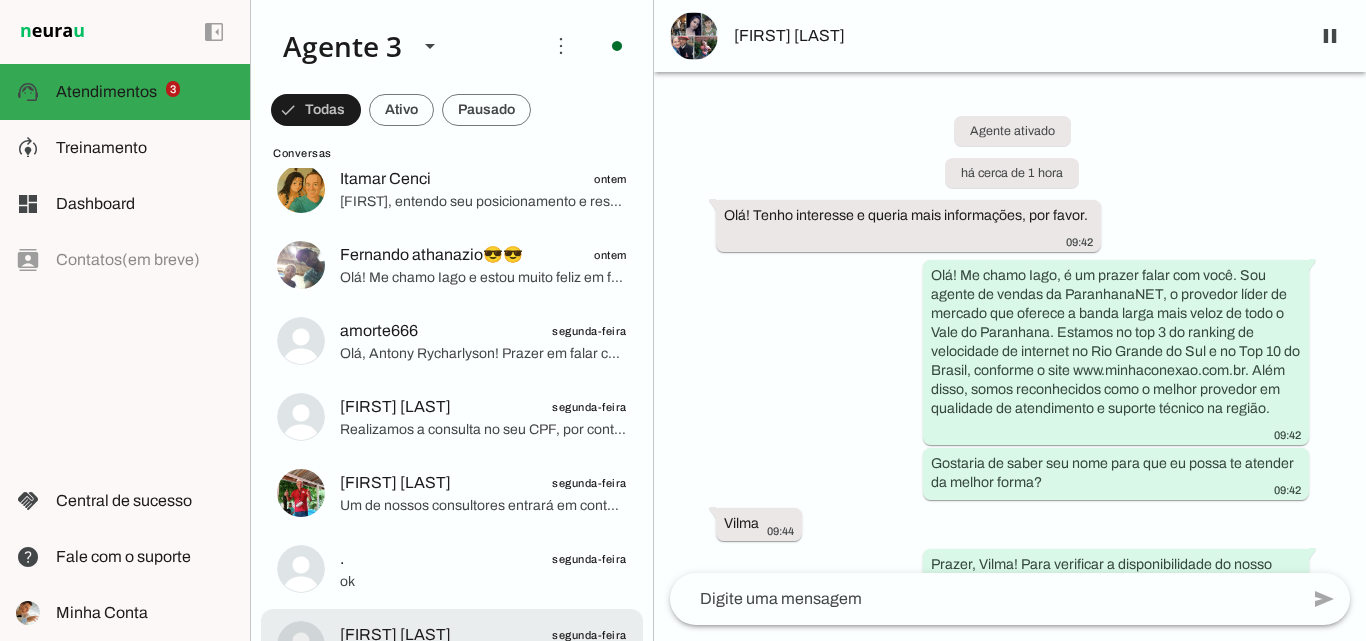 scroll, scrollTop: 1700, scrollLeft: 0, axis: vertical 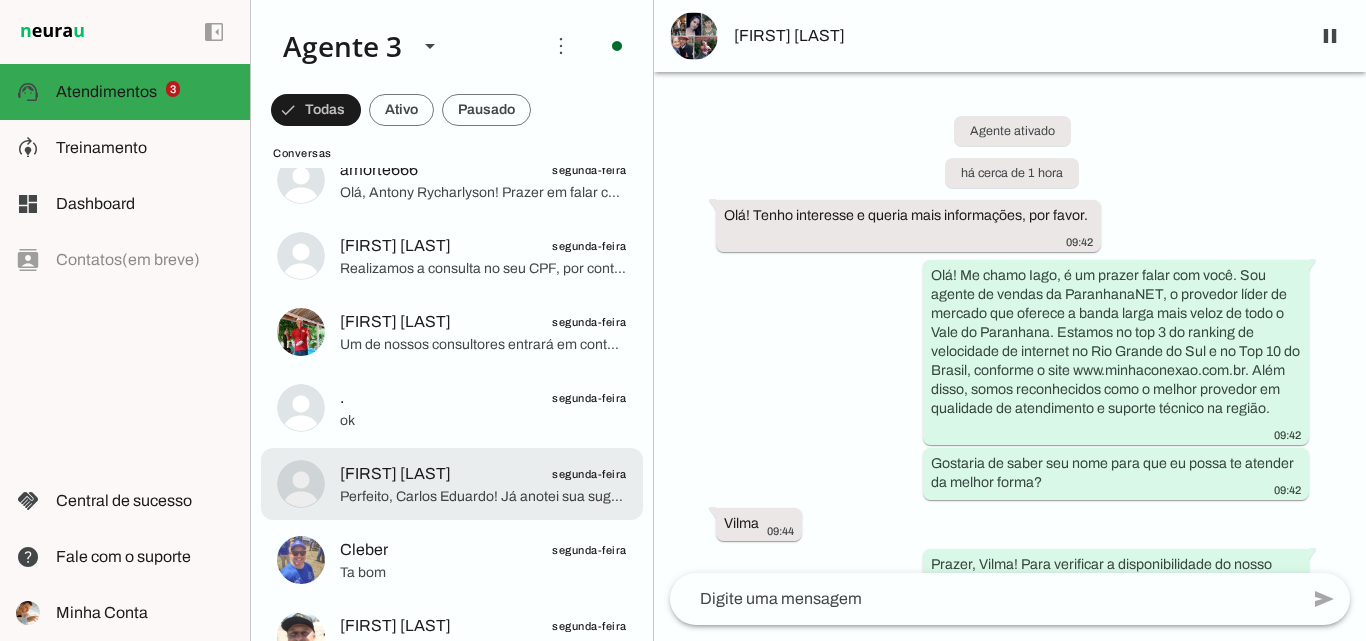 click on "Carlos Eduardo Kich" 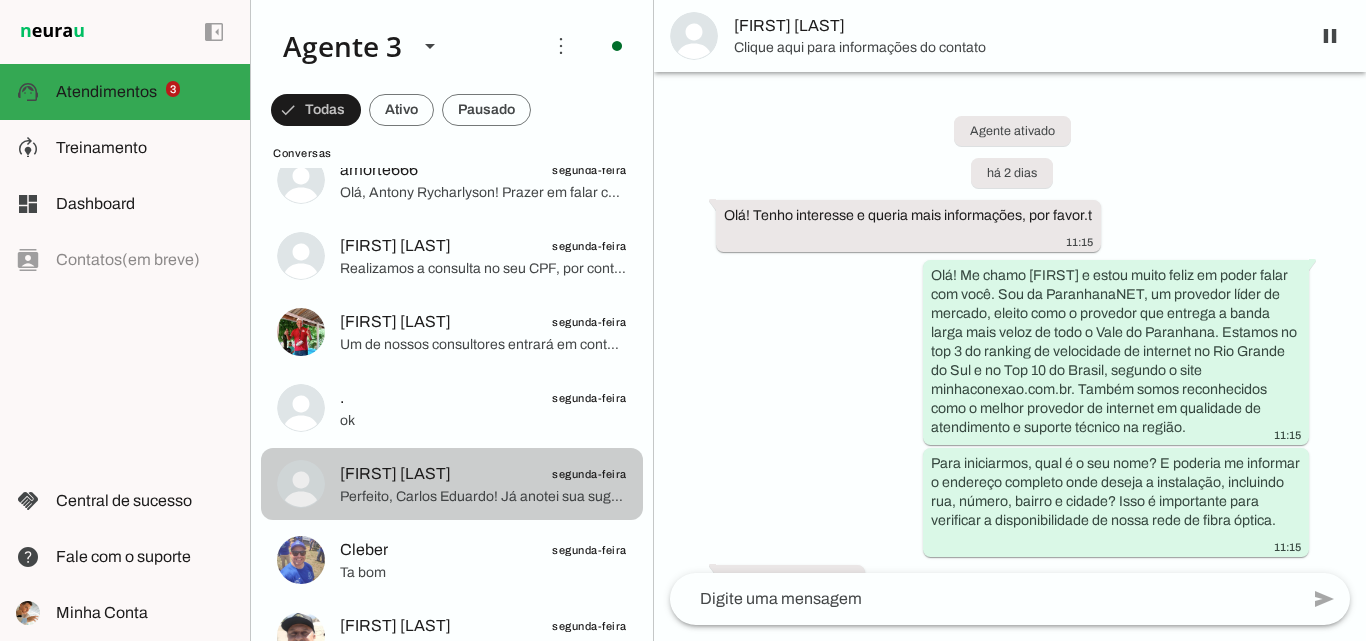 scroll, scrollTop: 5451, scrollLeft: 0, axis: vertical 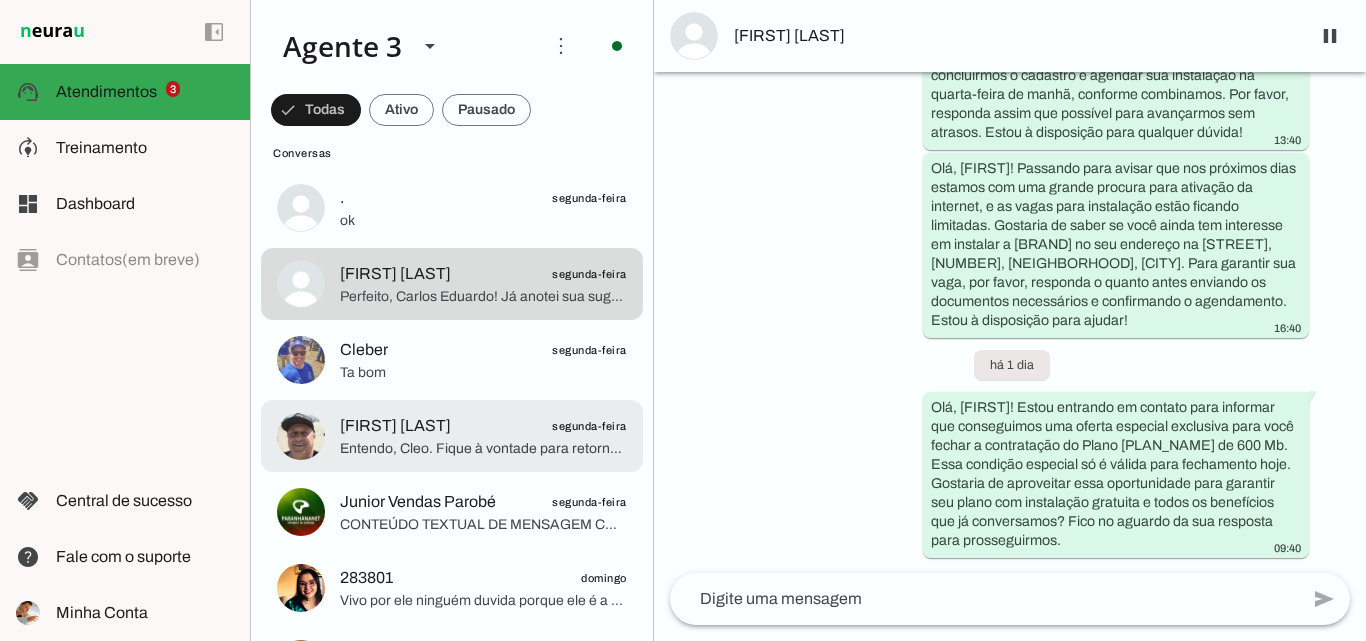 click on "Entendo, Cleo. Fique à vontade para retornar quando quiser, estarei aqui para ajudar você a garantir a melhor internet com a ParanhanaNET. Se precisar de qualquer coisa, é só chamar. Aproveito para lembrar que devido à alta demanda, as vagas para instalação podem se esgotar rápido, então assim que estiver pronta para avançar, é bom garantir seu atendimento.
Se preferir, posso deixar seu contato reservado para agilizar quando decidir. Quer que eu faça isso?" 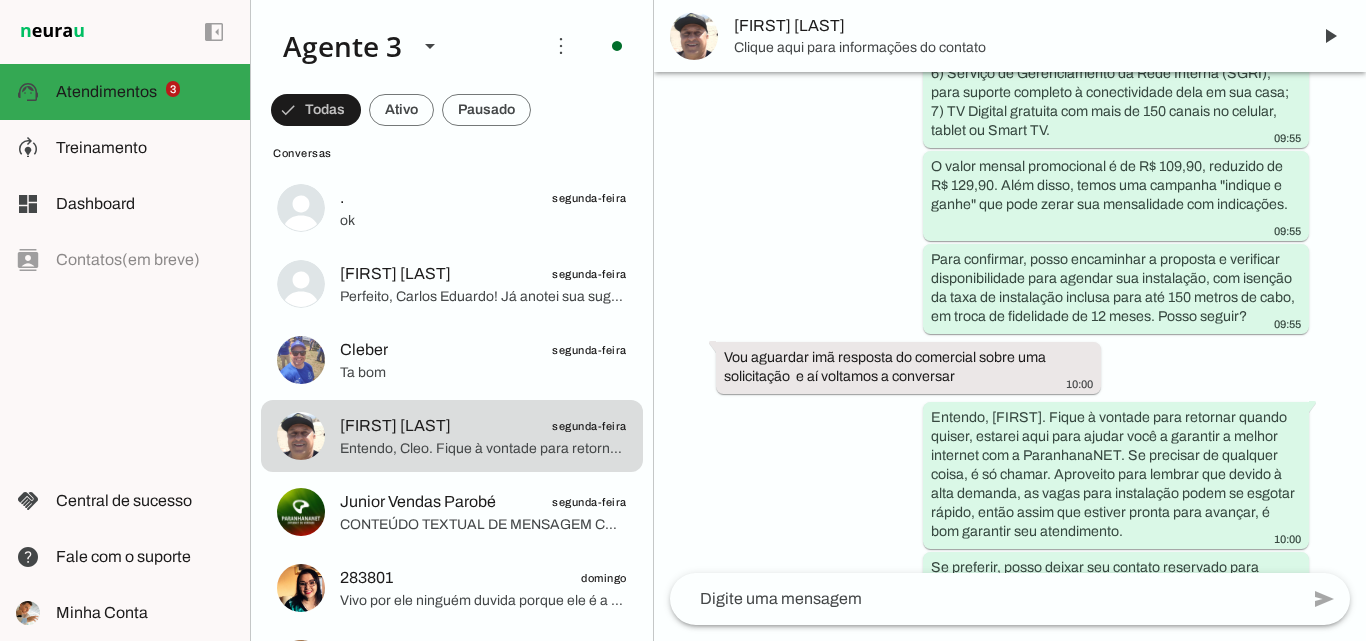 scroll, scrollTop: 3764, scrollLeft: 0, axis: vertical 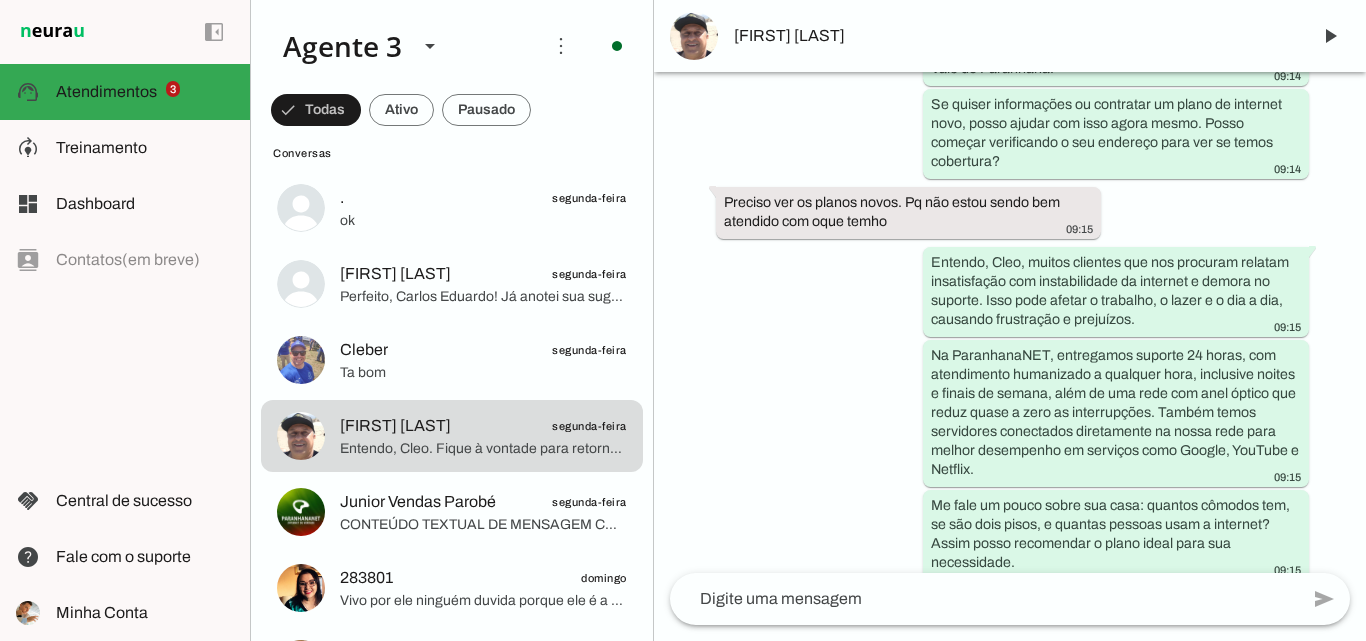 click on "Cleo Leandro Da Silva" at bounding box center (1010, 36) 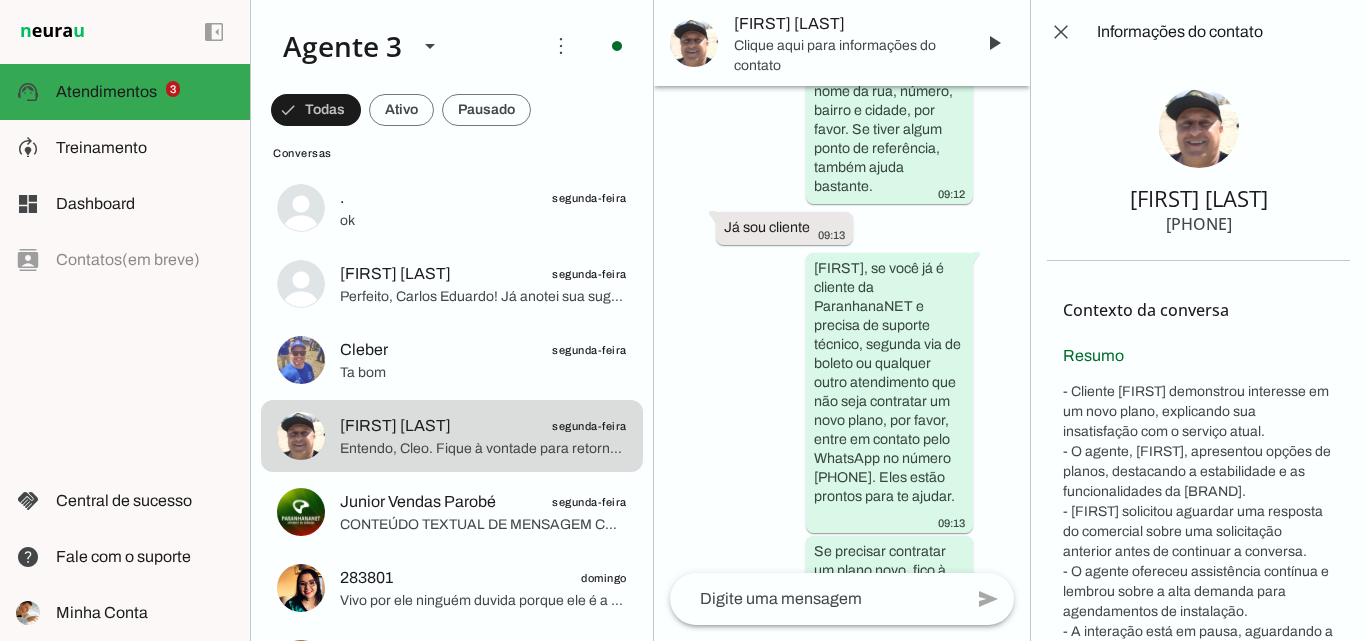 scroll, scrollTop: 6415, scrollLeft: 0, axis: vertical 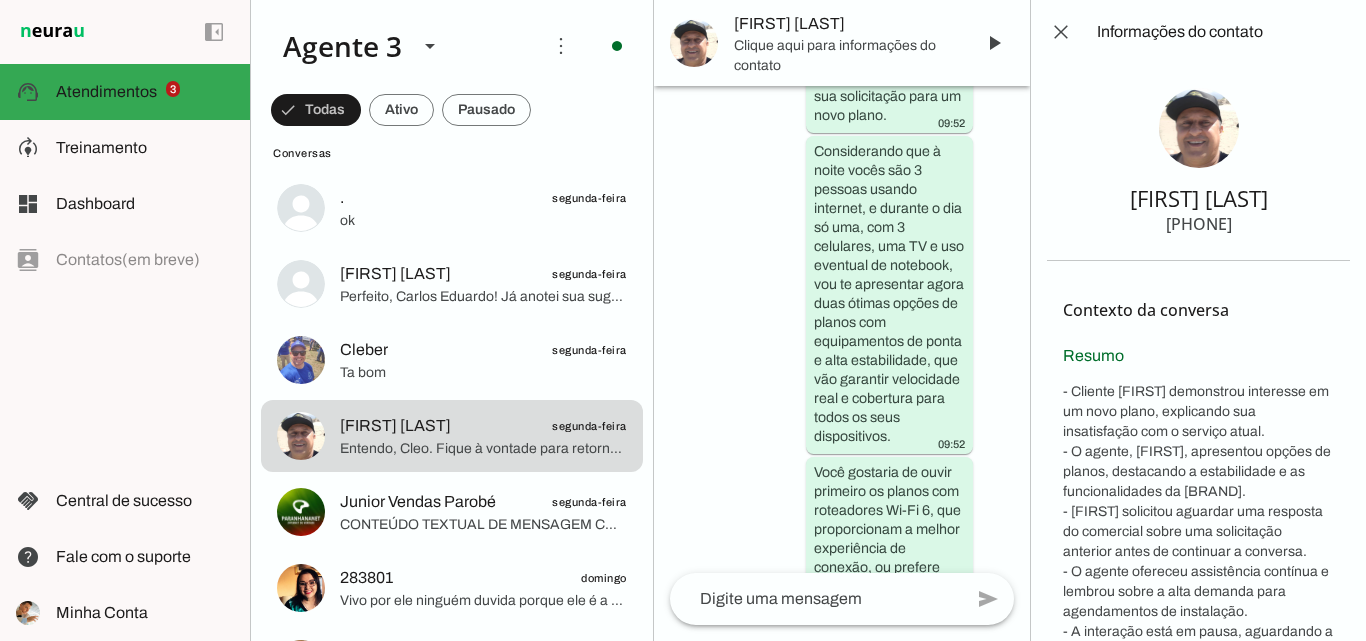 type 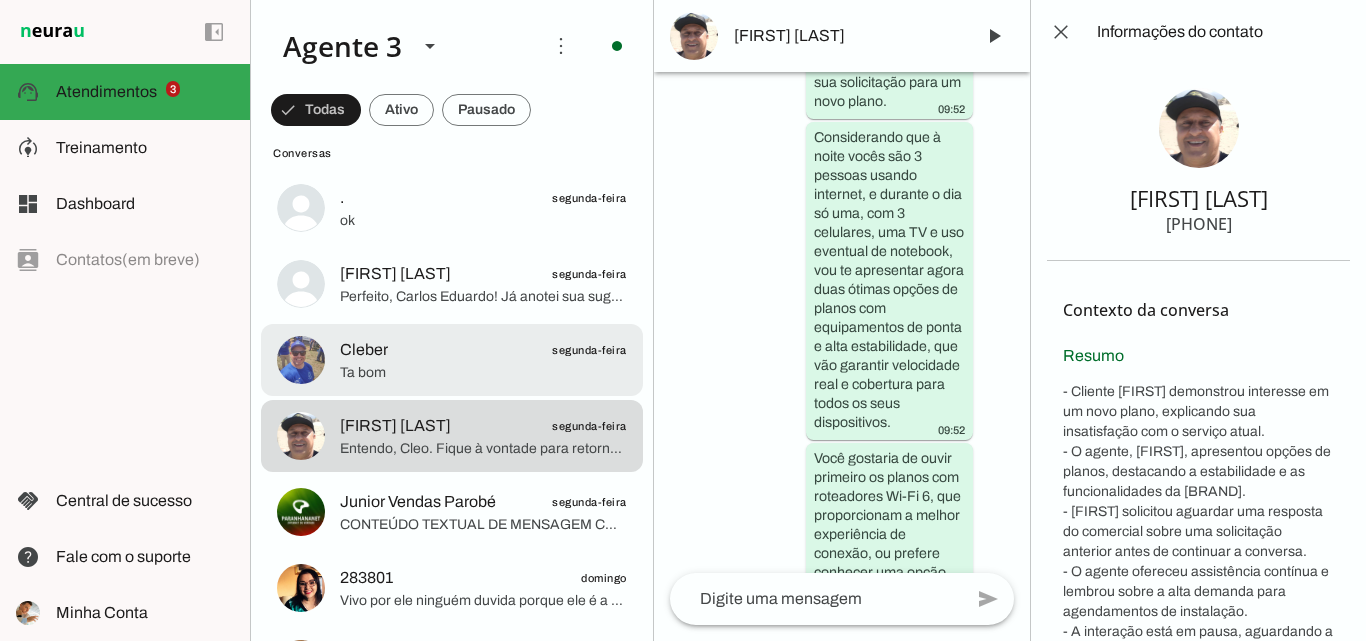 click on "Ta bom" 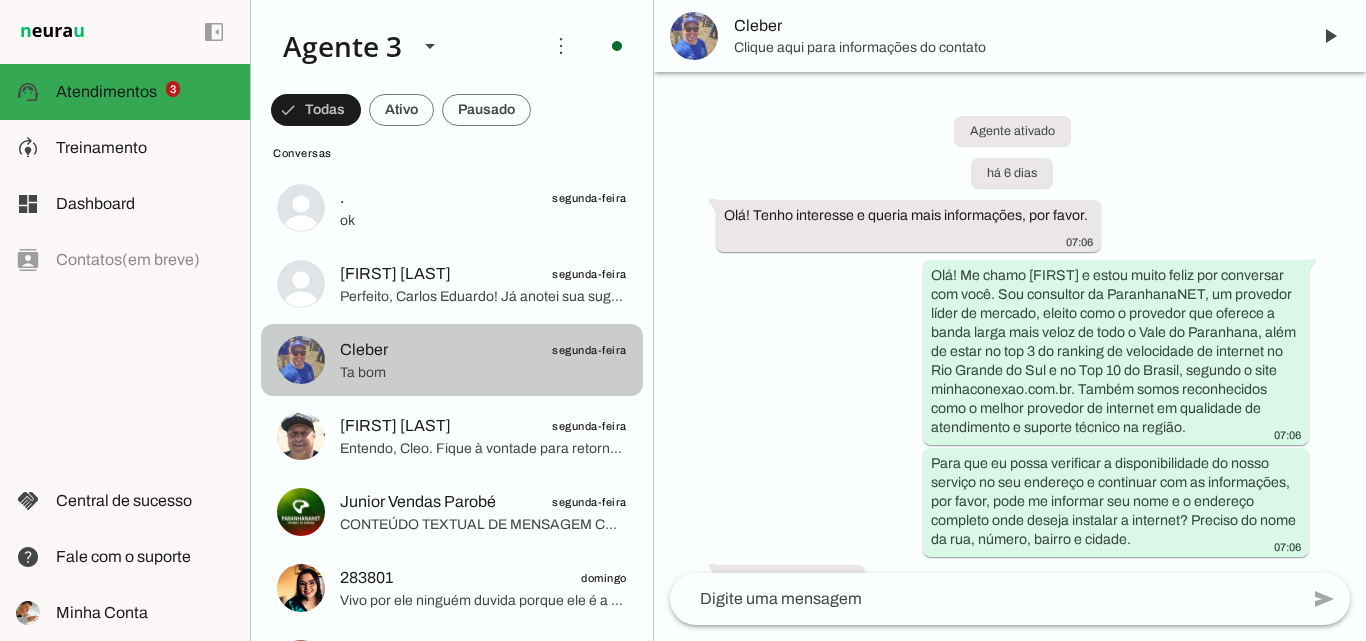 scroll, scrollTop: 5938, scrollLeft: 0, axis: vertical 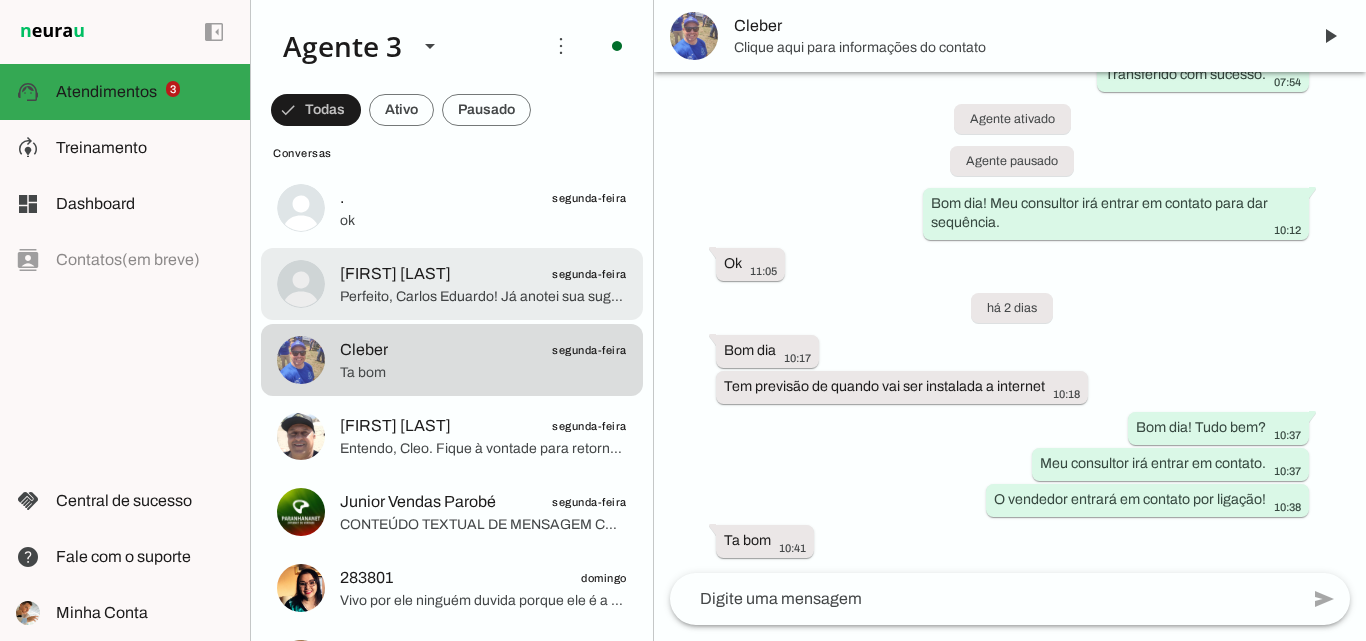 click at bounding box center (483, -1652) 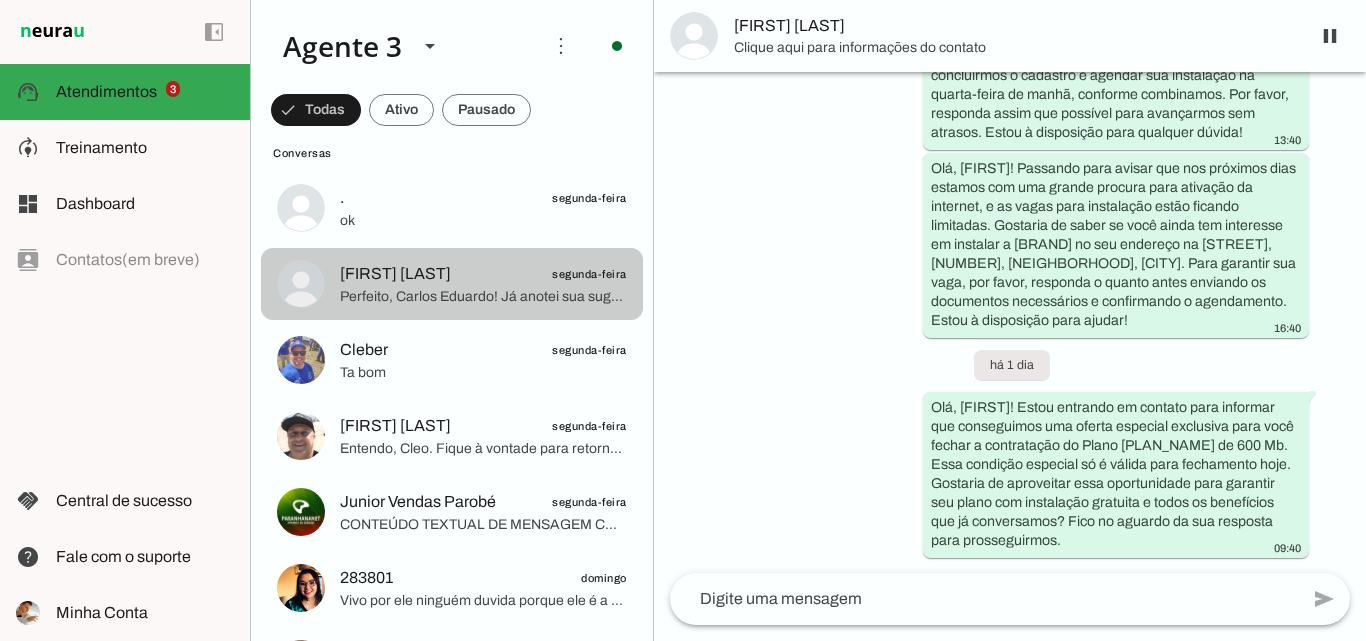 scroll, scrollTop: 5451, scrollLeft: 0, axis: vertical 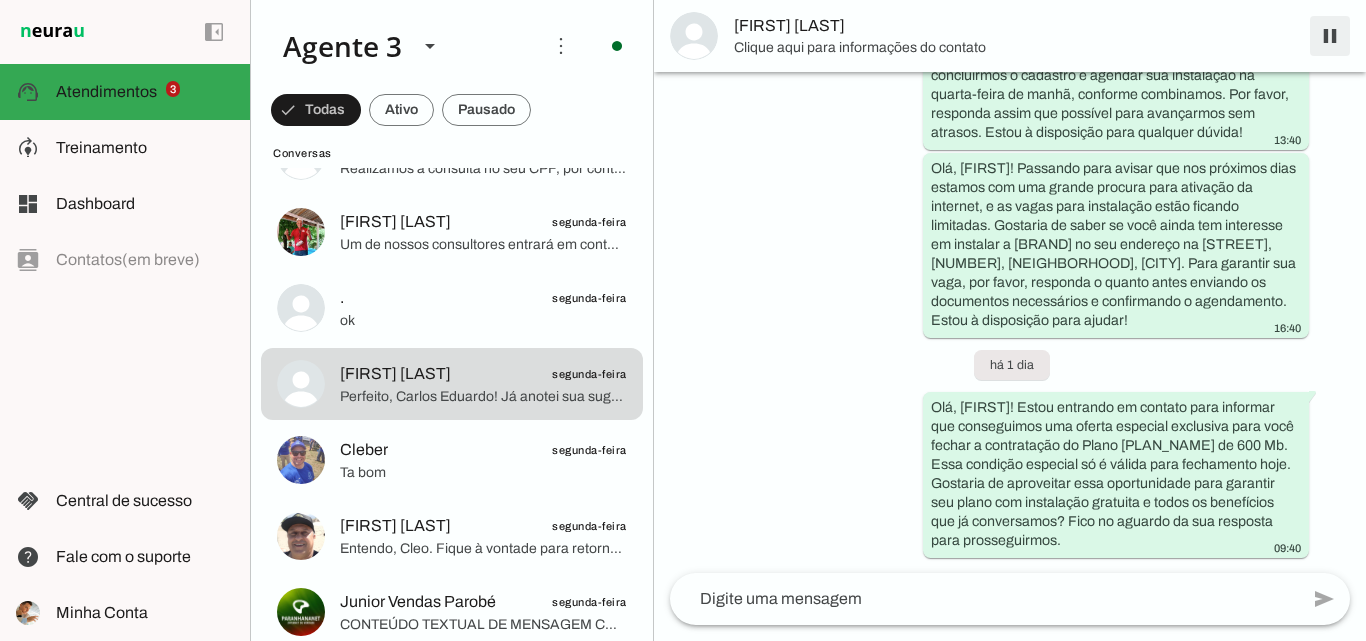 click at bounding box center [1330, 36] 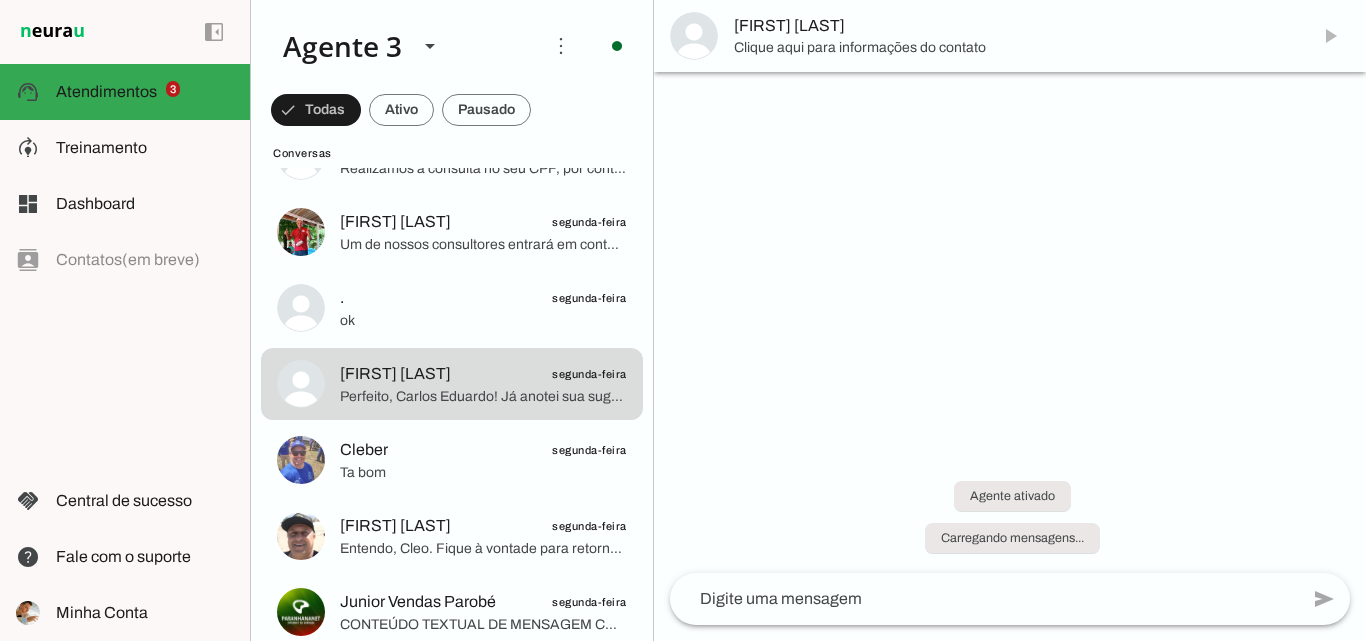 click on "Carlos Eduardo Kich" at bounding box center (1014, 26) 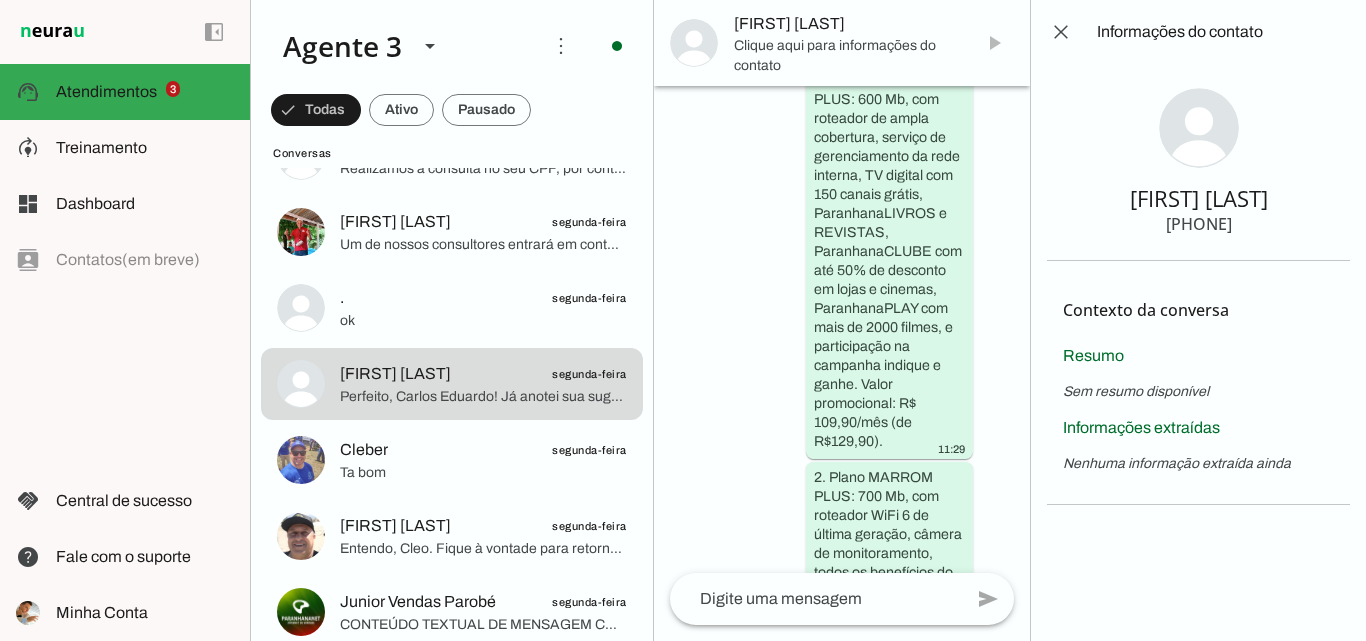 scroll, scrollTop: 0, scrollLeft: 0, axis: both 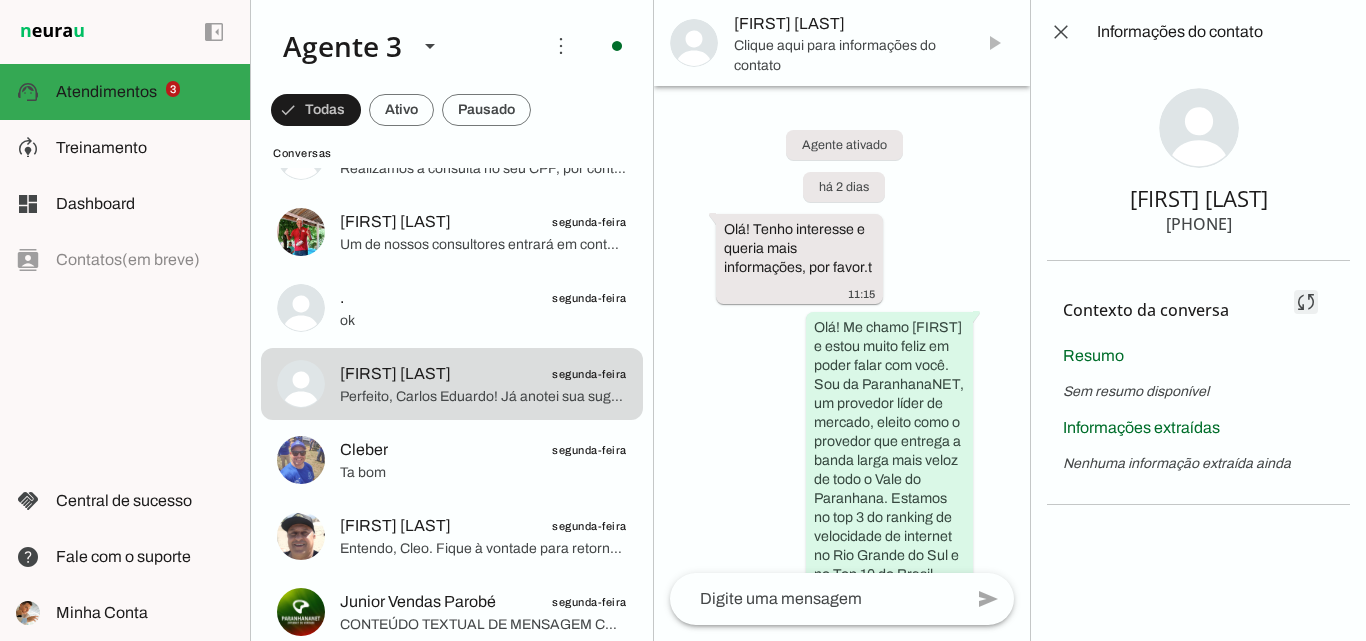 click at bounding box center (1306, 302) 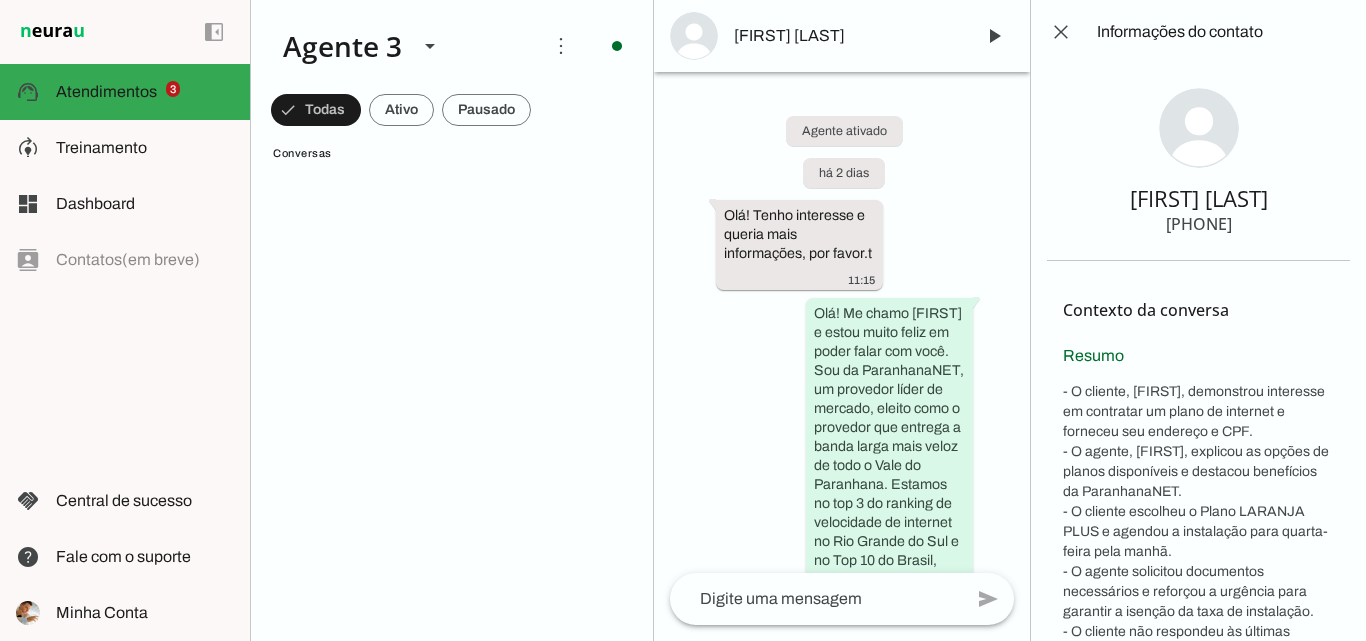 scroll, scrollTop: 0, scrollLeft: 0, axis: both 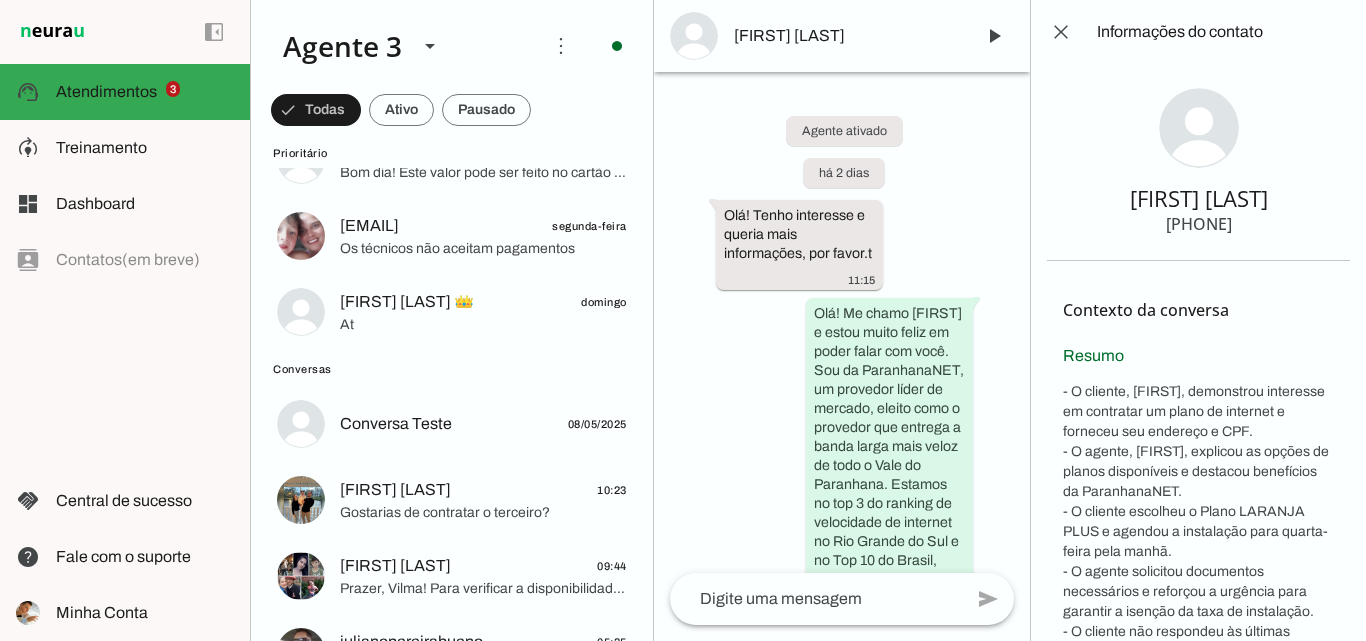 drag, startPoint x: 1089, startPoint y: 202, endPoint x: 1264, endPoint y: 227, distance: 176.7767 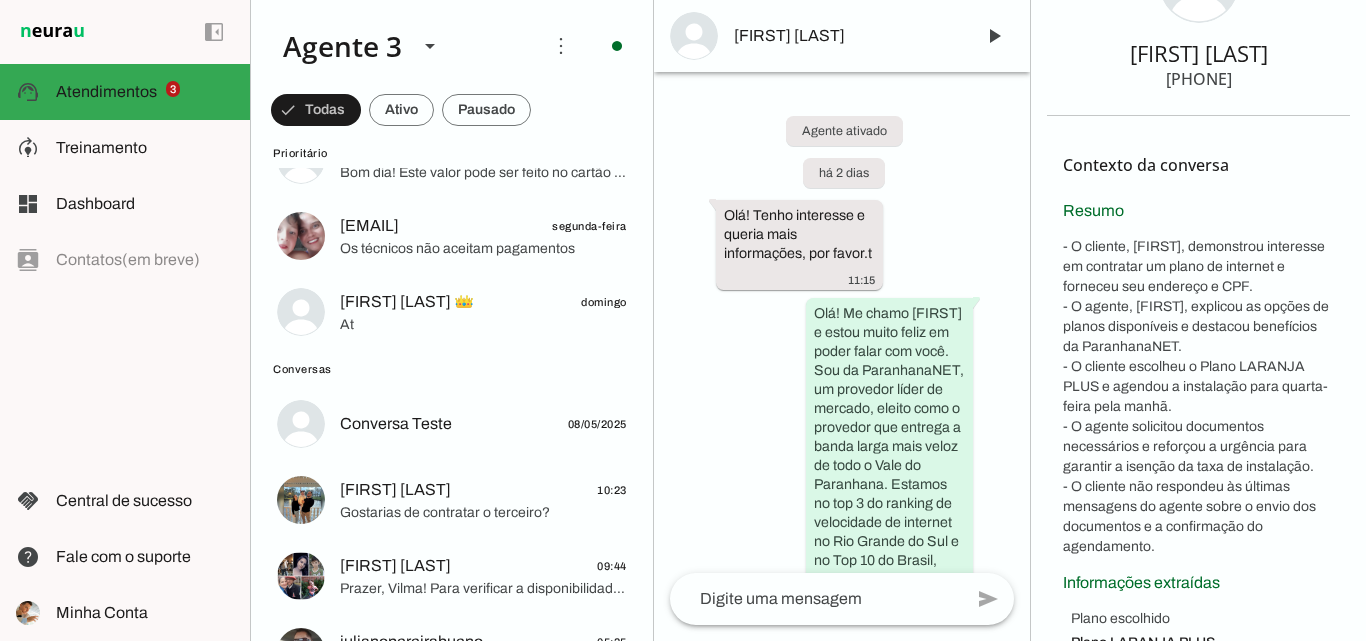 scroll, scrollTop: 432, scrollLeft: 0, axis: vertical 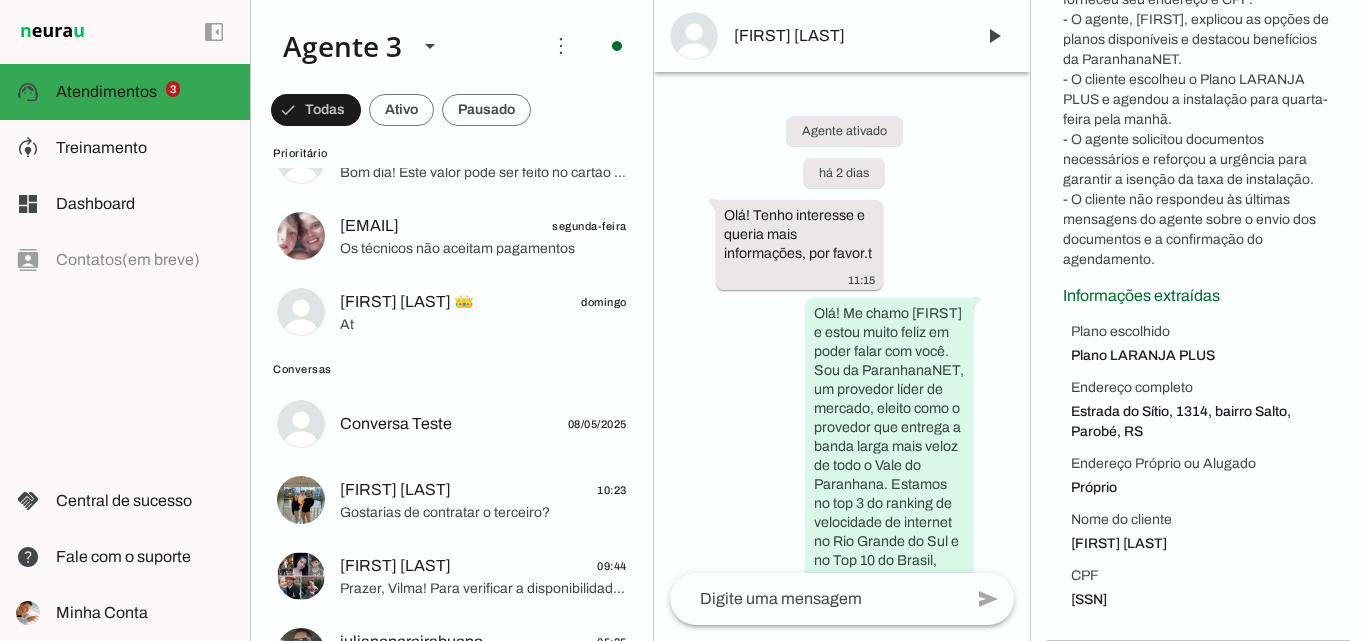drag, startPoint x: 1060, startPoint y: 345, endPoint x: 1249, endPoint y: 603, distance: 319.82025 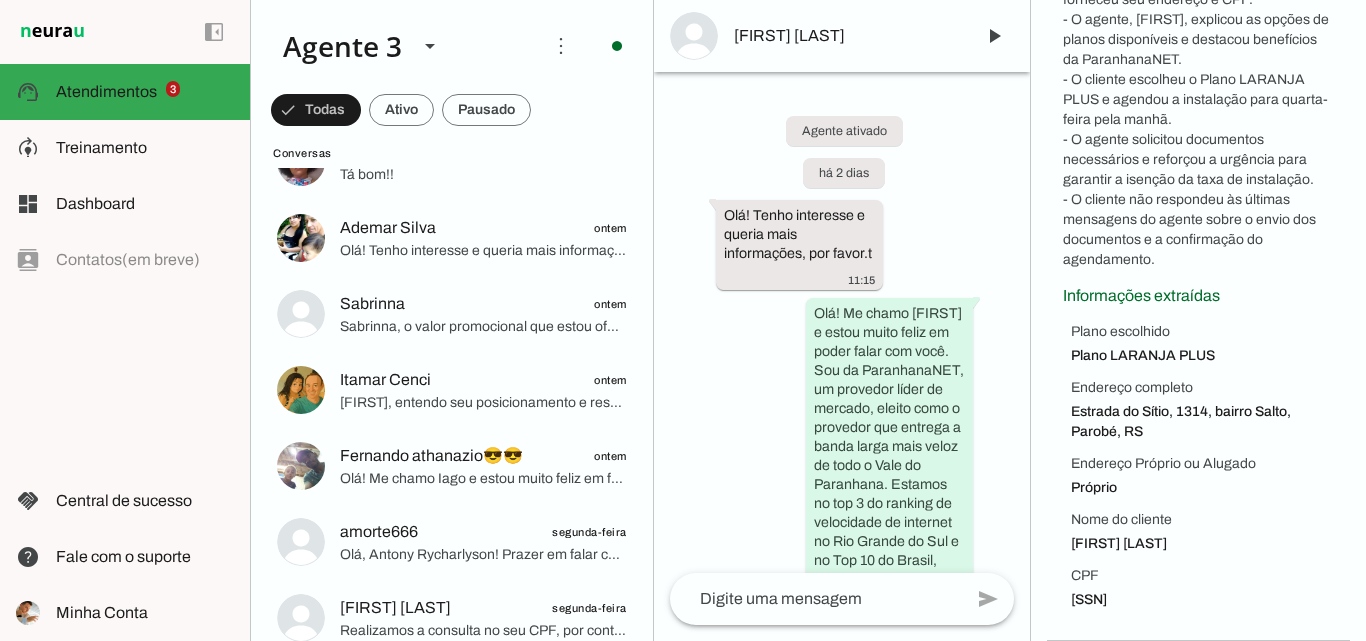 scroll, scrollTop: 1700, scrollLeft: 0, axis: vertical 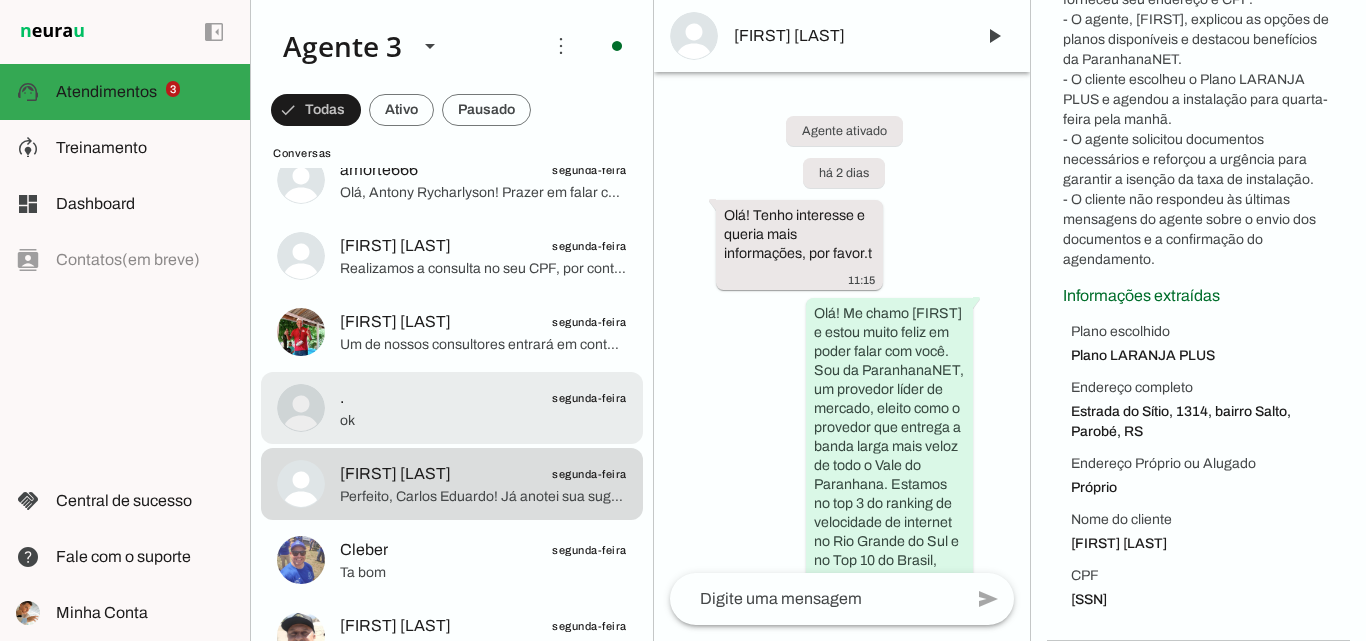 click on ".
segunda-feira" 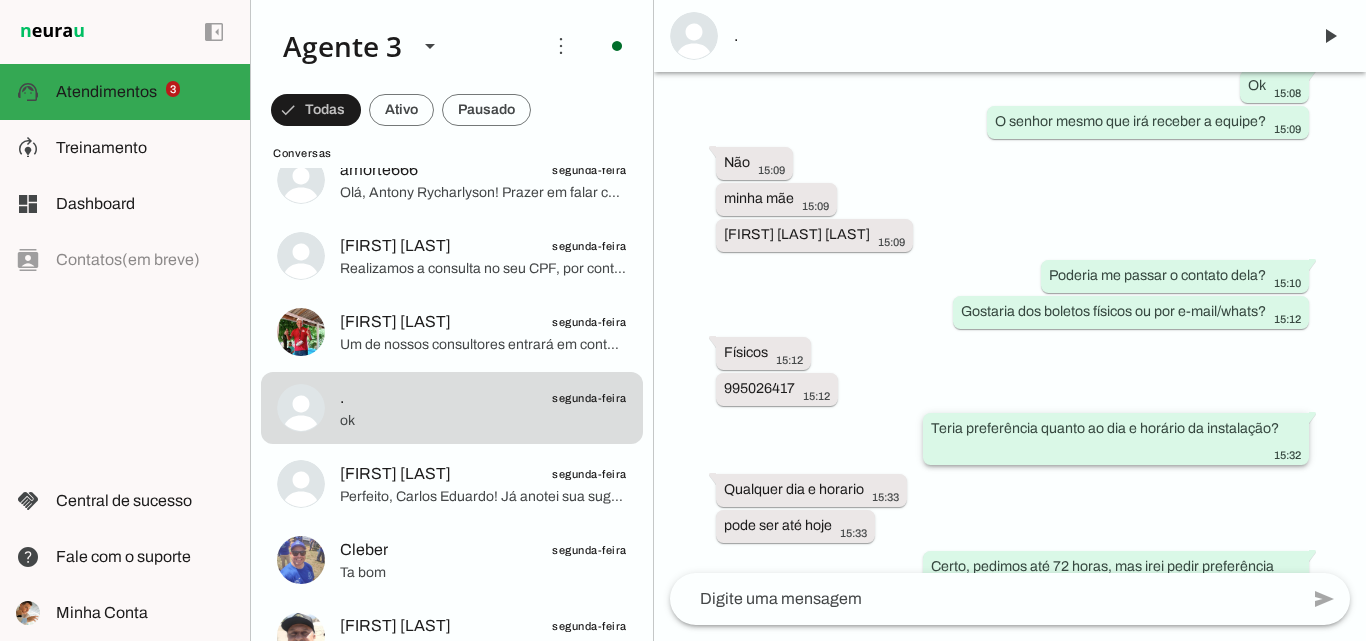 scroll, scrollTop: 8928, scrollLeft: 0, axis: vertical 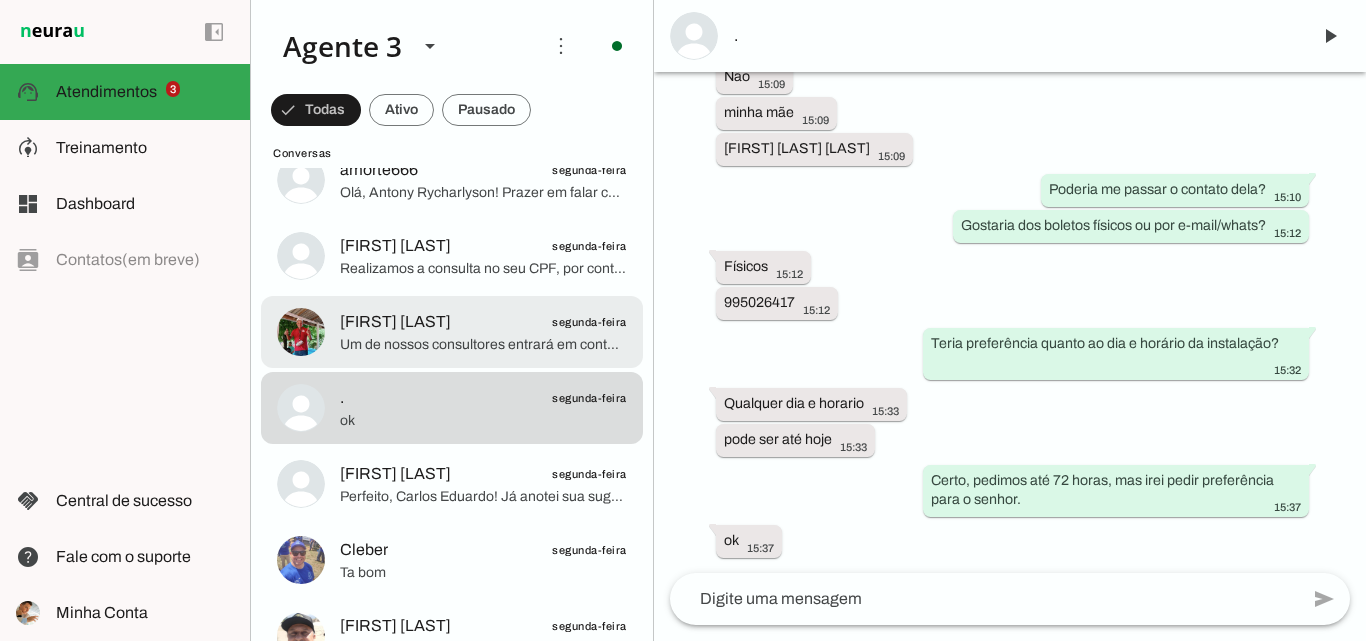 click on "Um de nossos consultores entrará em contato!" 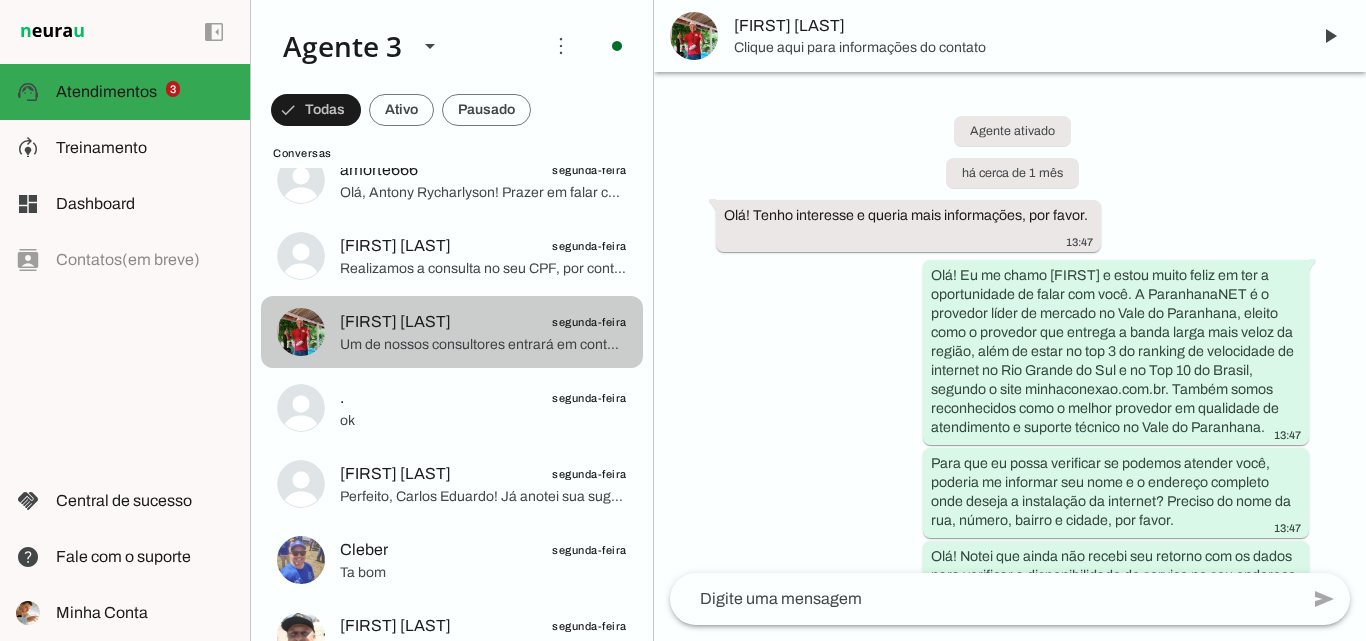 scroll, scrollTop: 1103, scrollLeft: 0, axis: vertical 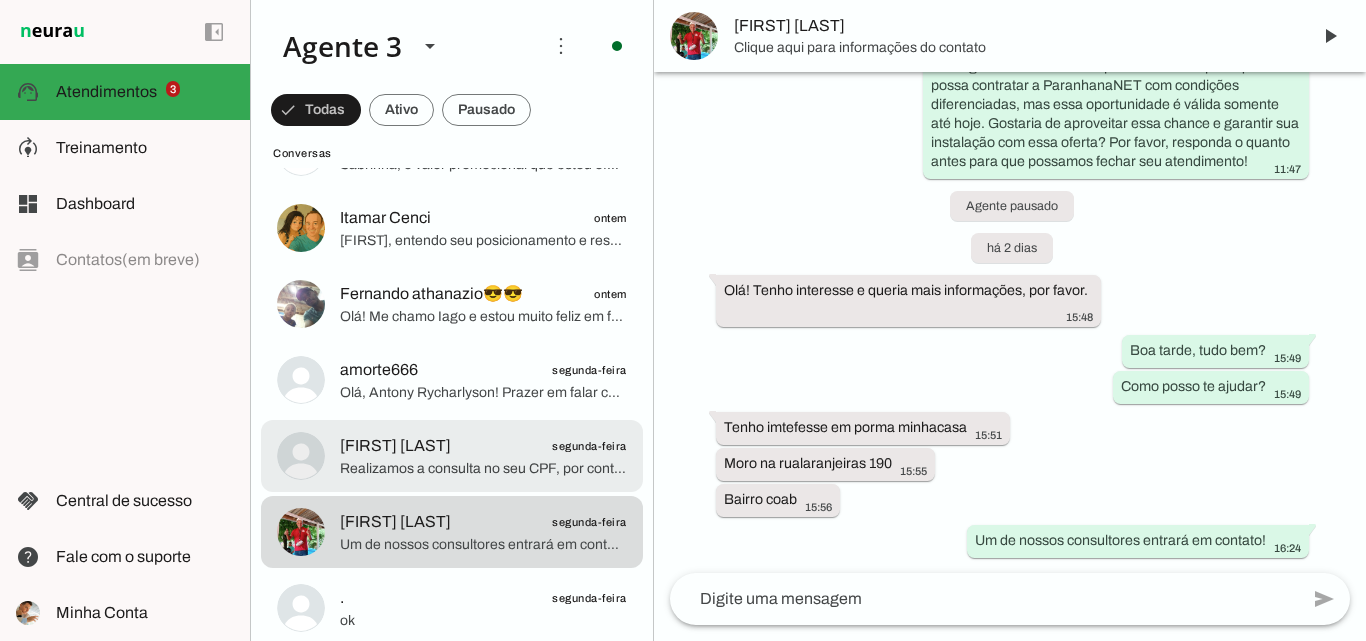 click on "Katiele tauane Almeida
segunda-feira" 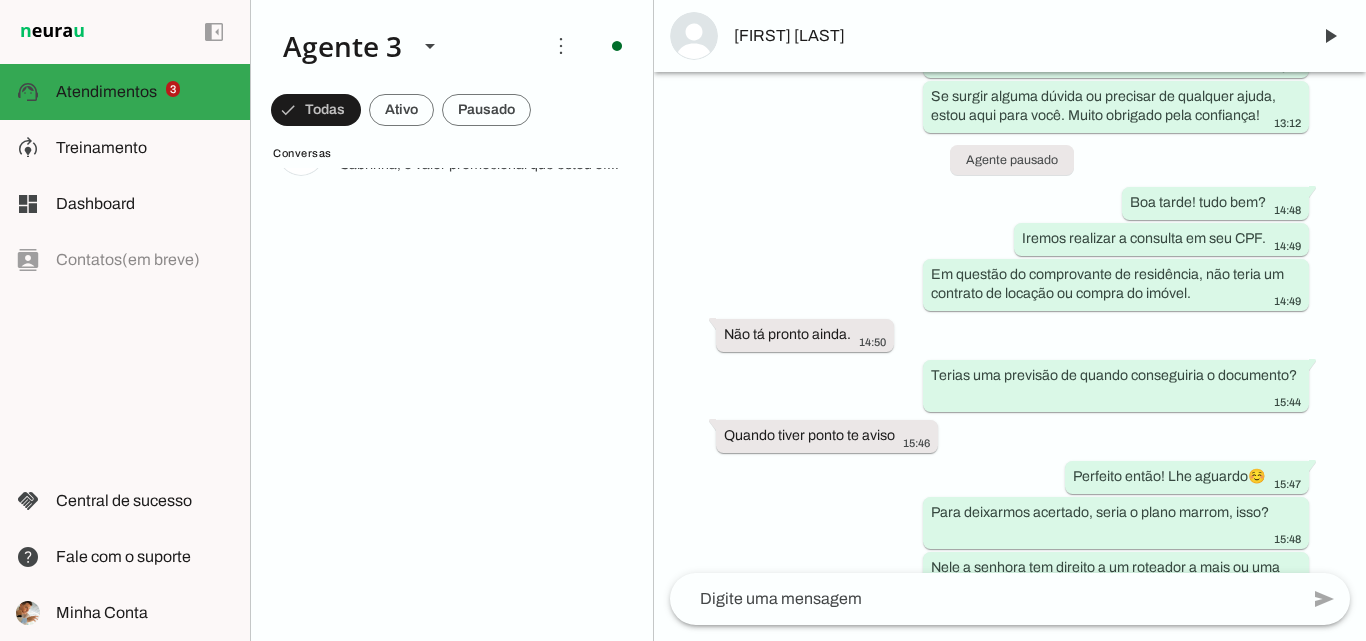 scroll, scrollTop: 0, scrollLeft: 0, axis: both 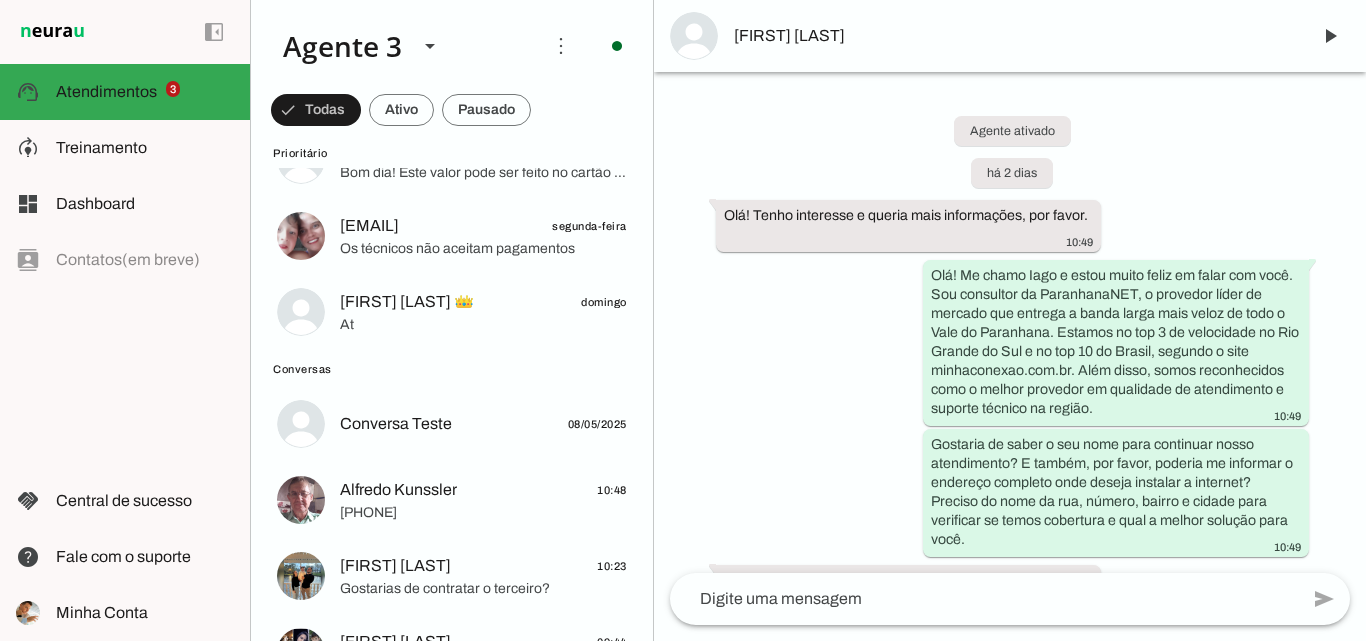 click on "Katiele tauane Almeida" at bounding box center (1014, 36) 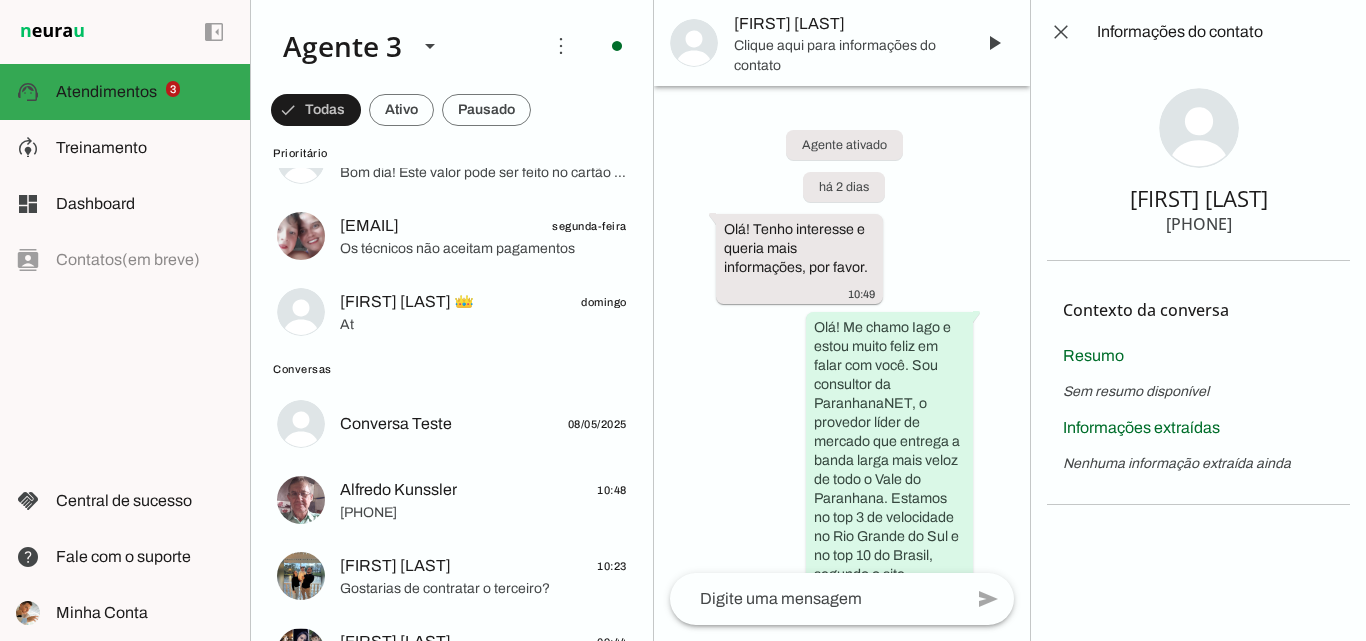 scroll, scrollTop: 0, scrollLeft: 0, axis: both 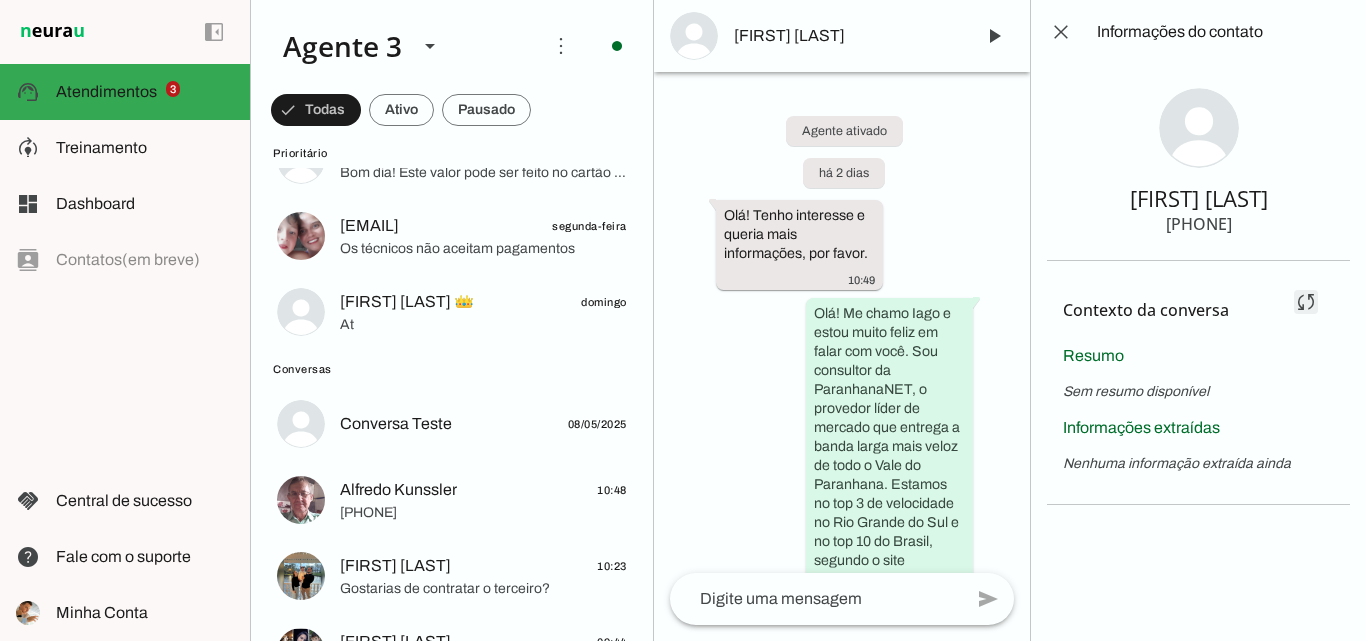 click at bounding box center (1306, 302) 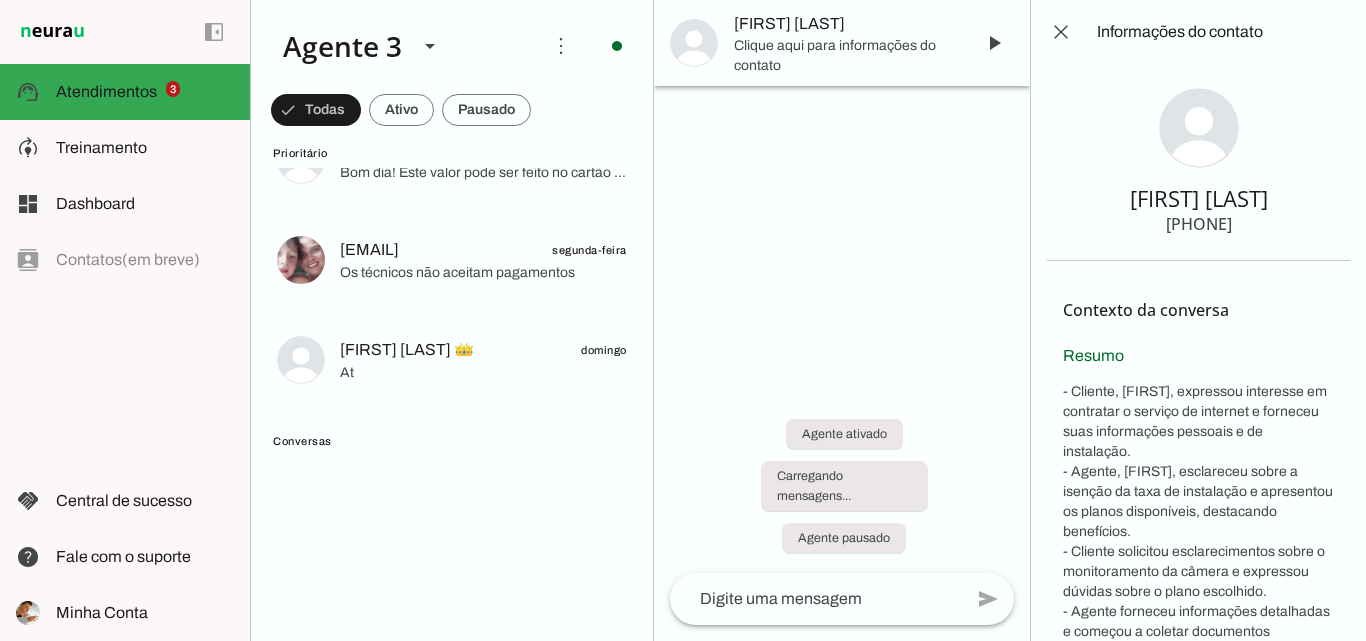 scroll, scrollTop: 0, scrollLeft: 0, axis: both 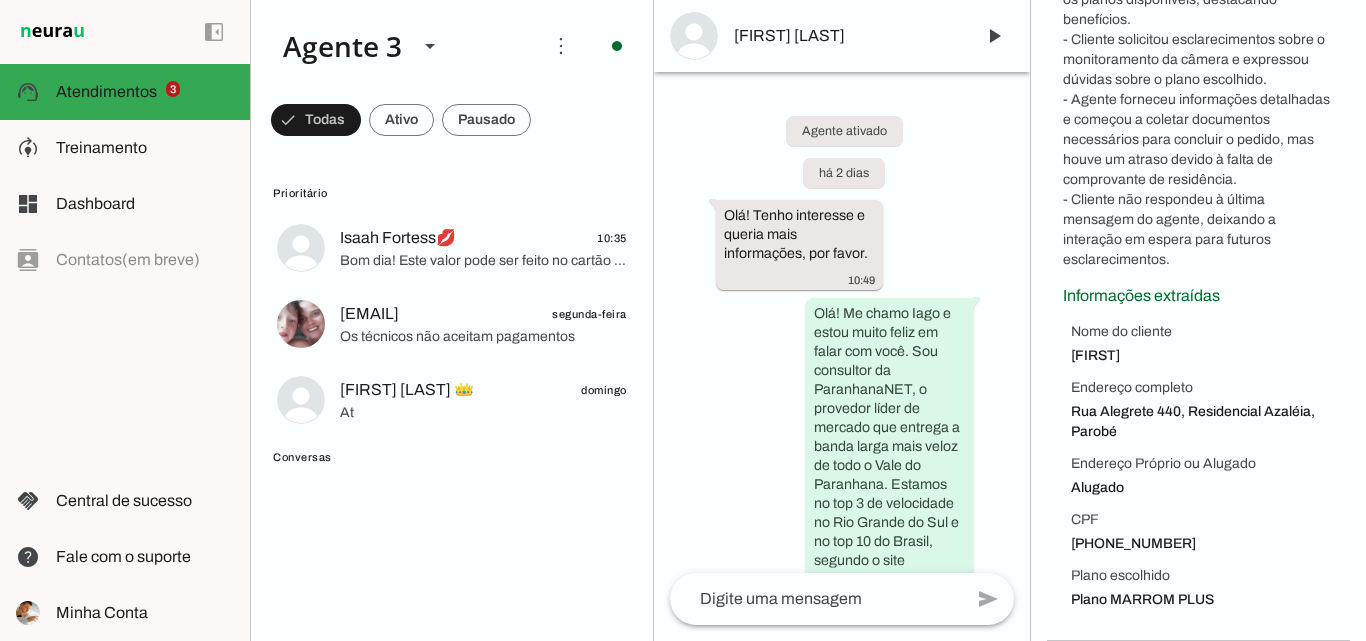 drag, startPoint x: 1059, startPoint y: 352, endPoint x: 1256, endPoint y: 609, distance: 323.81784 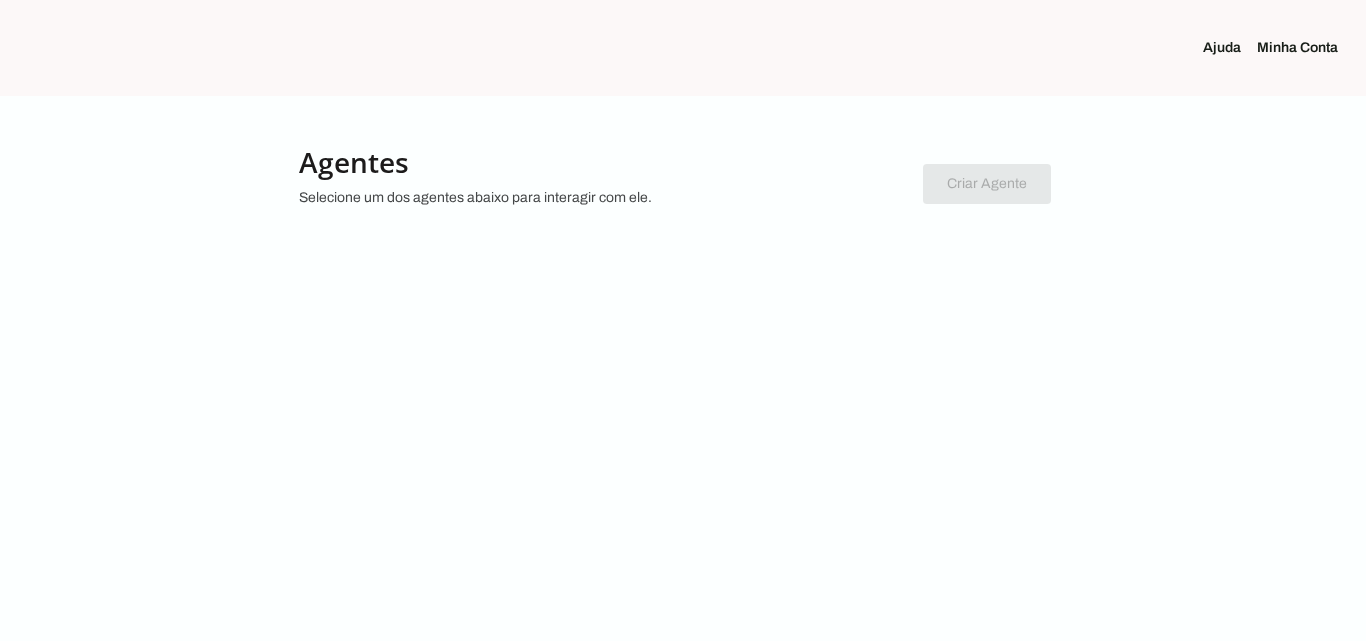 scroll, scrollTop: 0, scrollLeft: 0, axis: both 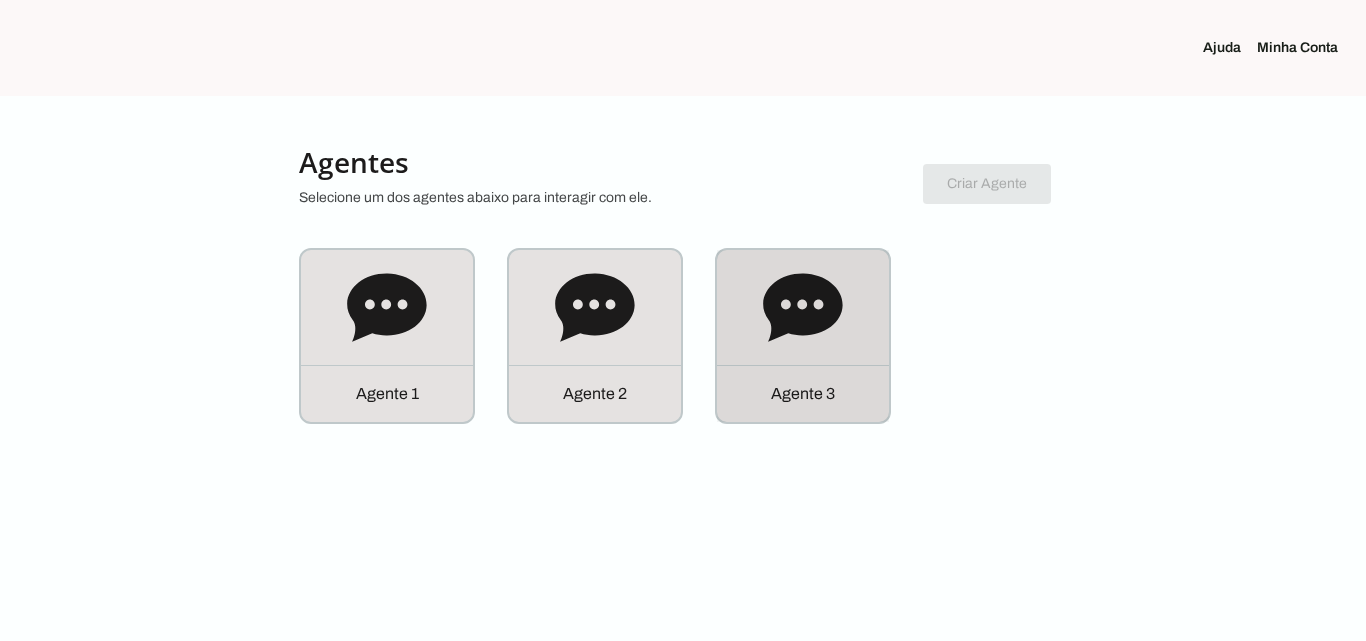 click on "Agente 3" 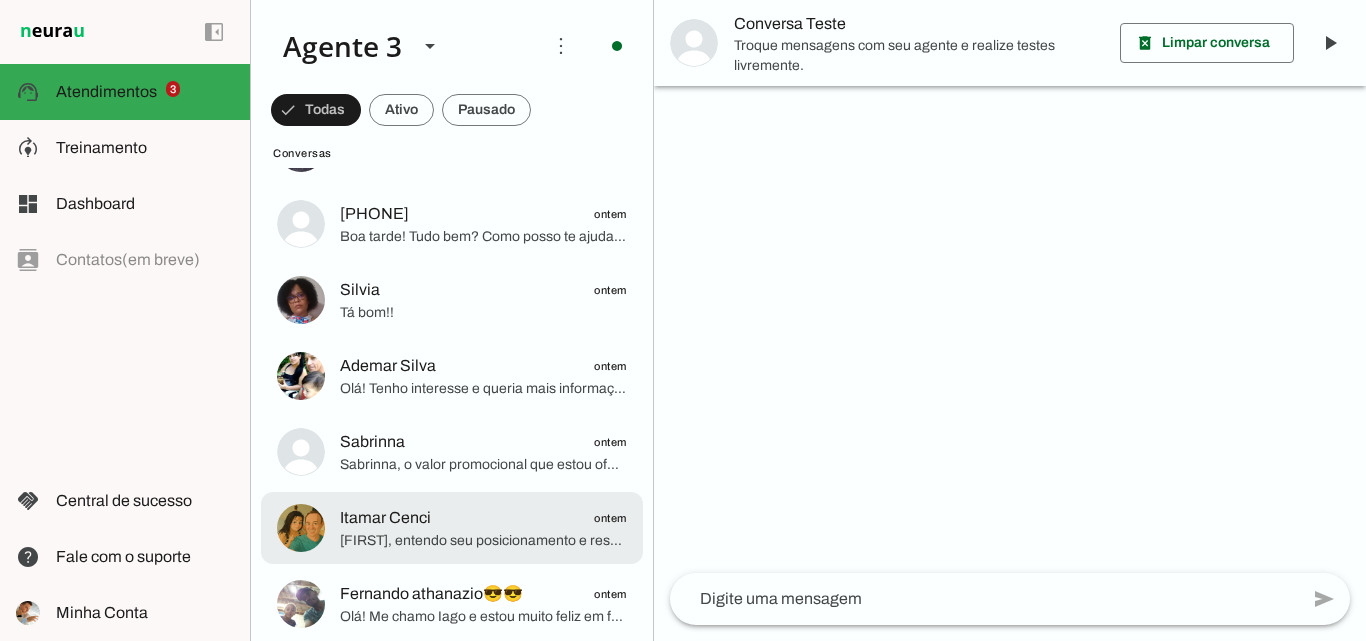 scroll, scrollTop: 1400, scrollLeft: 0, axis: vertical 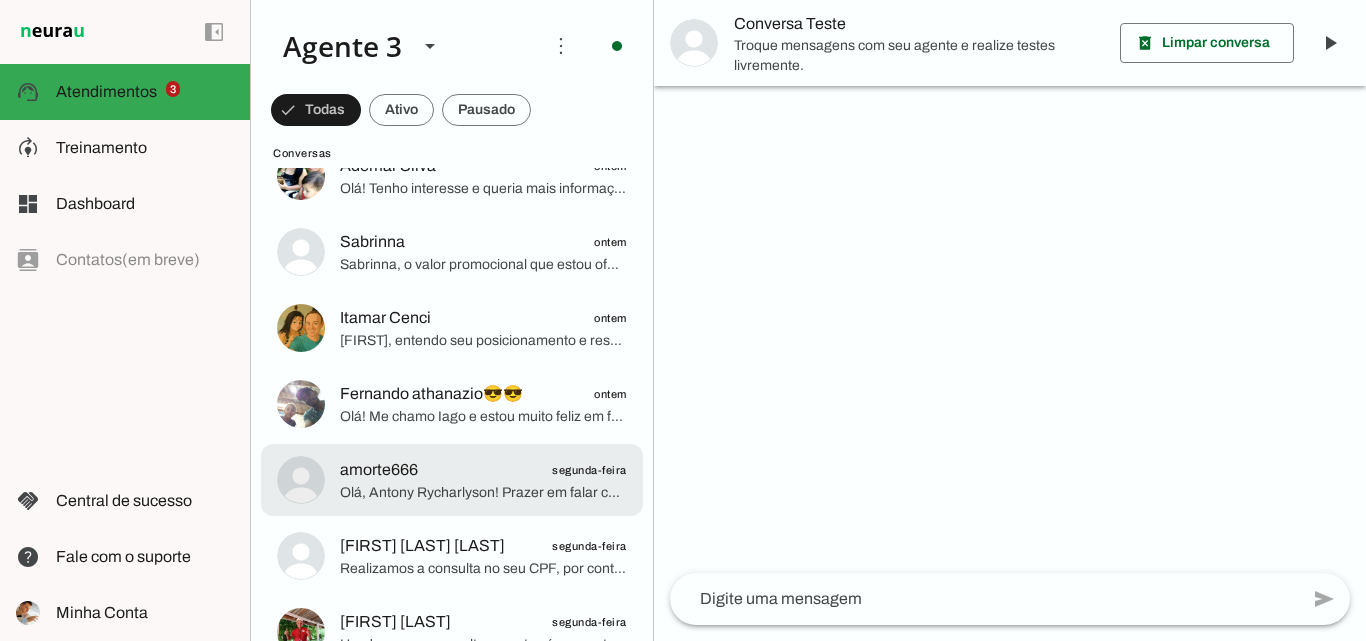 click on "Olá, Antony Rycharlyson! Prazer em falar com você. Vou verificar a viabilidade para o endereço Rua Liberdade, 256, Diogo Inácio, Barcelos.
Só para confirmar, Barcelos fica fora das cidades que atendemos atualmente (Parobé, Taquara e Igrejinha). Infelizmente, ainda não temos rede disponível em Barcelos.
Podemos colocar seu contato em uma lista de espera, e assim que tivermos disponibilidade para essa região, entraremos em contato para ver se ainda tem interesse, tudo bem para você?" 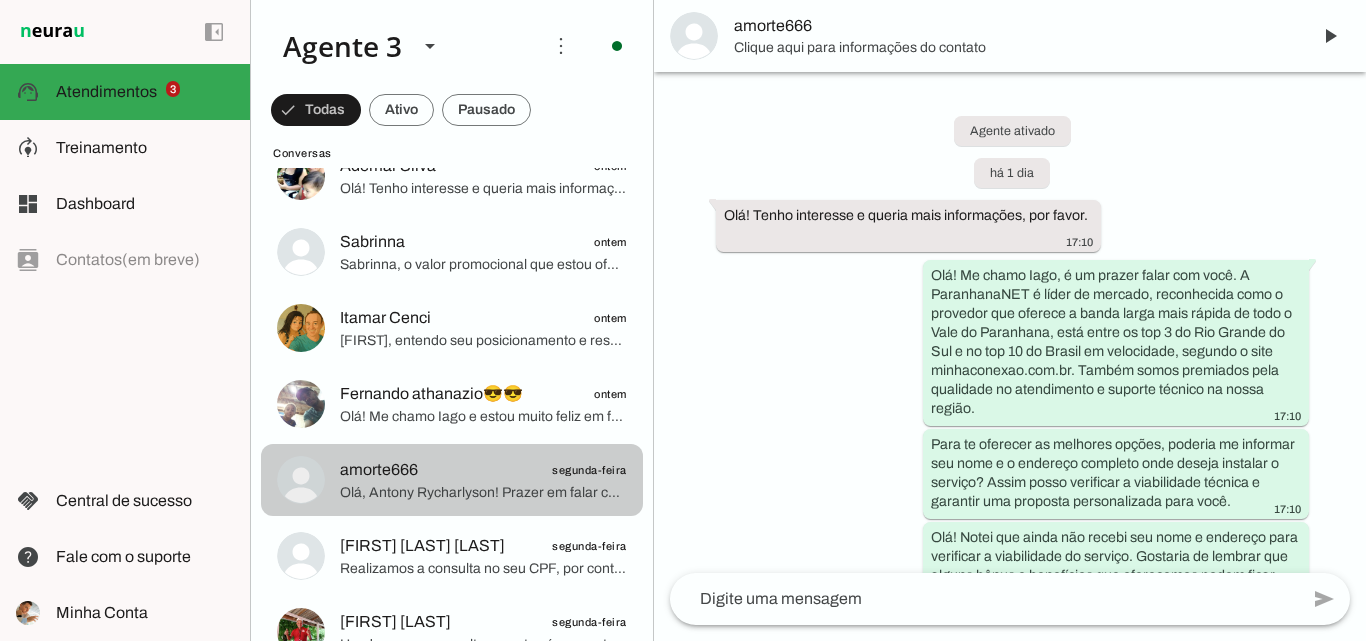 scroll, scrollTop: 1132, scrollLeft: 0, axis: vertical 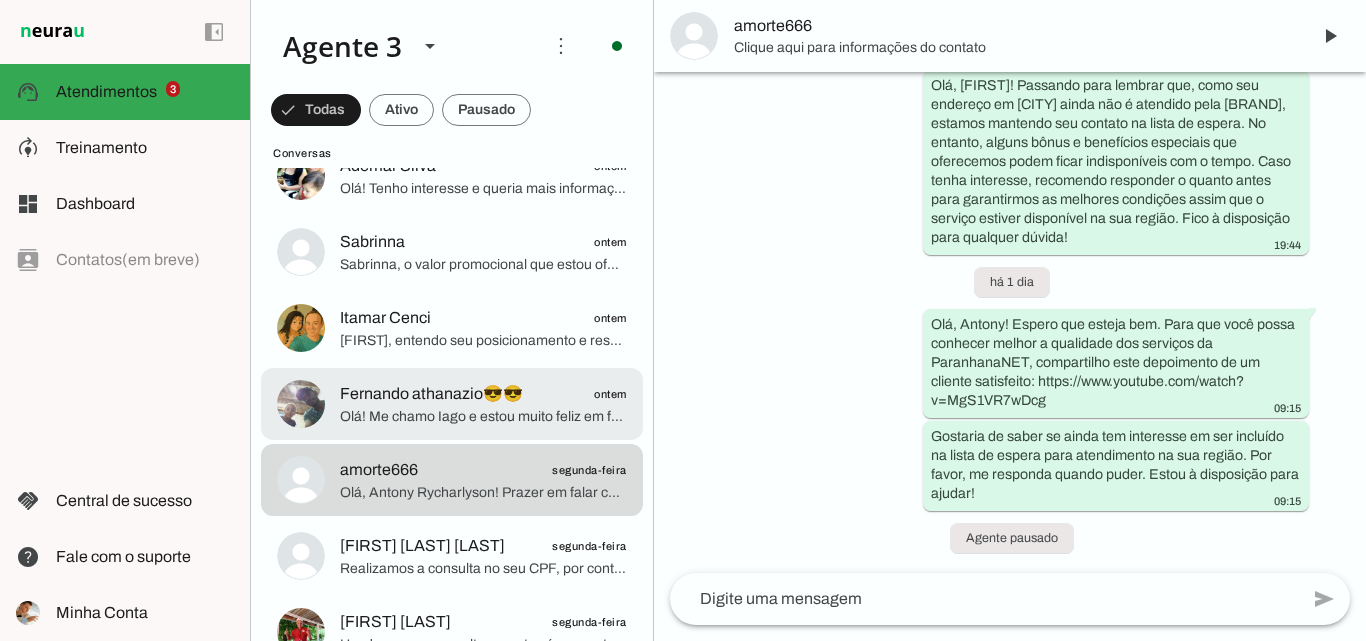 click on "Olá! Me chamo Iago e estou muito feliz em falar com você. Represento a ParanhanaNET, que é líder de mercado e reconhecida como o provedor que entrega a banda larga mais veloz de todo o Vale do Paranhana. Estamos no top 3 do ranking de velocidade de internet no Rio Grande do Sul e no Top 10 do Brasil, segundo o site minhaconexao.com.br. Além disso, somos premiados pelo melhor atendimento e suporte técnico na região.
Para que eu possa verificar se temos cobertura na sua área e ajudá-lo melhor, poderia me informar seu nome e o endereço completo onde deseja instalar a internet? Nome da rua, número, bairro e cidade, por favor. Se tiver algum ponto de referência, também pode ajudar." 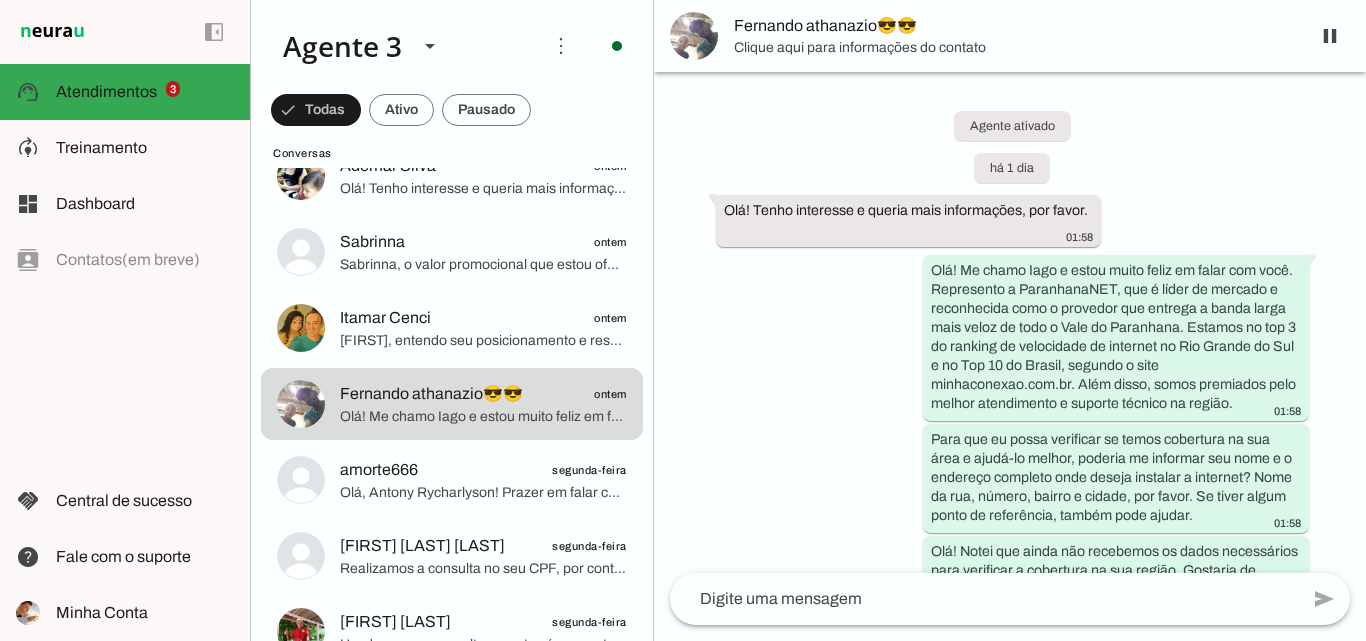 scroll, scrollTop: 0, scrollLeft: 0, axis: both 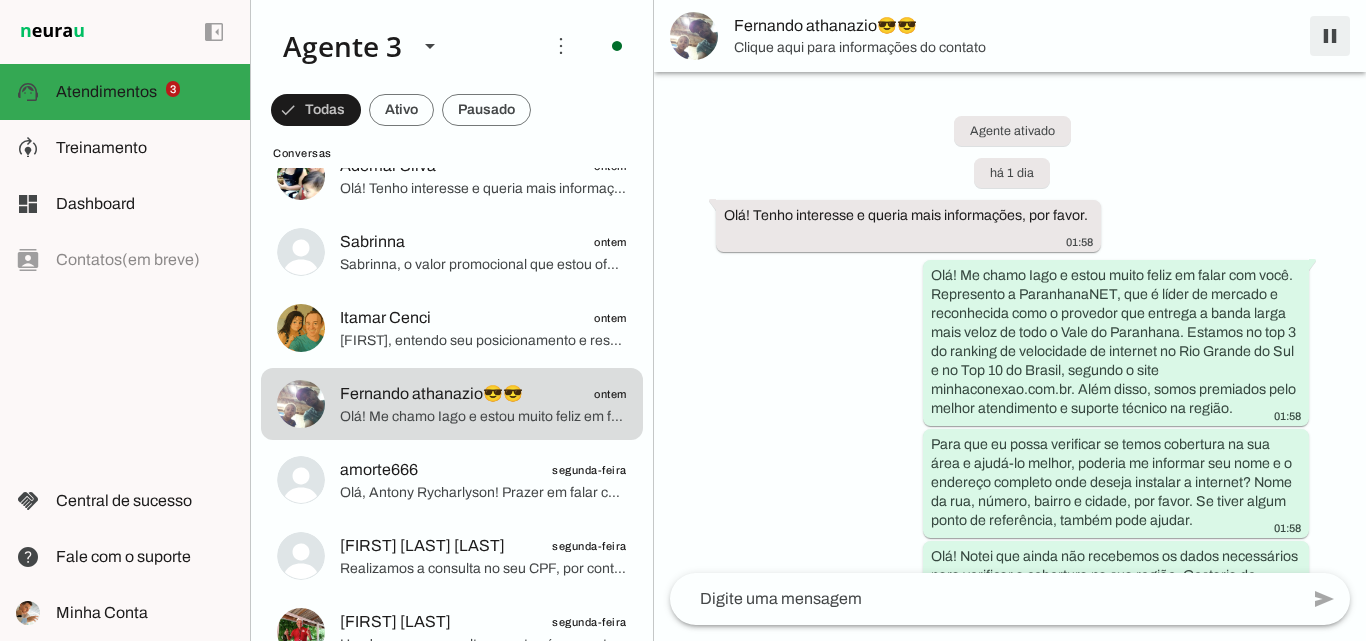 click at bounding box center [1330, 36] 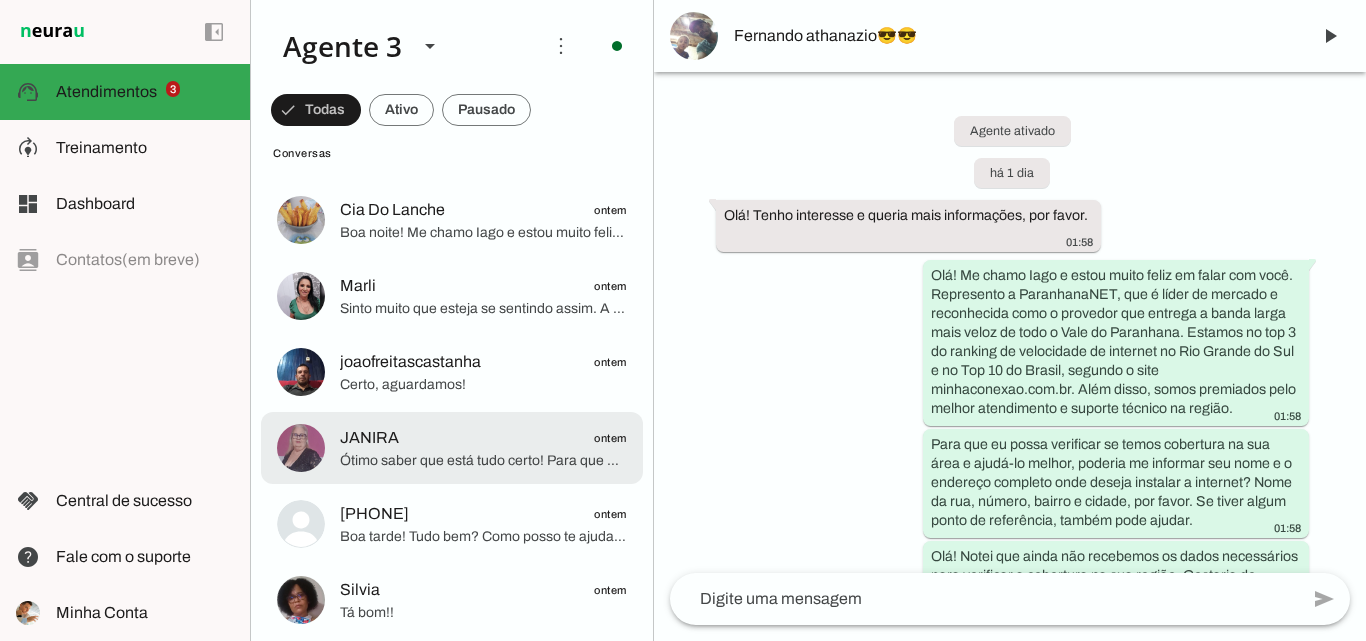 scroll, scrollTop: 800, scrollLeft: 0, axis: vertical 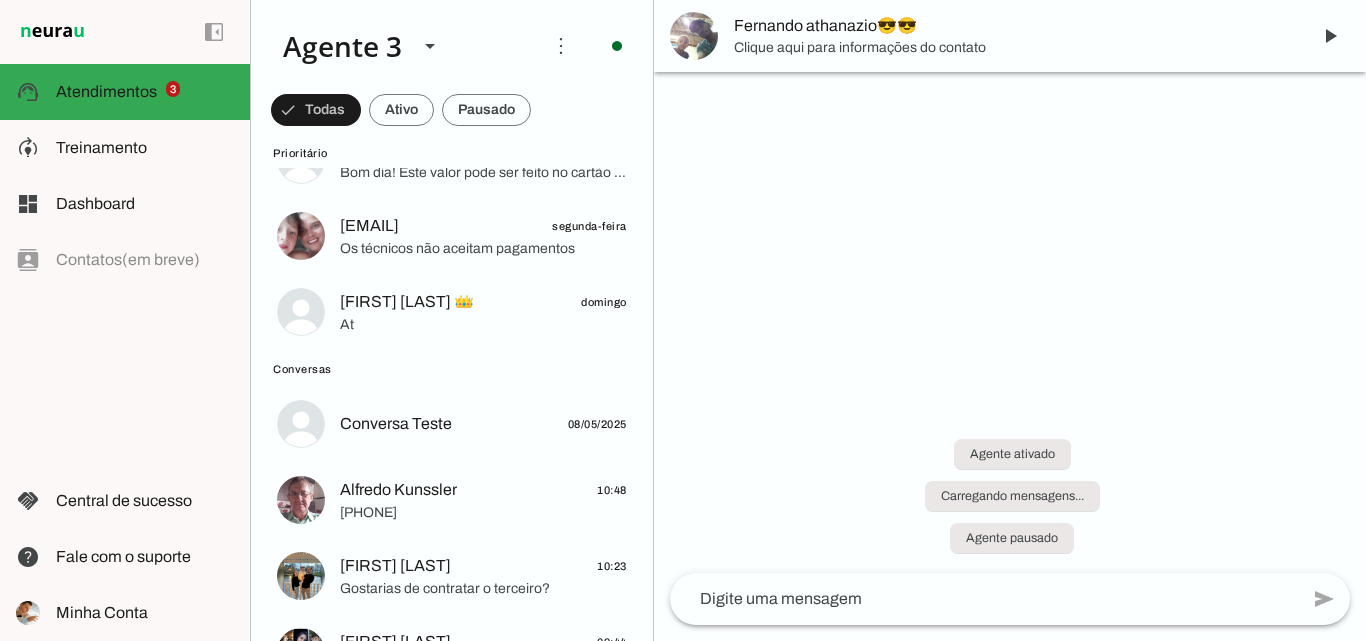 click on "Fernando athanazio😎😎" at bounding box center [1014, 26] 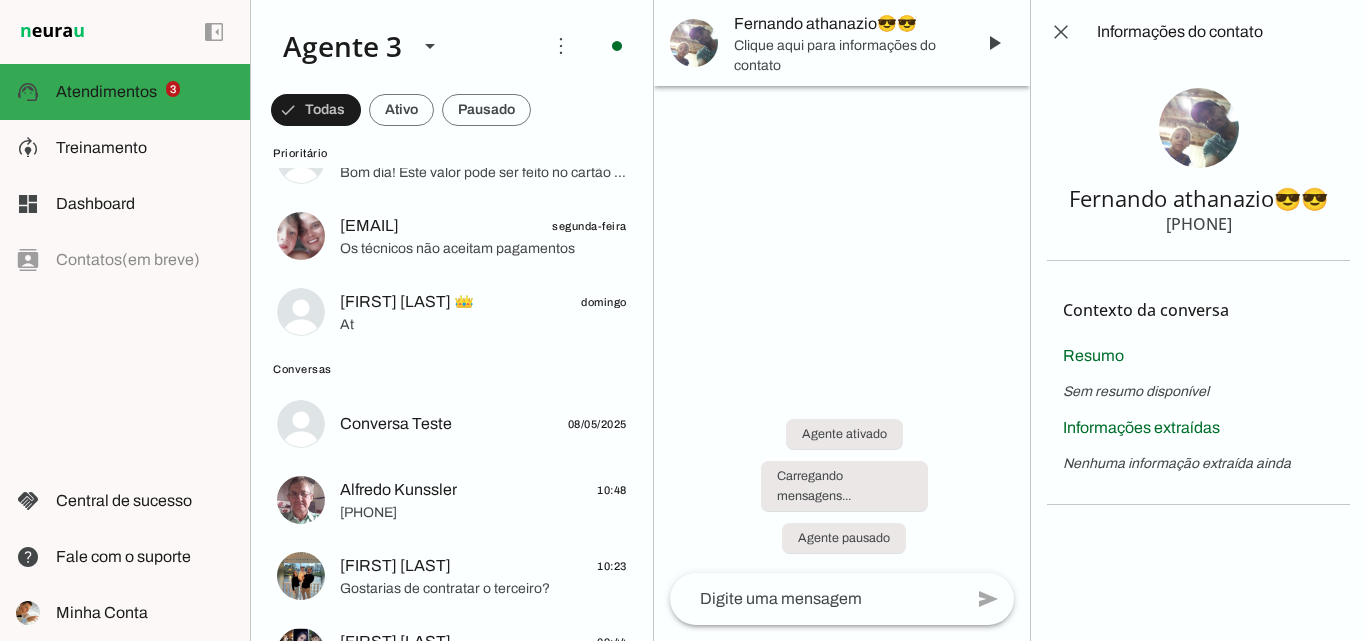 type 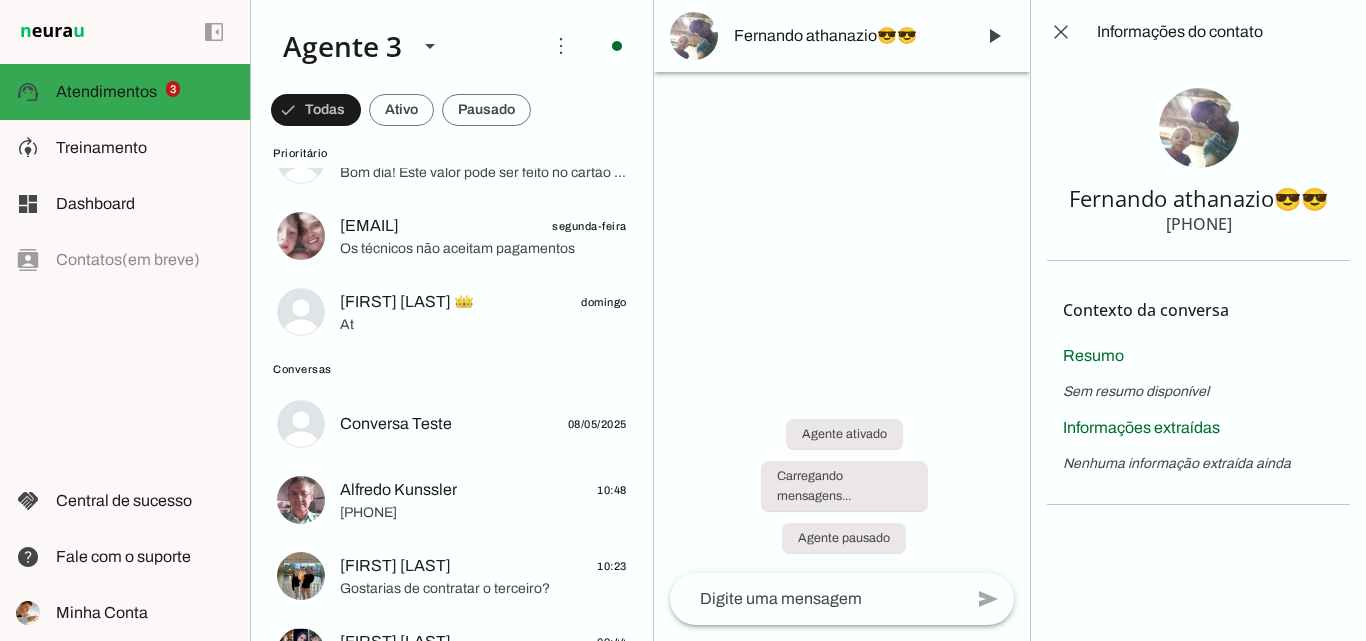drag, startPoint x: 1066, startPoint y: 196, endPoint x: 1262, endPoint y: 217, distance: 197.1218 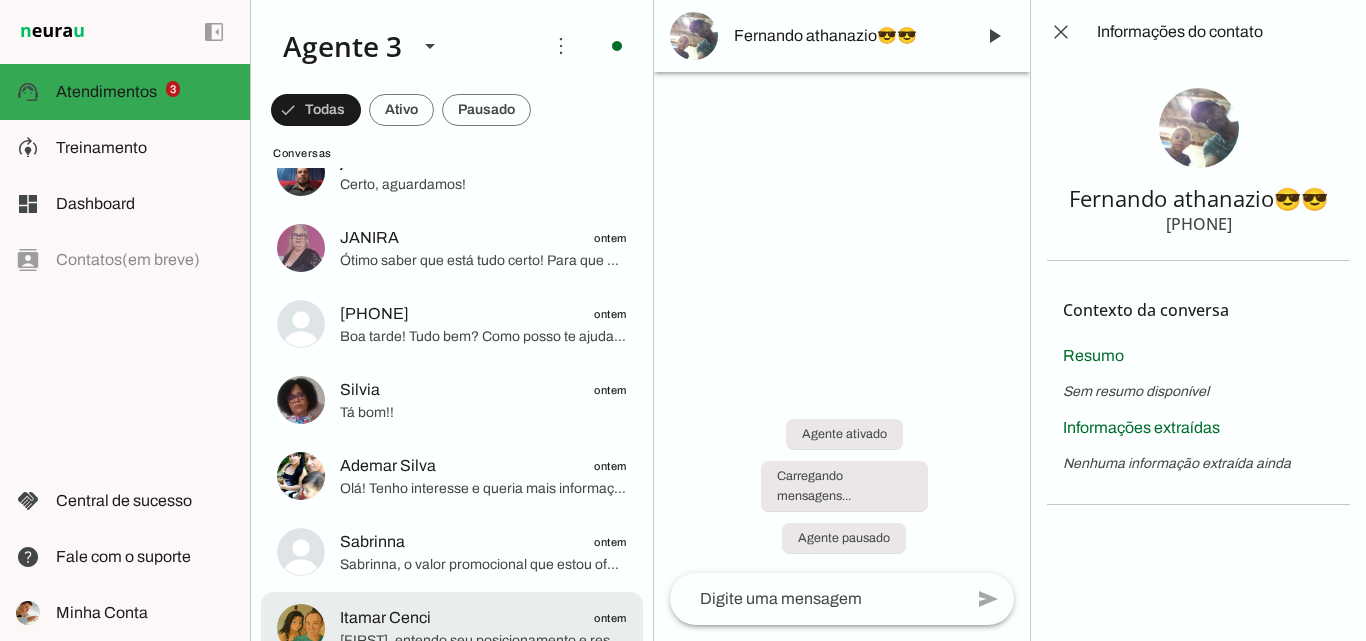 scroll, scrollTop: 1288, scrollLeft: 0, axis: vertical 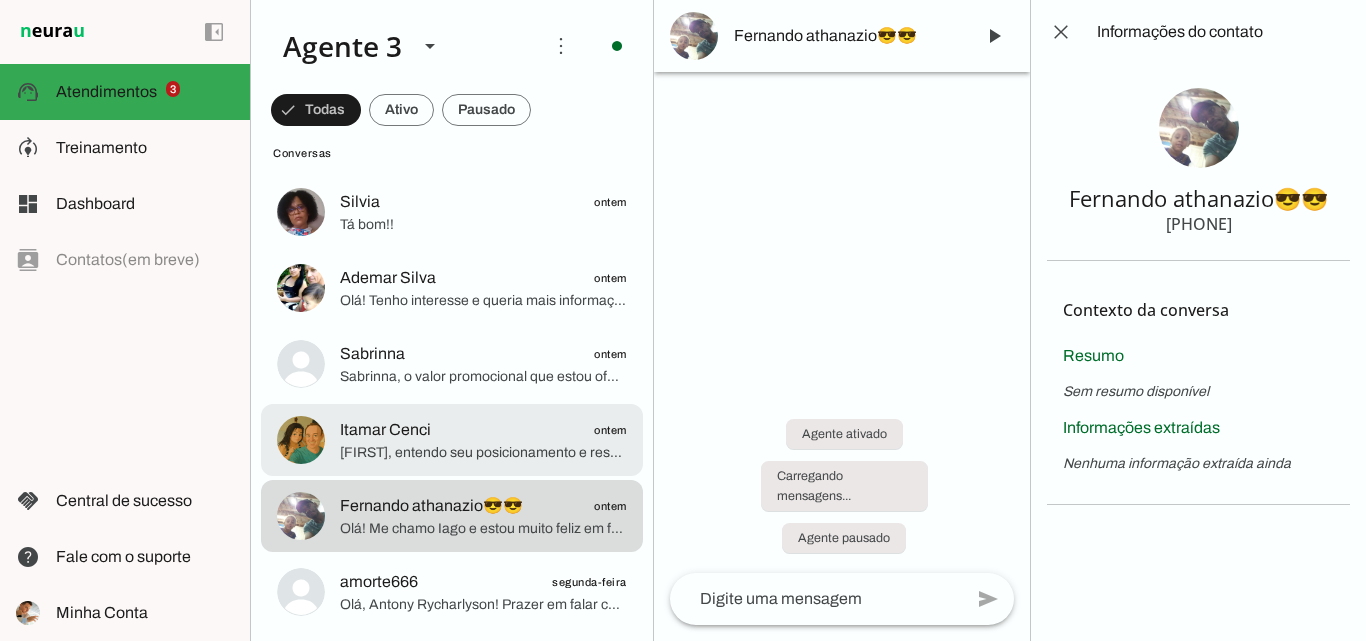 click on "Itamar Cenci
ontem" 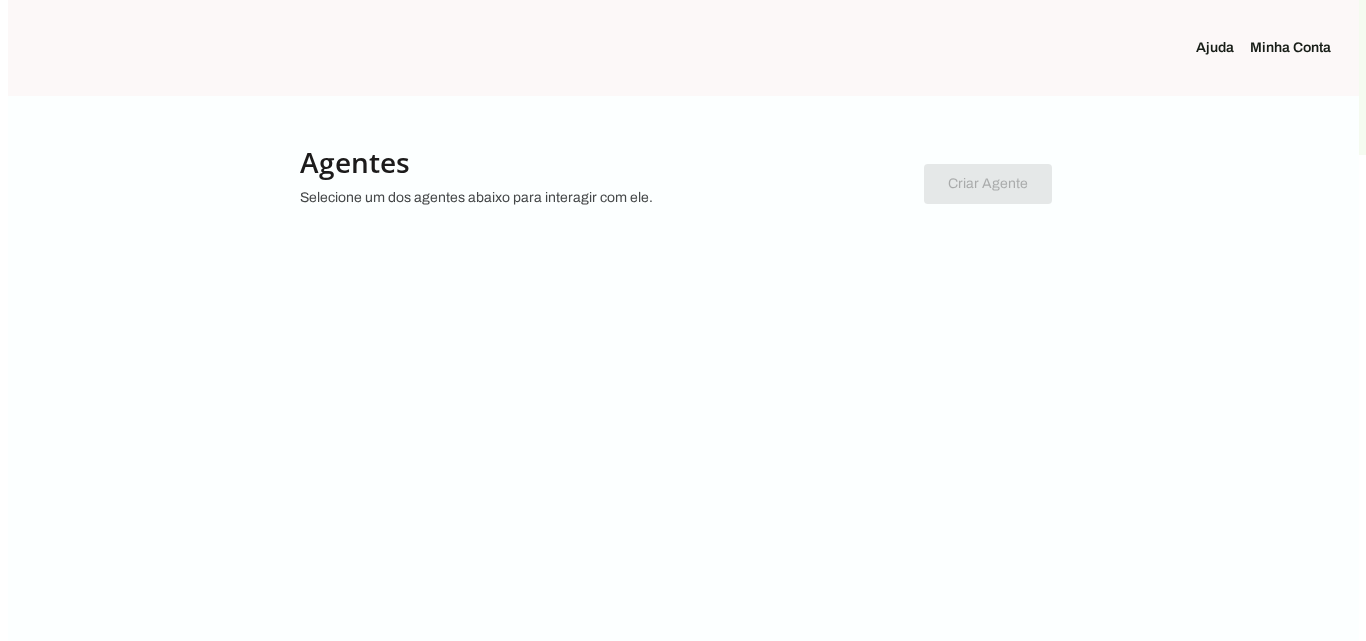scroll, scrollTop: 0, scrollLeft: 0, axis: both 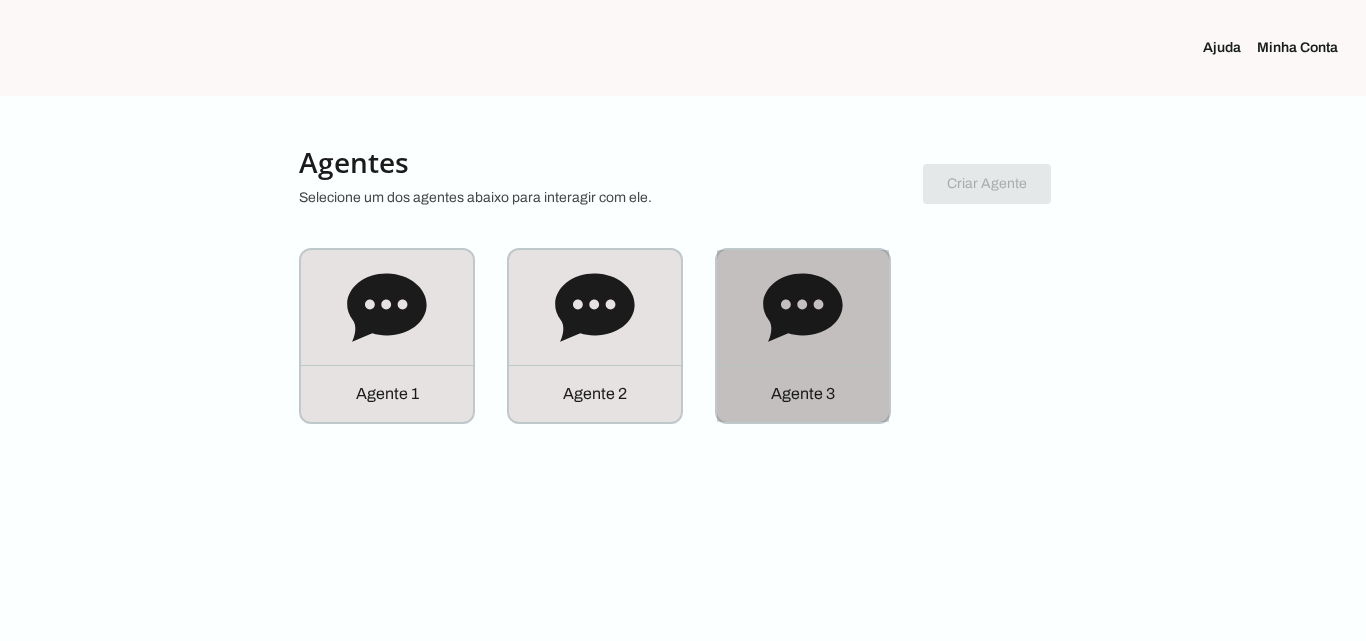 click on "Agente 3" 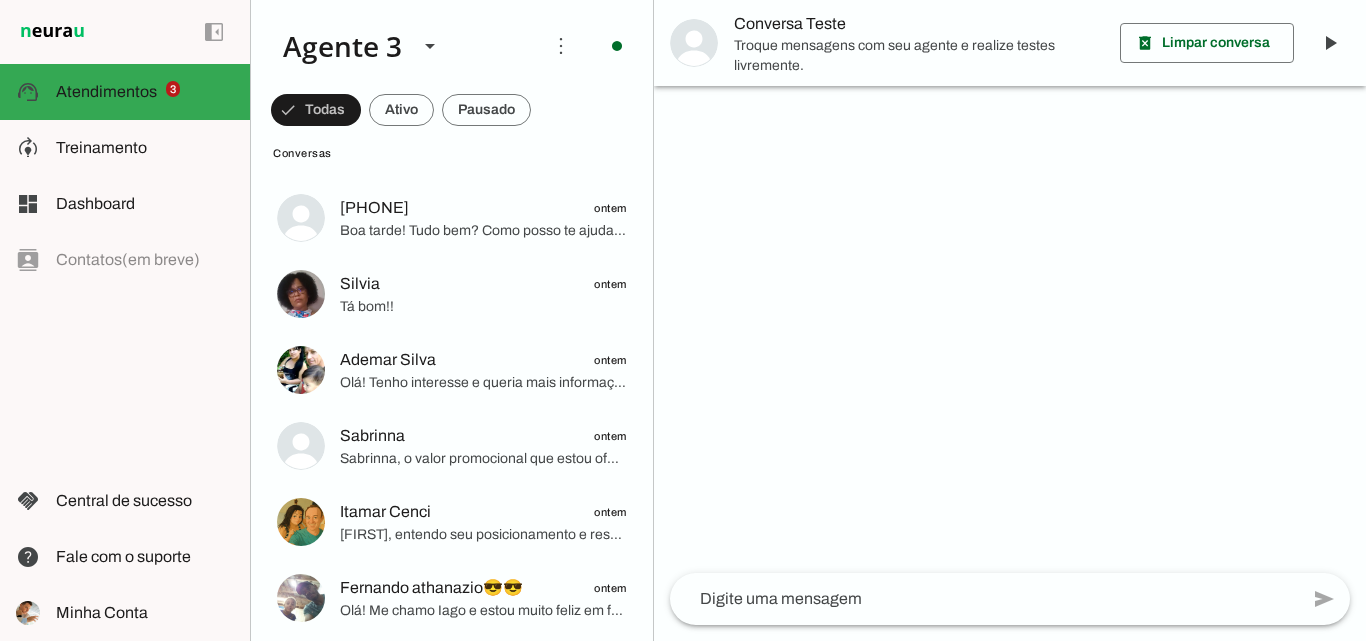 scroll, scrollTop: 1300, scrollLeft: 0, axis: vertical 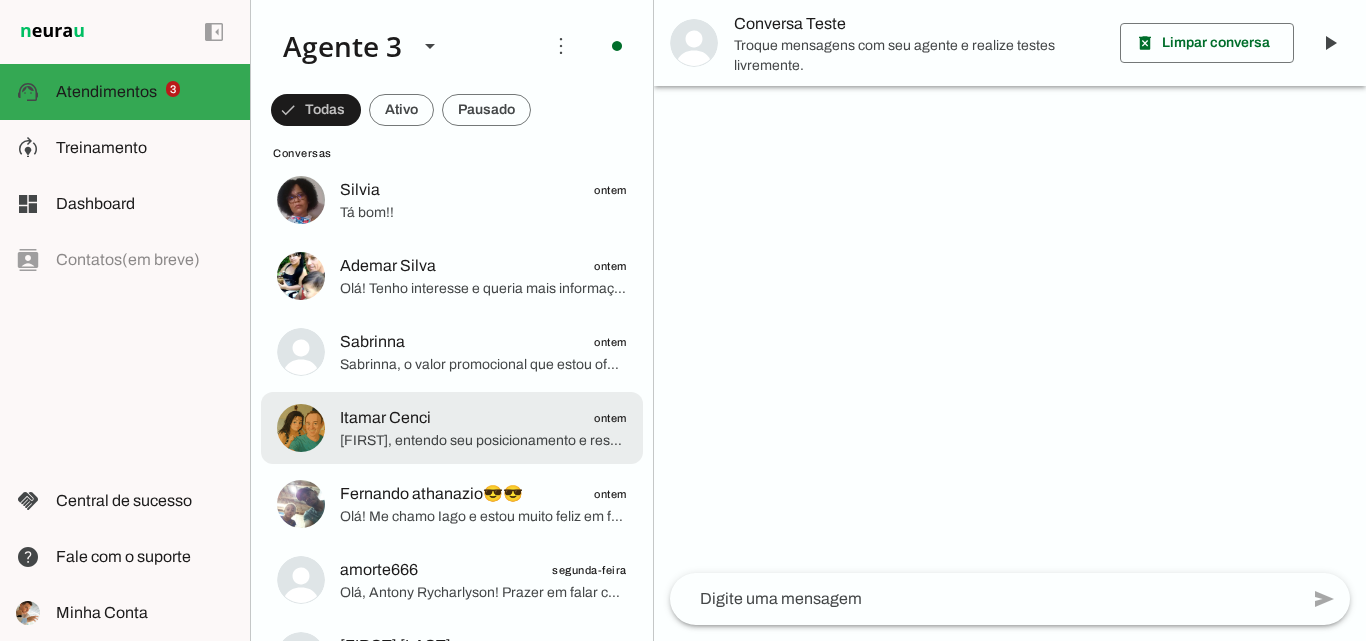 click on "[FIRST], entendo seu posicionamento e respeito sua decisão. Gostaria apenas de lembrar que muitos clientes que estiveram insatisfeitos com outros provedores encontraram na ParanhanaNET uma internet premiada, com suporte 24 horas e estabilidade garantida por nossa rede com anel óptico e equipamentos de ponta.
Se precisar de qualquer suporte técnico ou segunda via, por favor, entre em contato pelo WhatsApp [PHONE], que nossa equipe especializada estará pronta para ajudar. Agradeço pelo contato e espero poder ajudar no futuro, quando precisar." 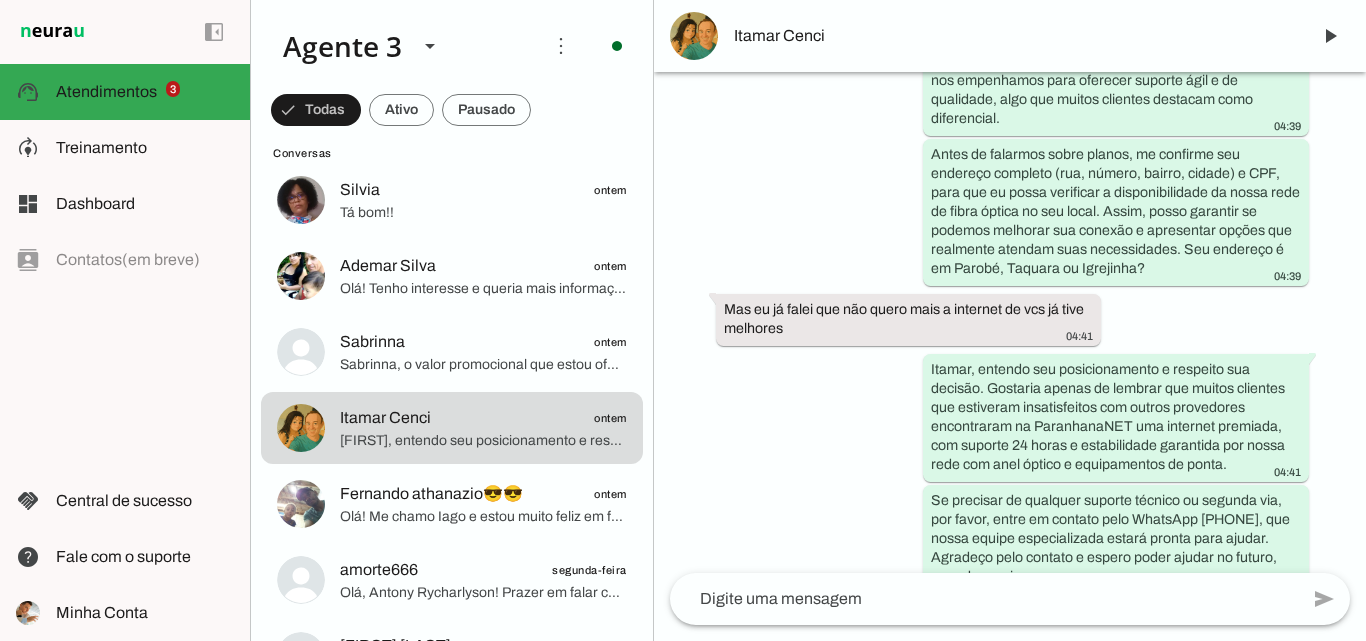 scroll, scrollTop: 989, scrollLeft: 0, axis: vertical 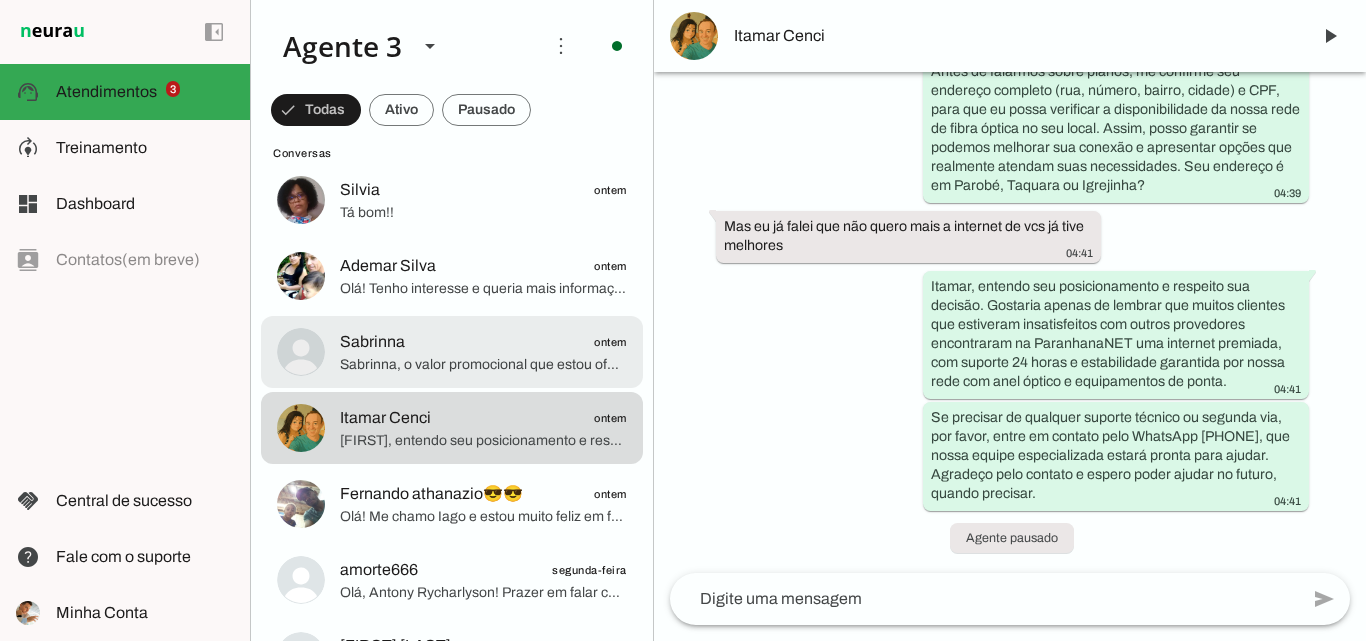 click on "Sabrinna, o valor promocional que estou oferecendo já é um excelente desconto aplicado sobre o preço de tabela, e ele vale durante todo o período do contrato enquanto você mantiver a fidelidade mínima de 12 meses.
Ou seja, o valor que você paga mensalmente será esse promocional e não sofrerá aumento, garantindo tranquilidade no seu orçamento. Além disso, com a fidelidade você tem a instalação grátis, um benefício de R$ 700 que já compensa bastante.
Quer que eu registre seu CPF para já garantir esta condição e agendar a instalação?" 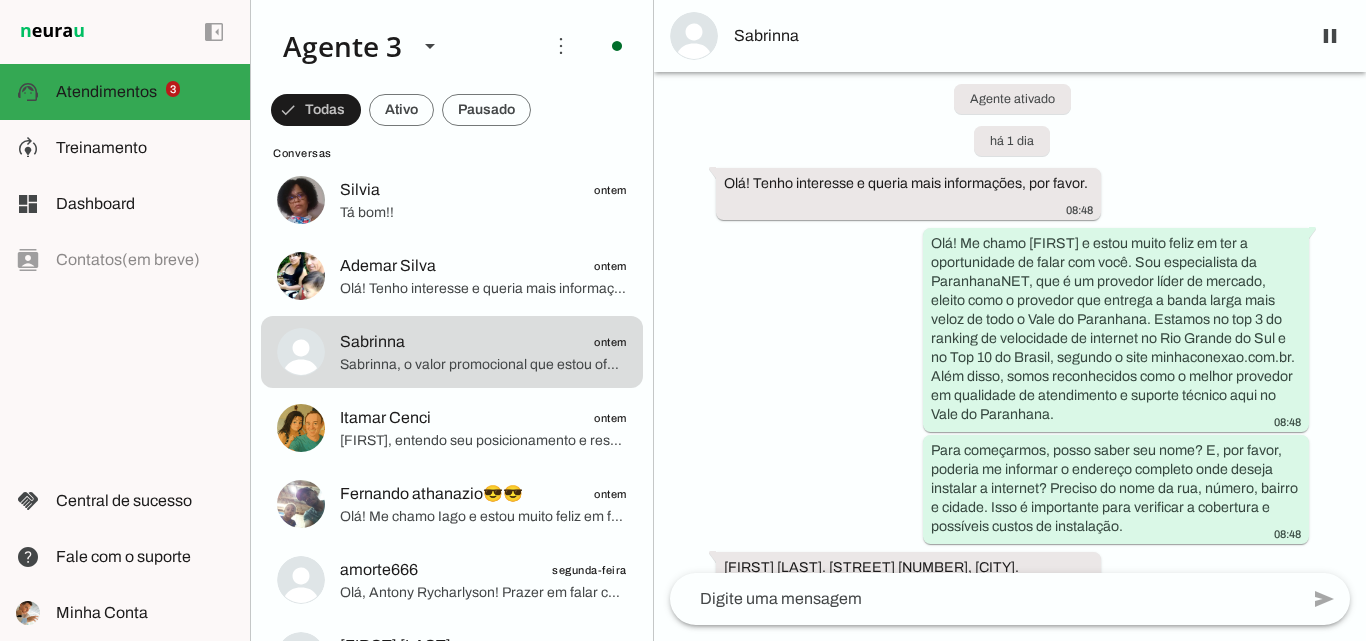 scroll, scrollTop: 0, scrollLeft: 0, axis: both 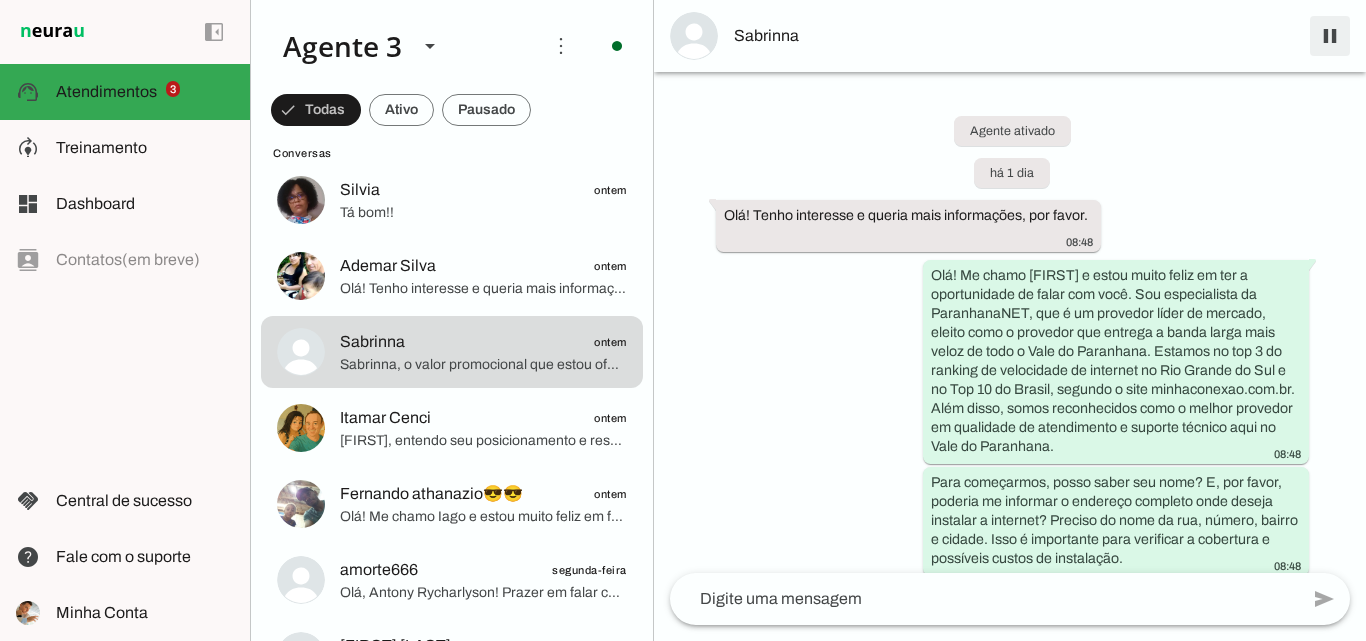 click at bounding box center [1330, 36] 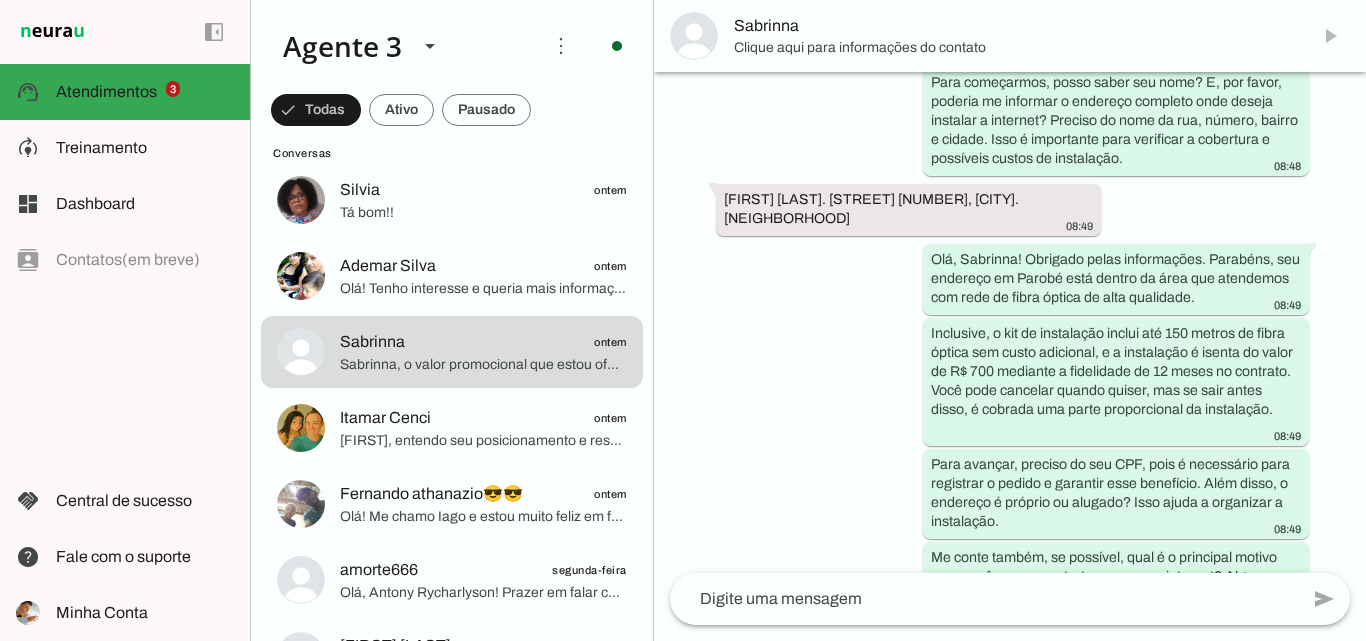 scroll, scrollTop: 457, scrollLeft: 0, axis: vertical 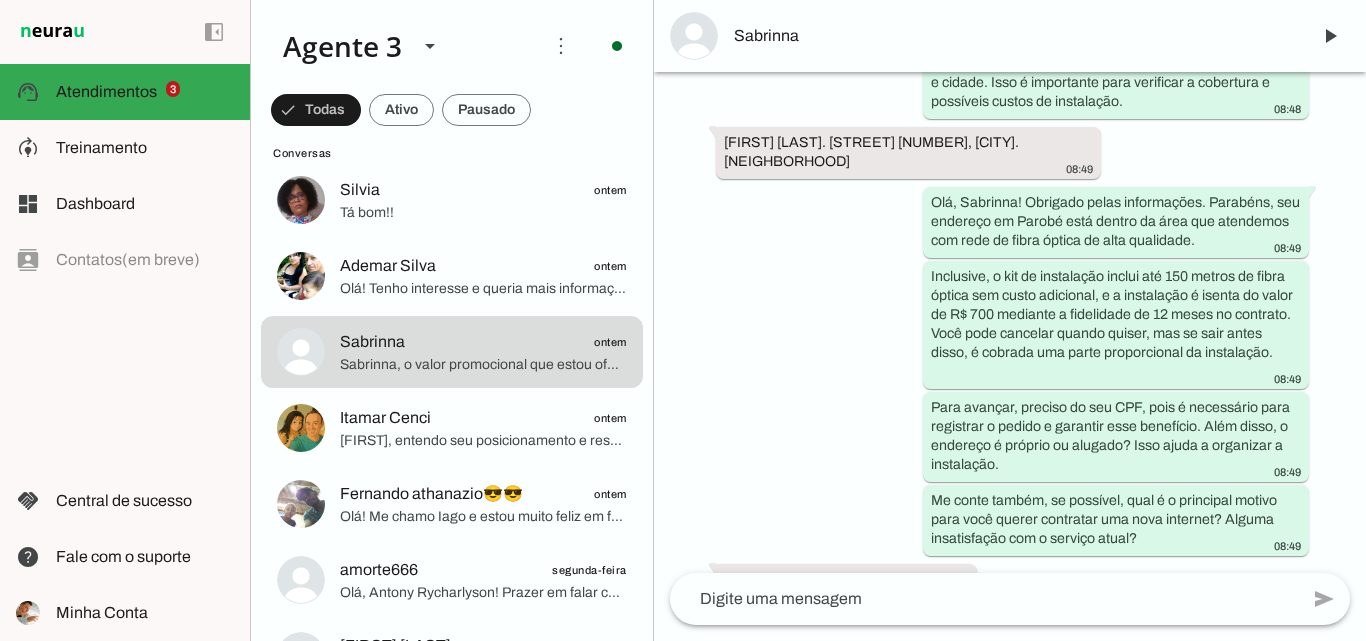 click on "Sabrinna" at bounding box center (1014, 36) 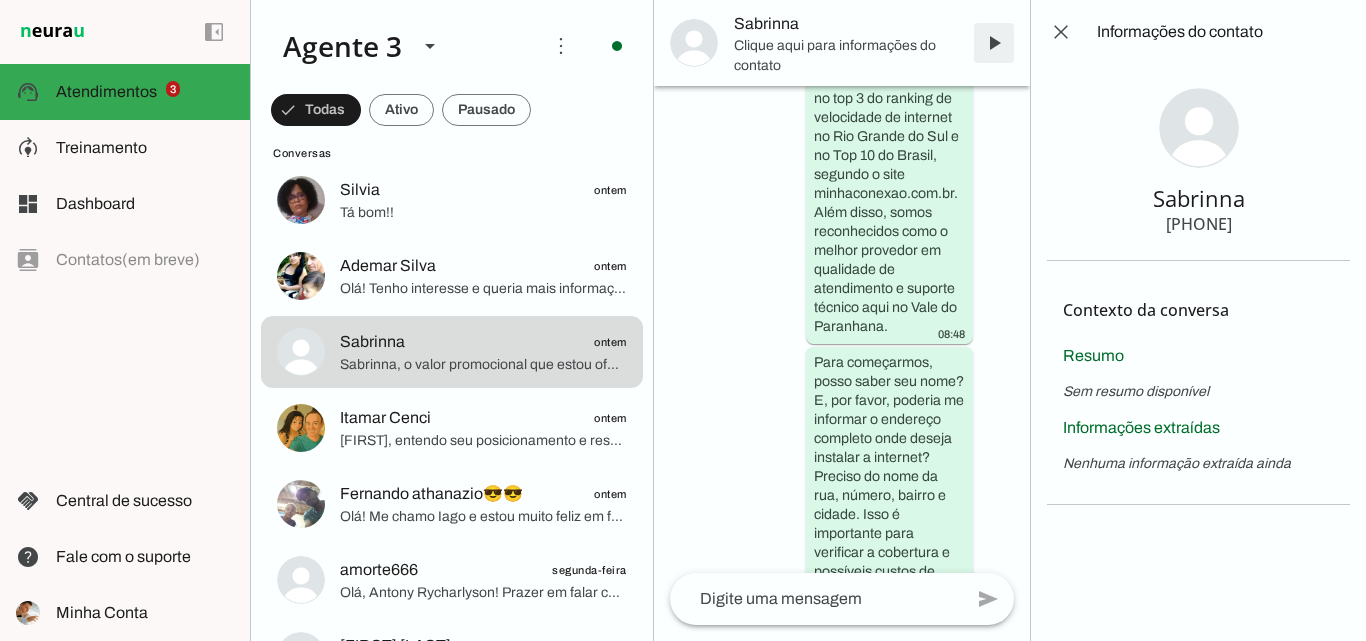 scroll, scrollTop: 5663, scrollLeft: 0, axis: vertical 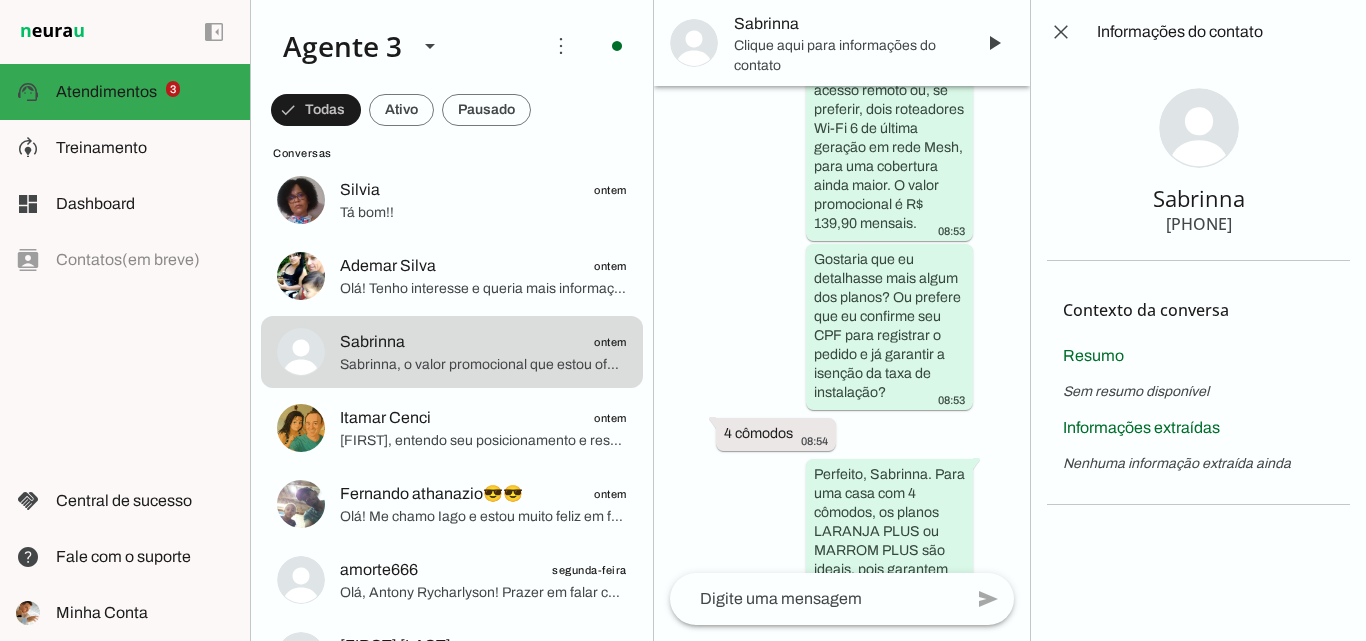type 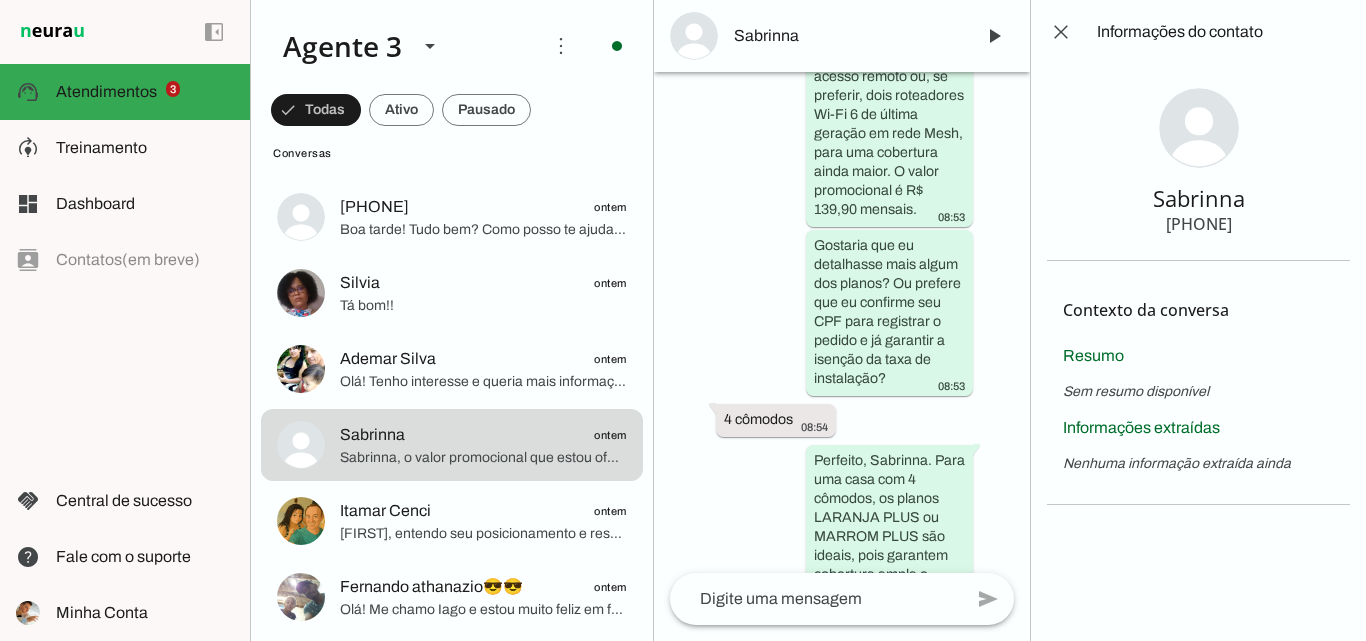 scroll, scrollTop: 1200, scrollLeft: 0, axis: vertical 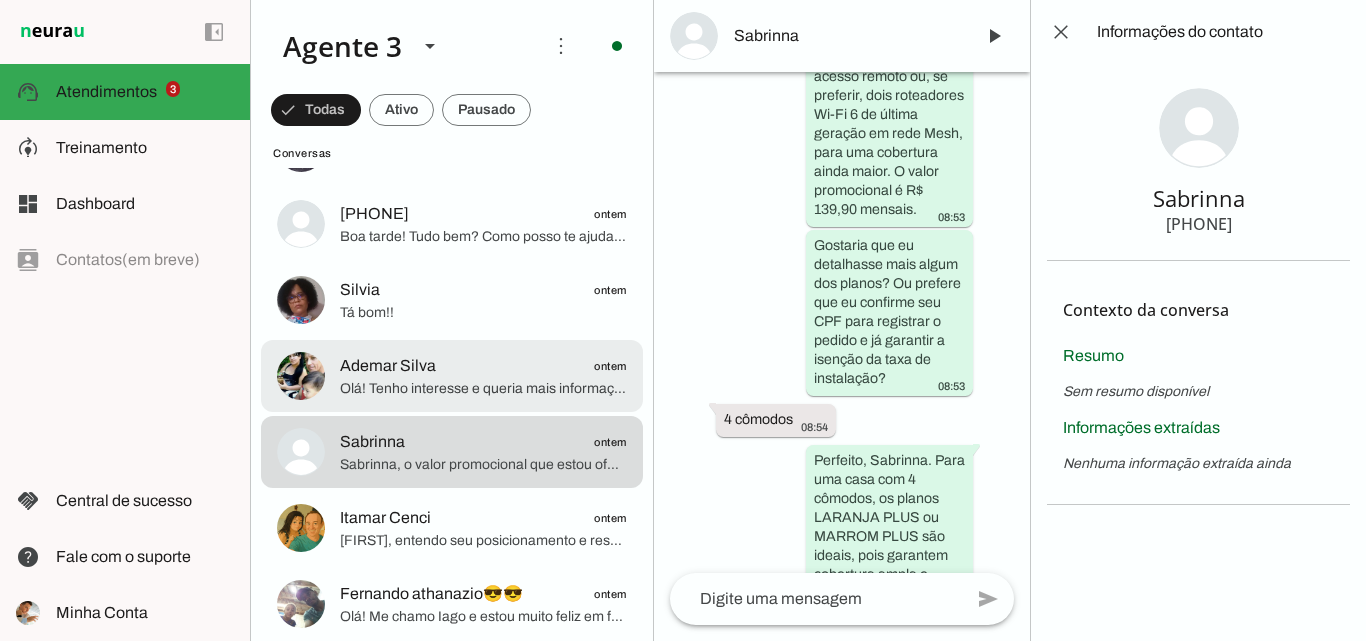 click on "[FIRST] [LAST]
ontem" 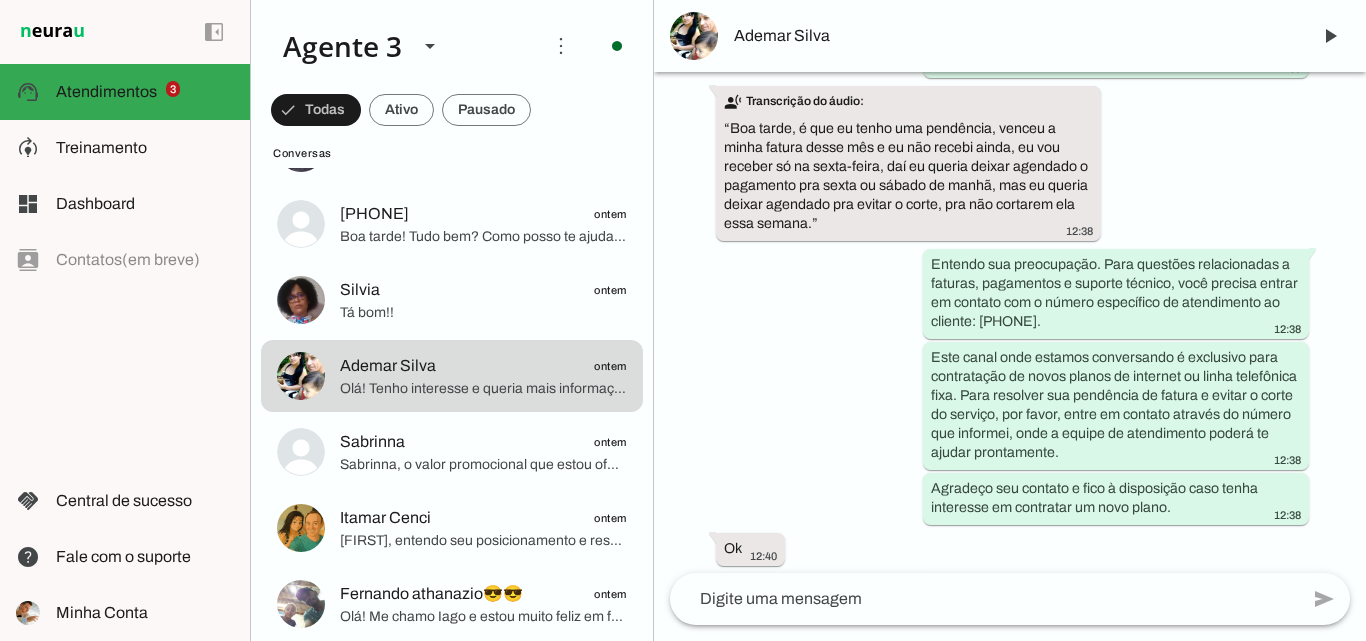 scroll, scrollTop: 771, scrollLeft: 0, axis: vertical 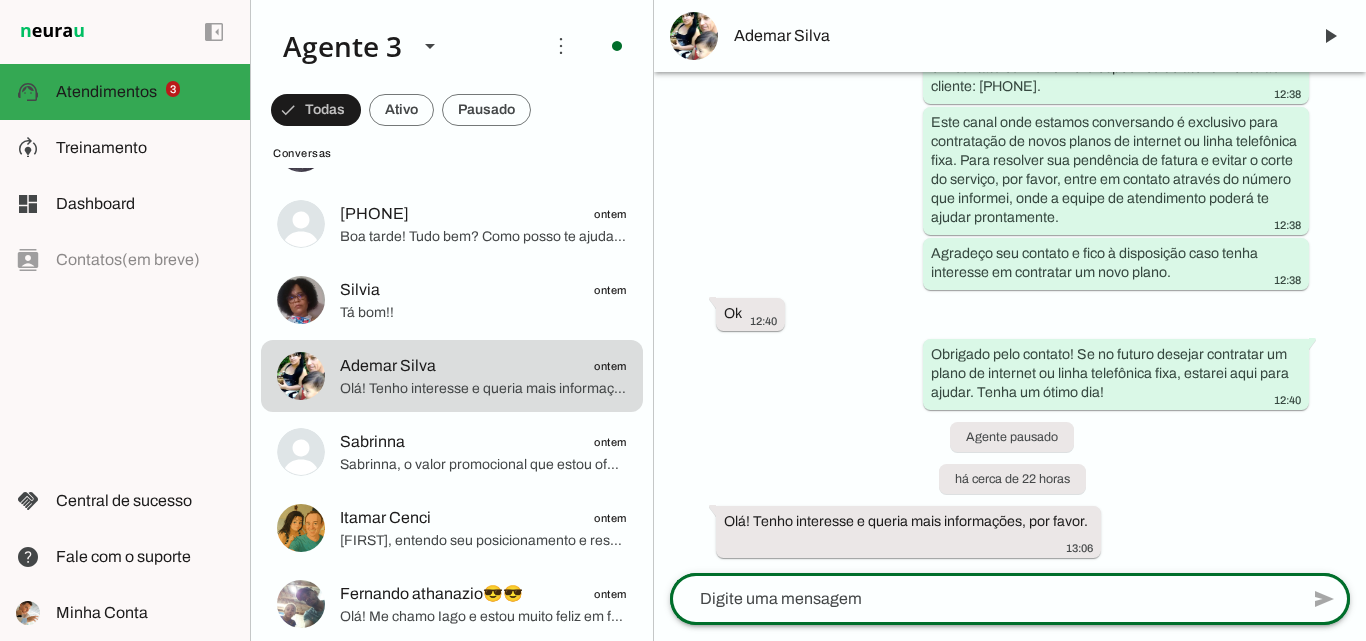 click 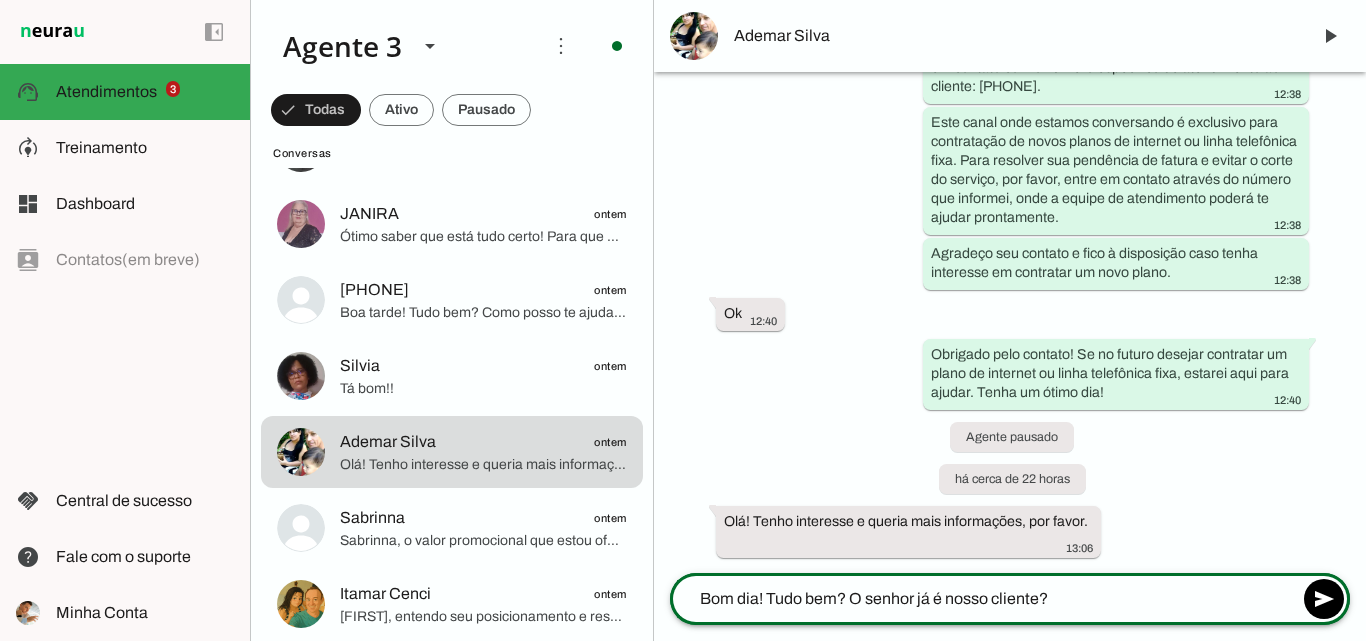 type on "Bom dia! Tudo bem? O senhor já é nosso cliente?" 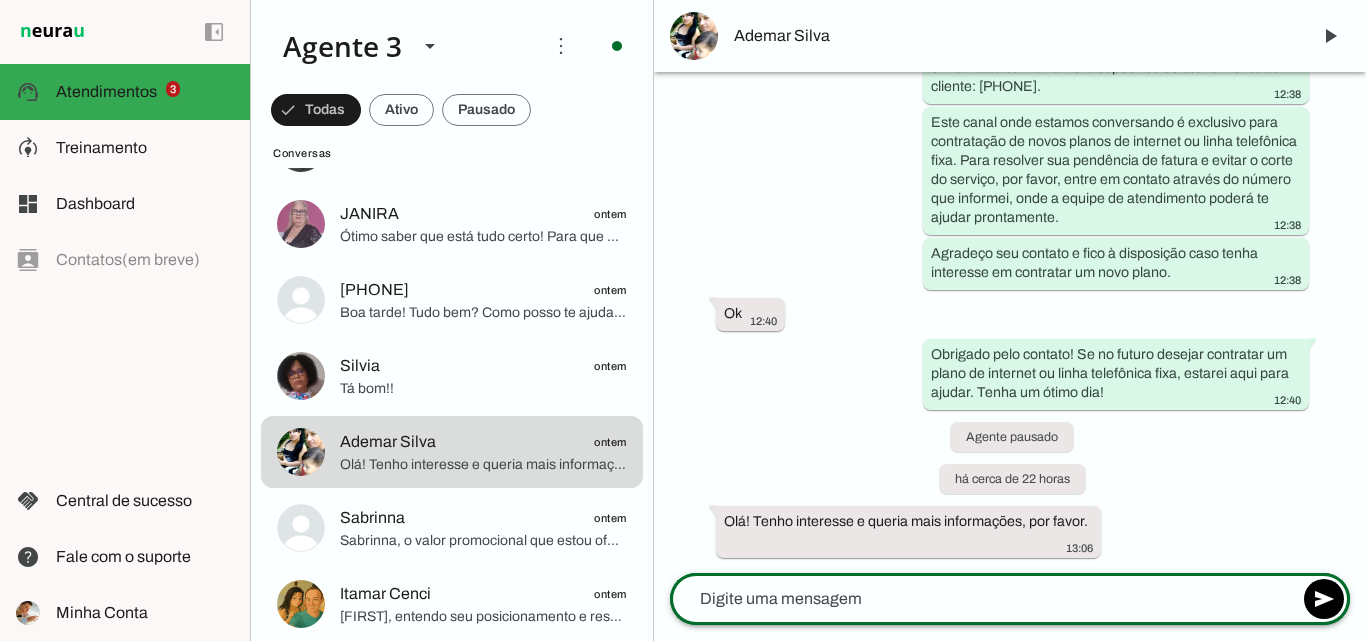 scroll, scrollTop: 858, scrollLeft: 0, axis: vertical 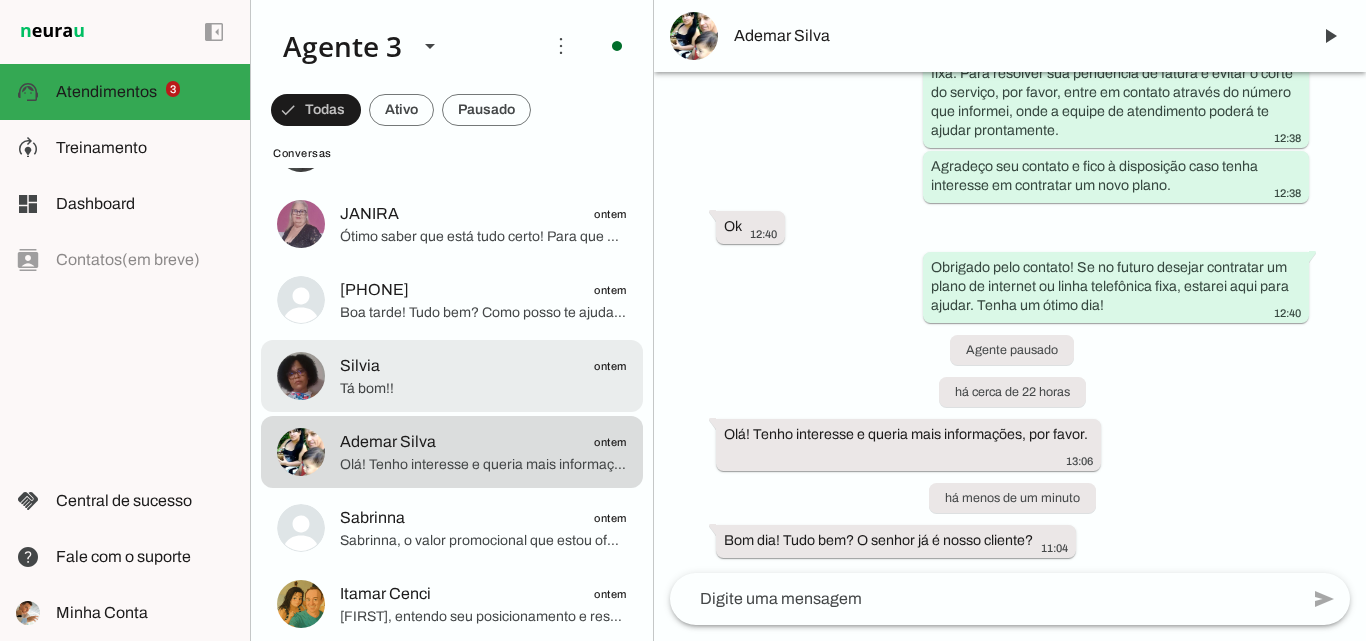 click on "Silvia
ontem" 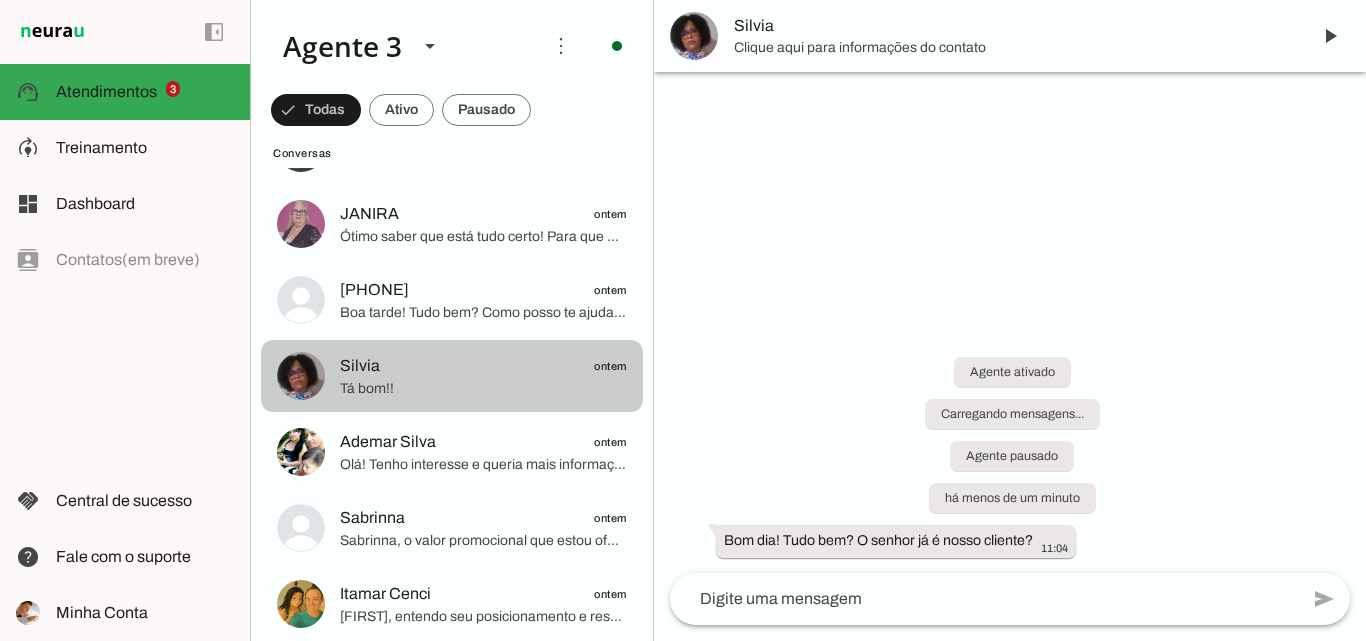 scroll, scrollTop: 0, scrollLeft: 0, axis: both 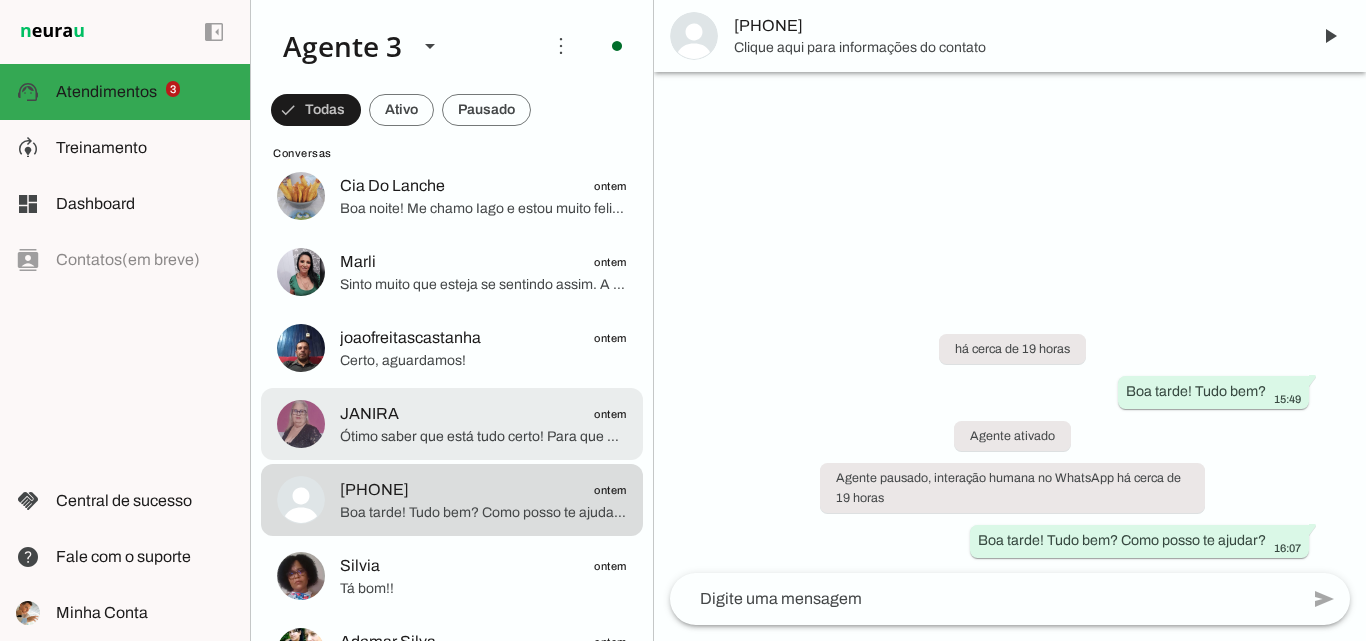 click on "Ótimo saber que está tudo certo! Para que eu possa confirmar e prosseguir com seu pedido, poderia me informar seu nome completo e o endereço completo onde deseja a instalação? Preciso da rua, número, bairro e cidade, além de saber se o endereço é próprio ou alugado. Também vou precisar do seu CPF para registrar o pedido e garantir a isenção da taxa de instalação, que é um dos nossos bônus exclusivos para clientes com fidelidade de 12 meses." 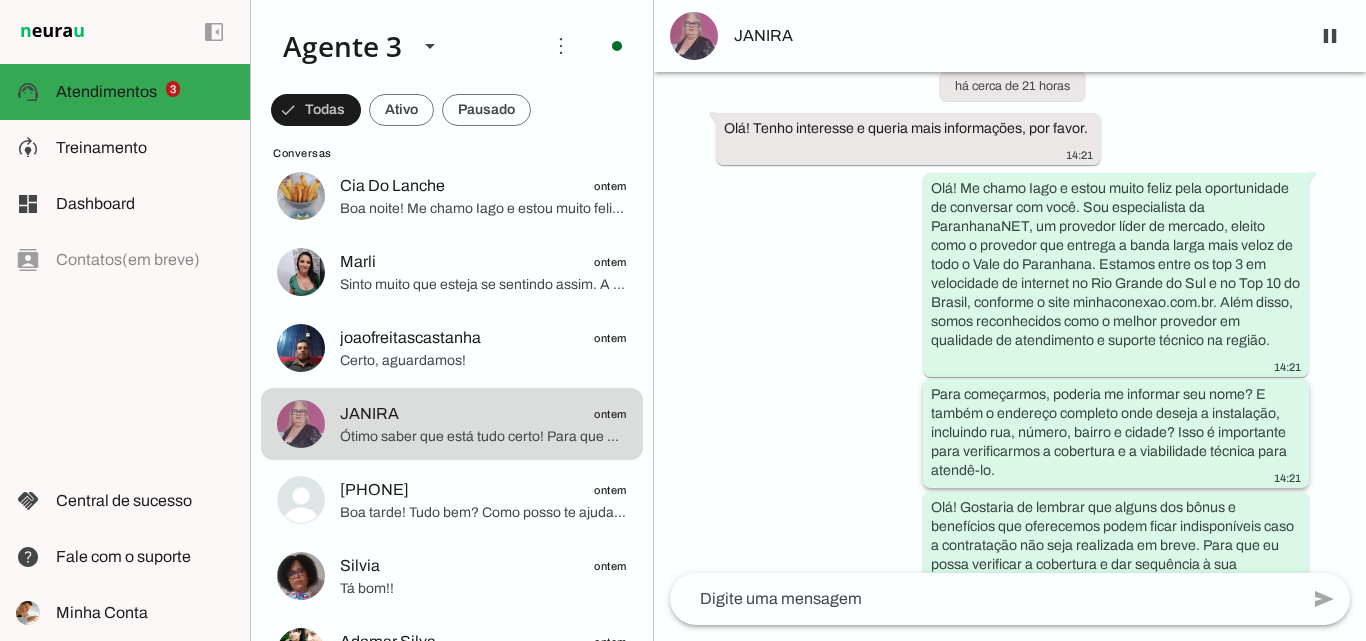 scroll, scrollTop: 0, scrollLeft: 0, axis: both 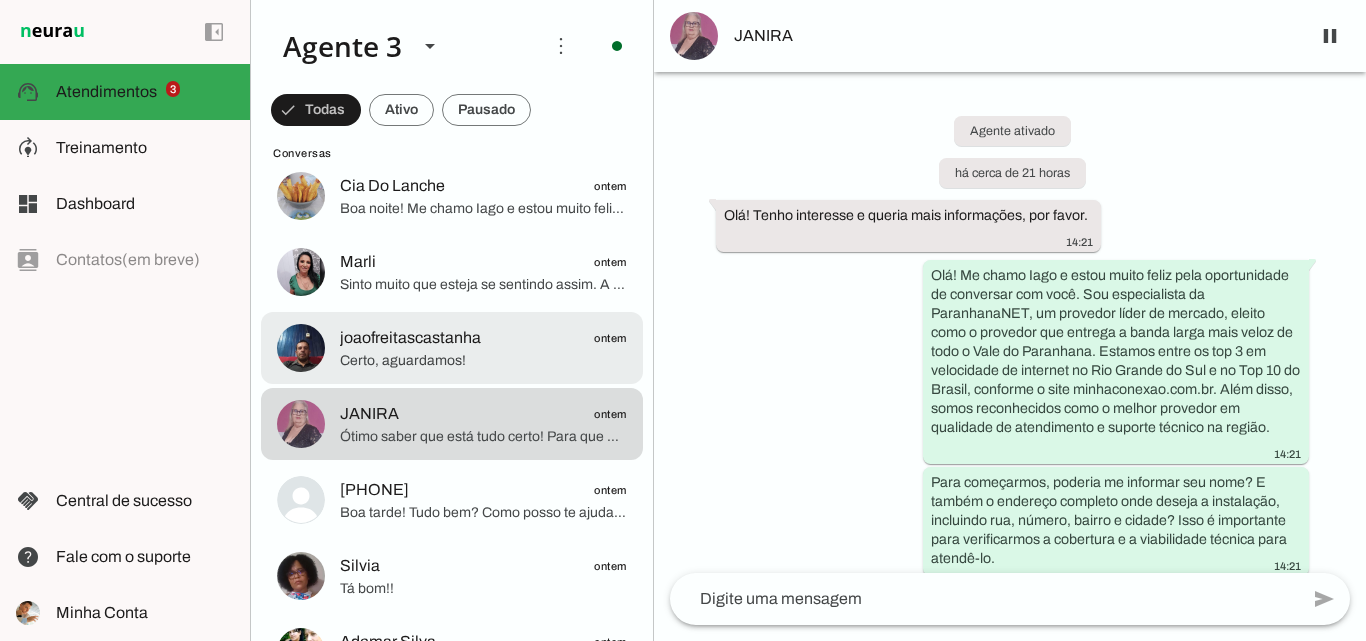 click on "Certo, aguardamos!" 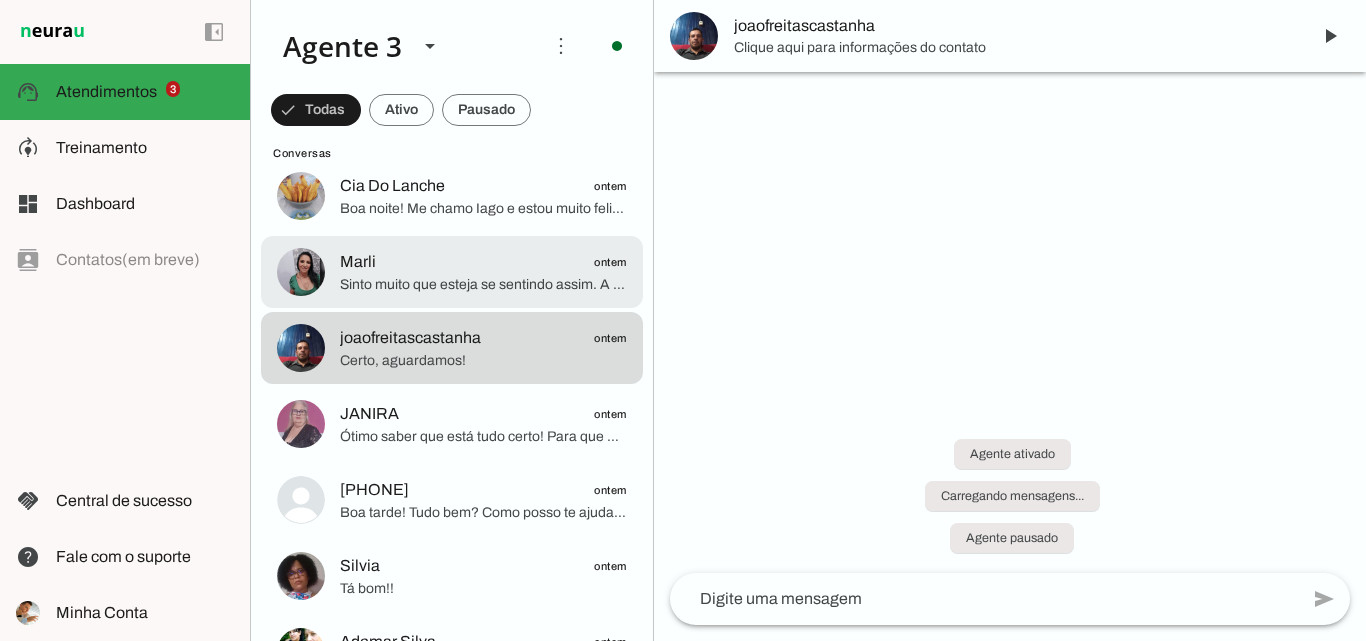 click on "Sinto muito que esteja se sentindo assim. A maioria dos clientes que atendemos nos procuram justamente por enfrentarem instabilidade na internet, problemas no Wi-Fi e insatisfação com o suporte técnico das operadoras atuais. Se quiser, me conte qual é a principal dificuldade que você tem enfrentado com a sua internet hoje? Assim posso ajudar a encontrar a solução ideal para você com a ParanhanaNET." 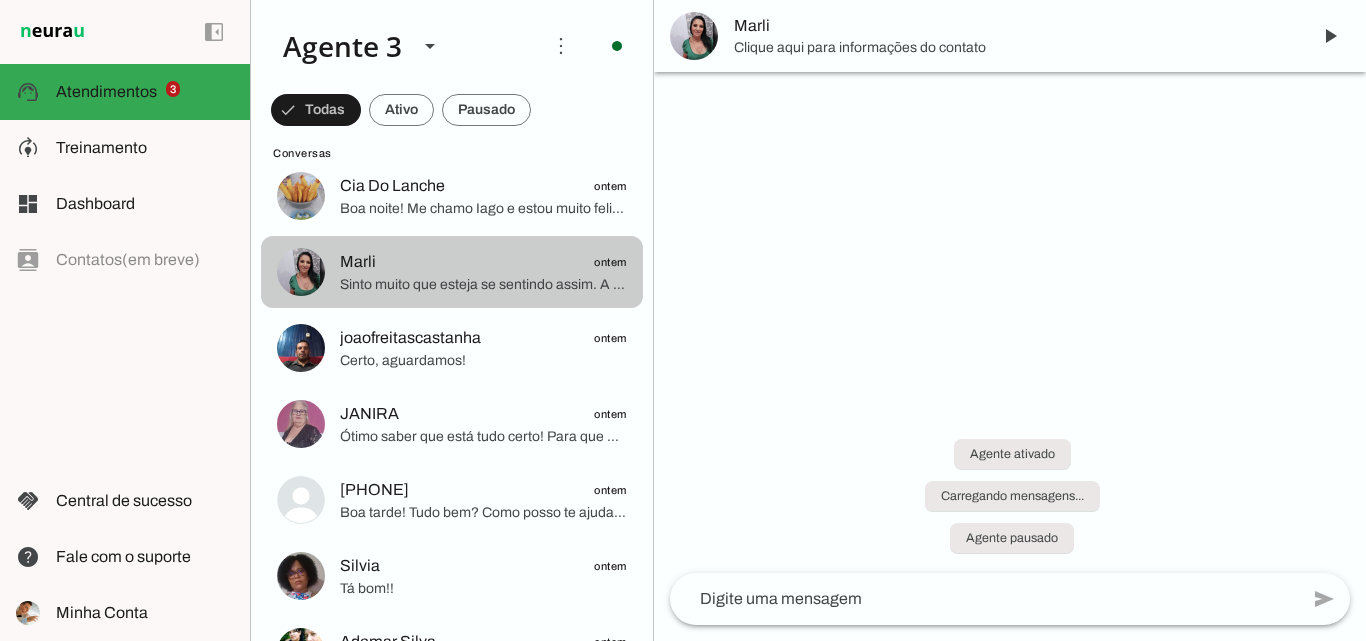 scroll, scrollTop: 829, scrollLeft: 0, axis: vertical 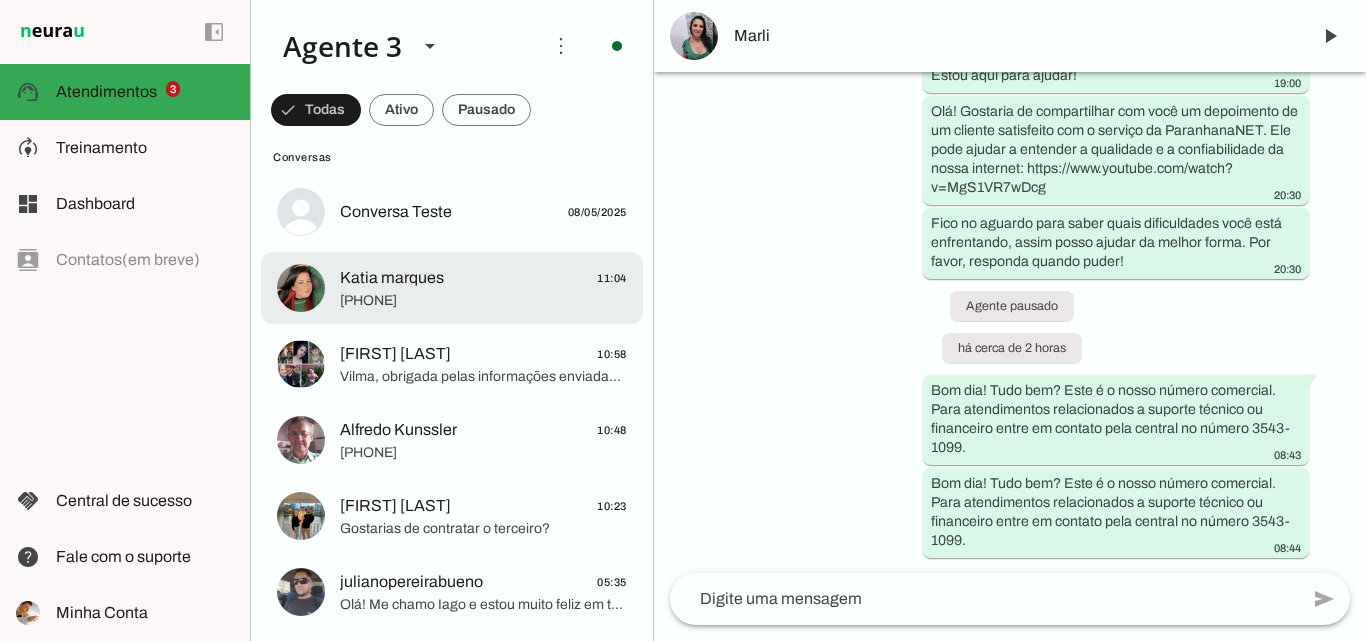 click on "[PHONE]" 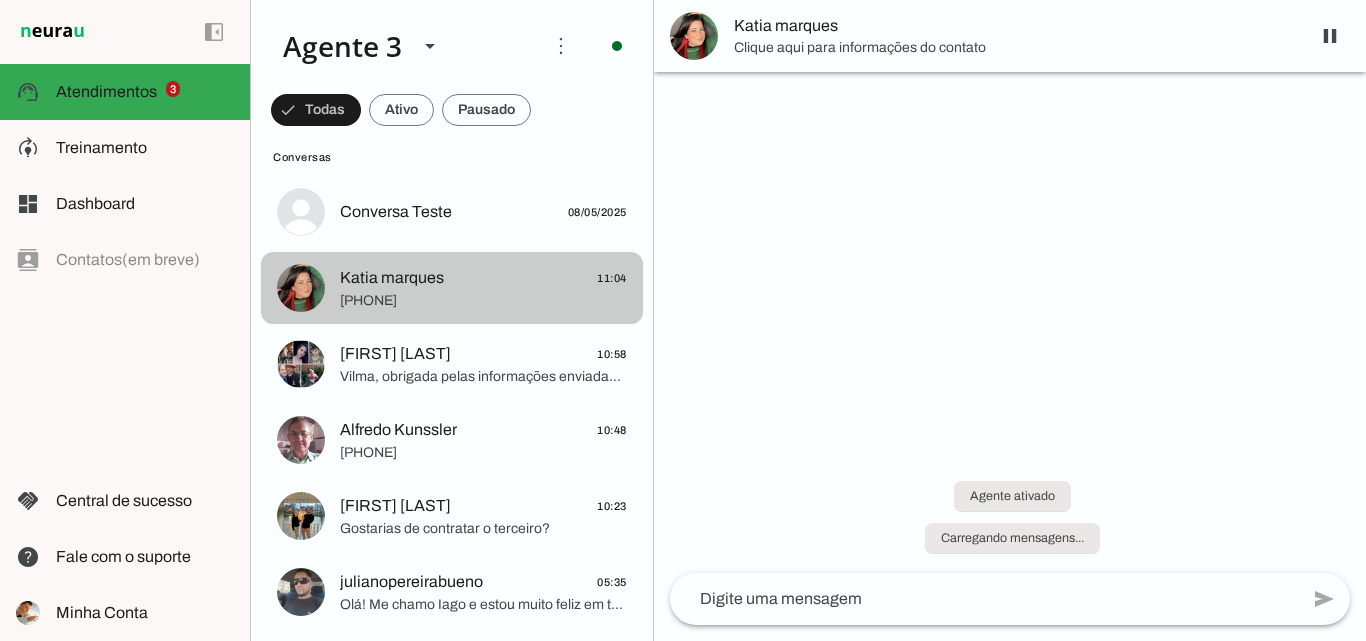 scroll, scrollTop: 0, scrollLeft: 0, axis: both 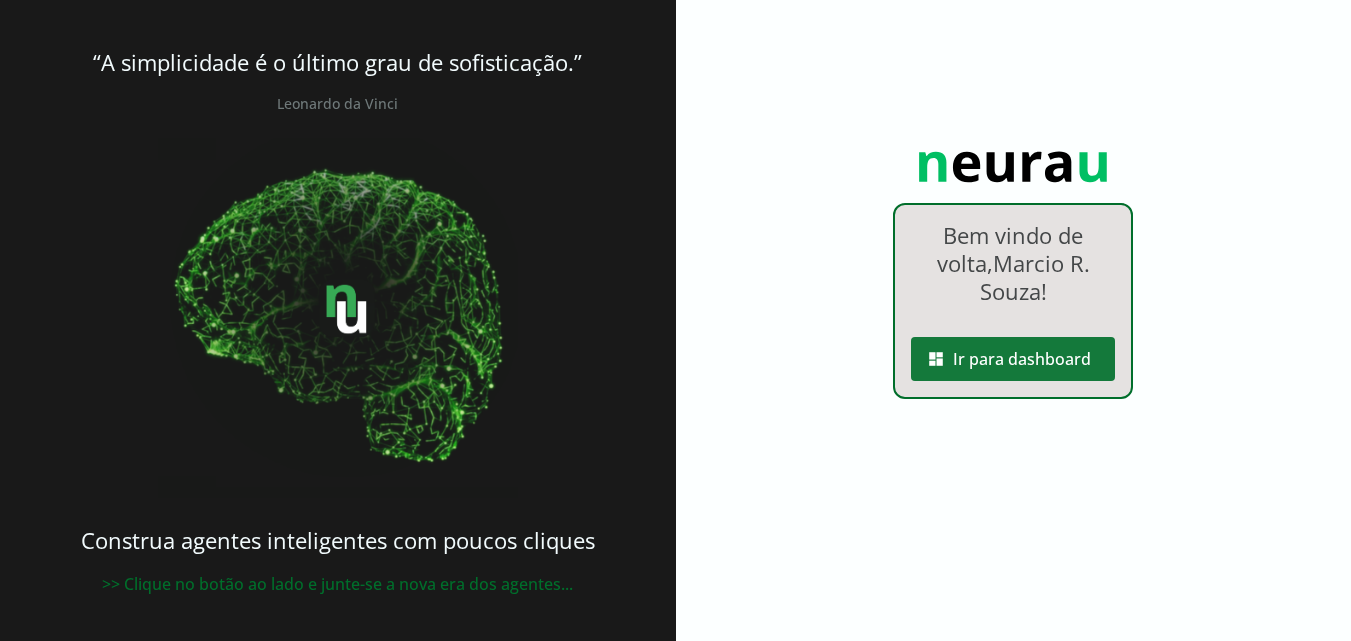 click at bounding box center [1013, 359] 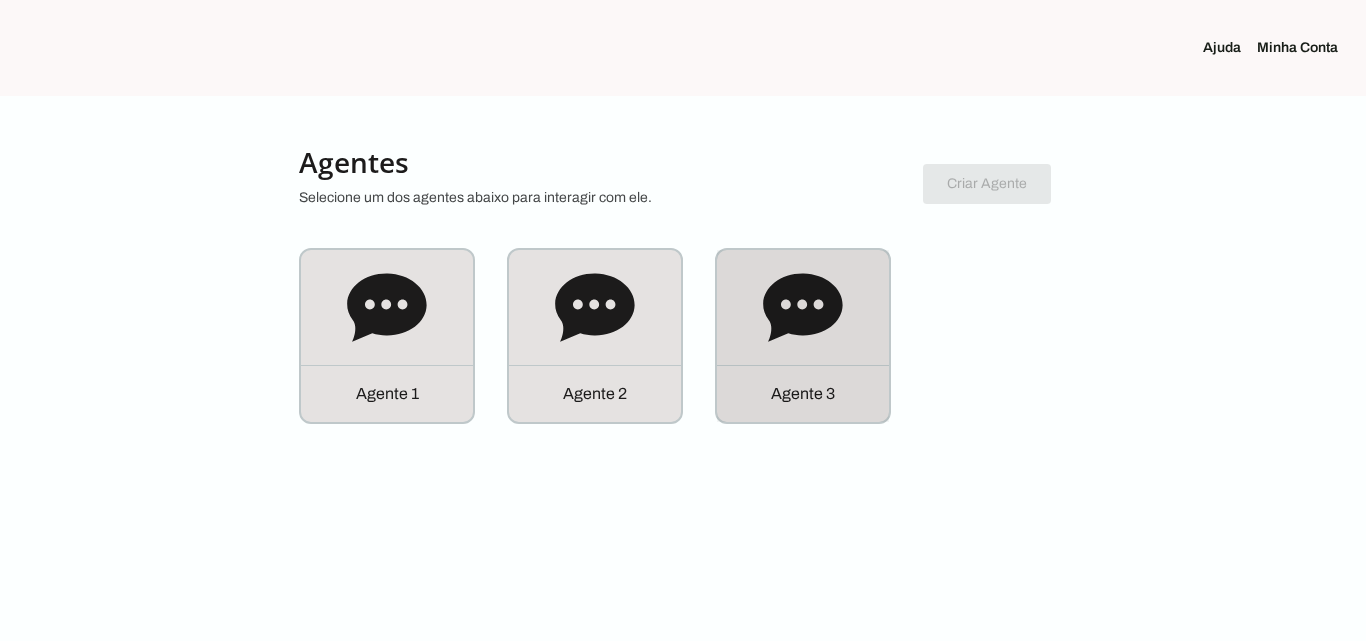 click on "Agente 3" 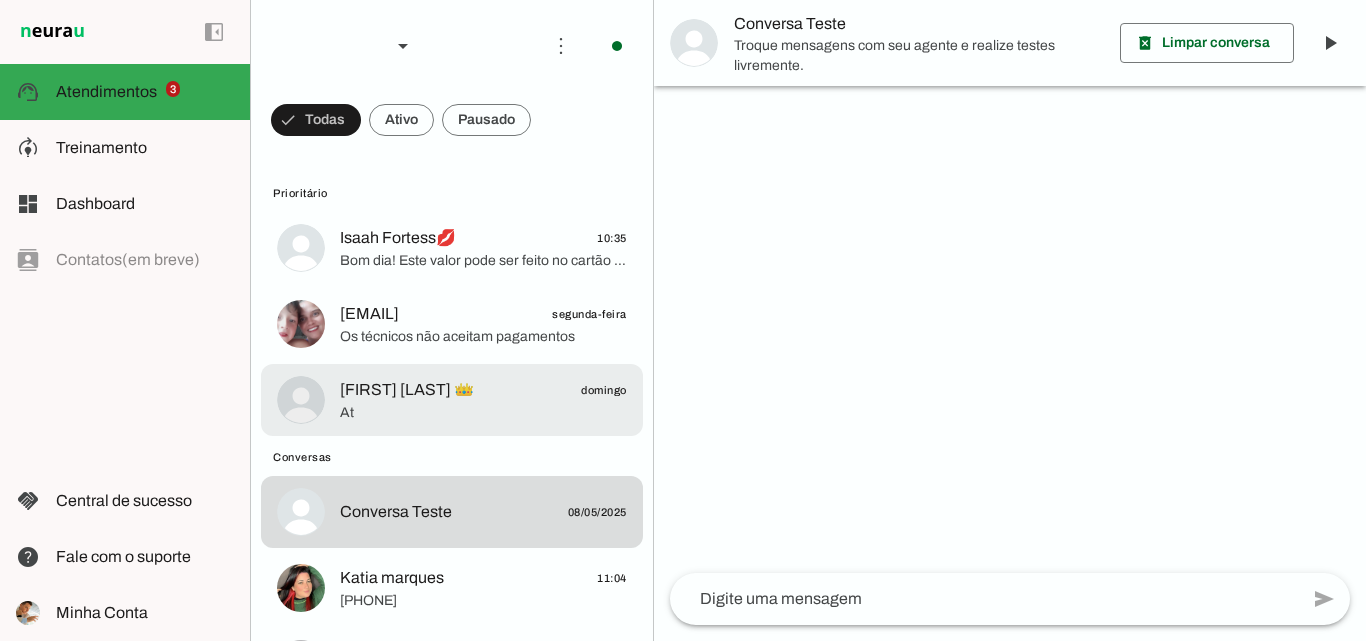 scroll, scrollTop: 200, scrollLeft: 0, axis: vertical 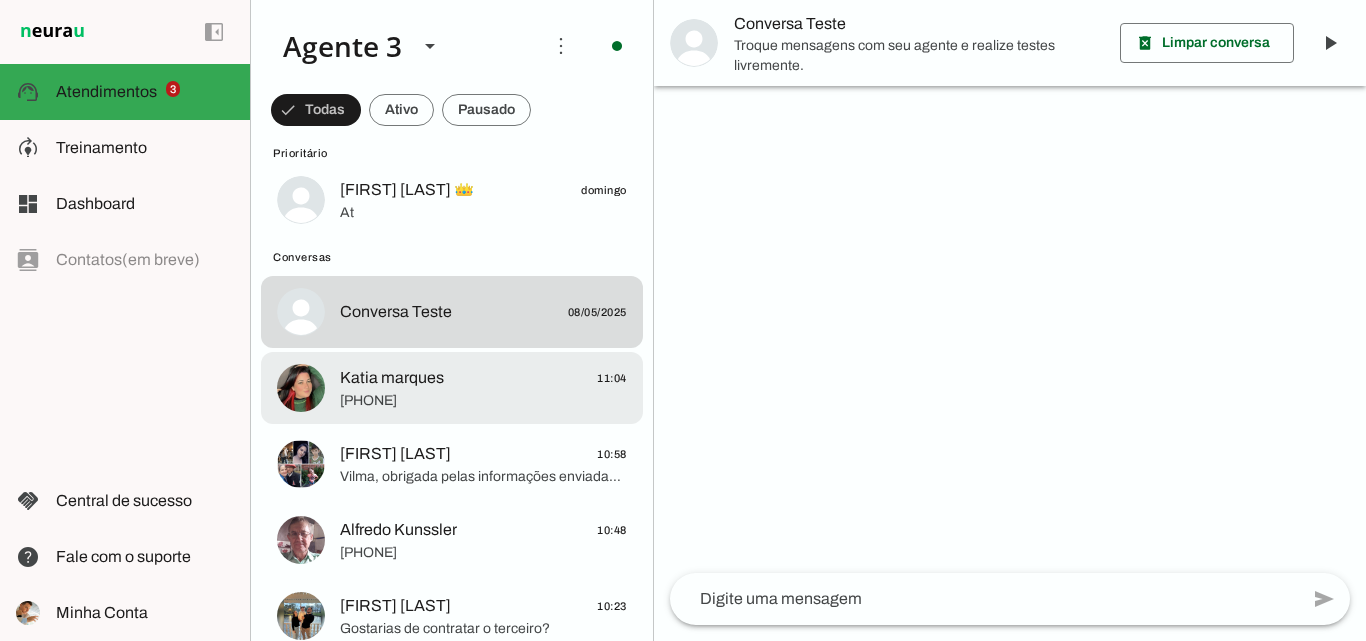 click on "[FIRST] [LAST]
11:04" 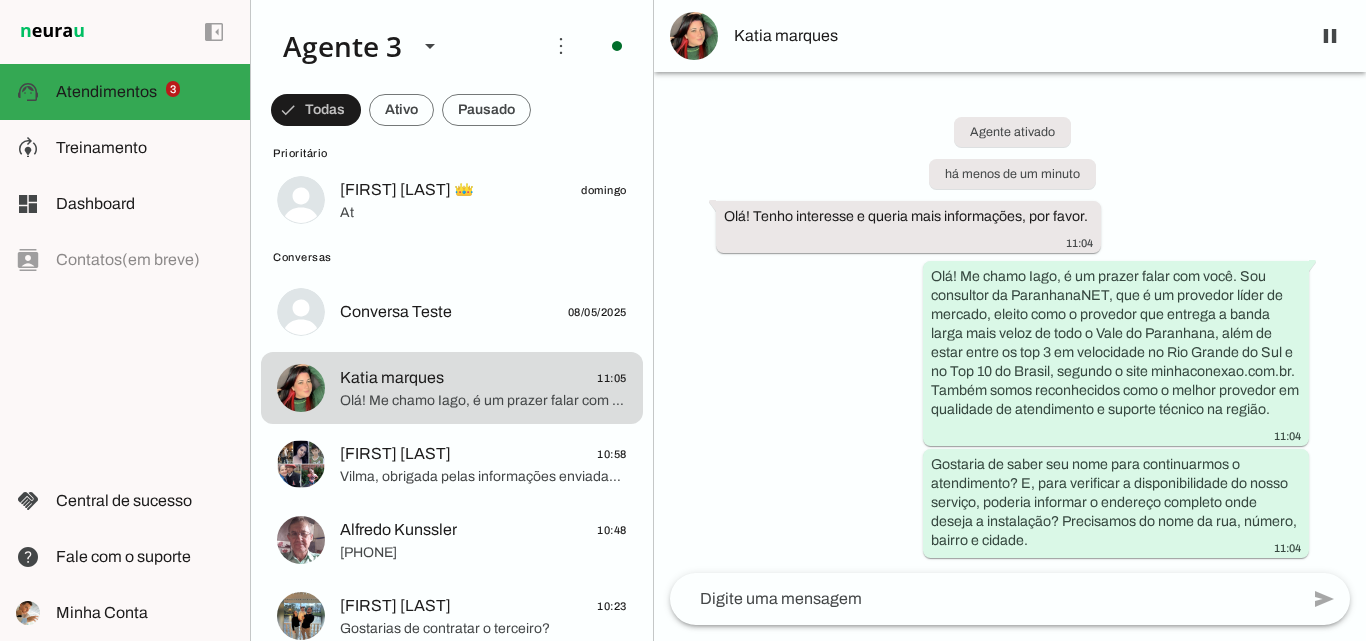 click on "Katia marques" at bounding box center [1010, 36] 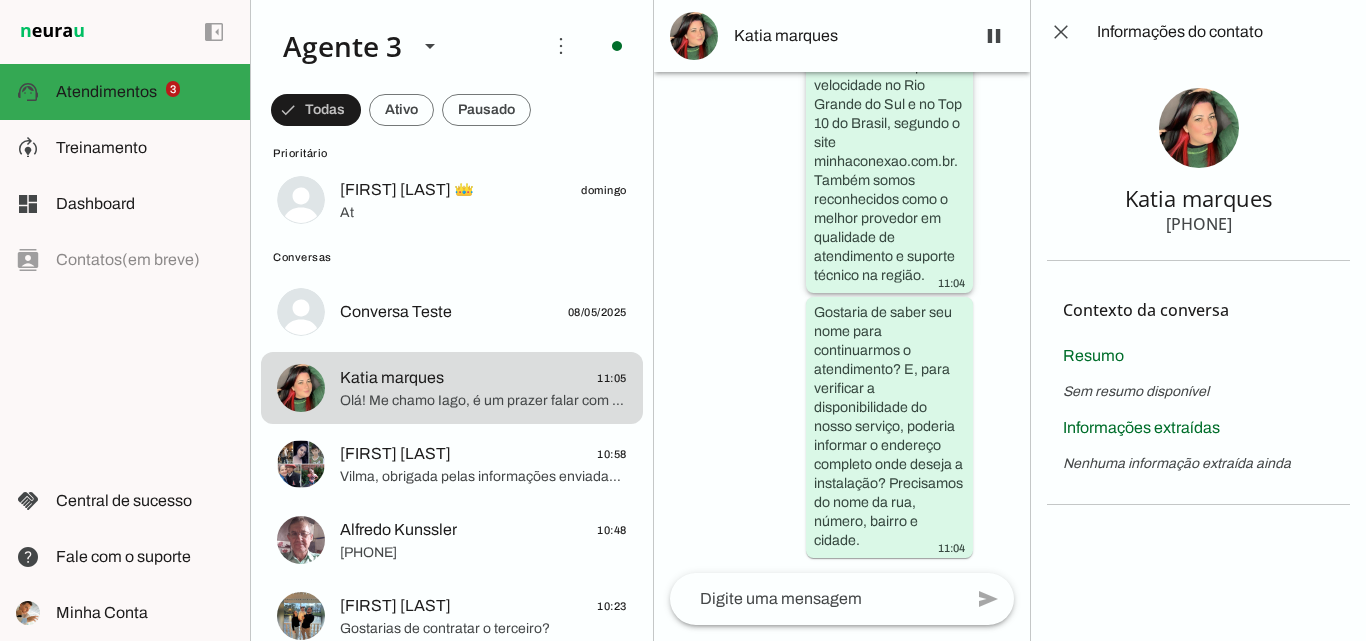 scroll, scrollTop: 455, scrollLeft: 0, axis: vertical 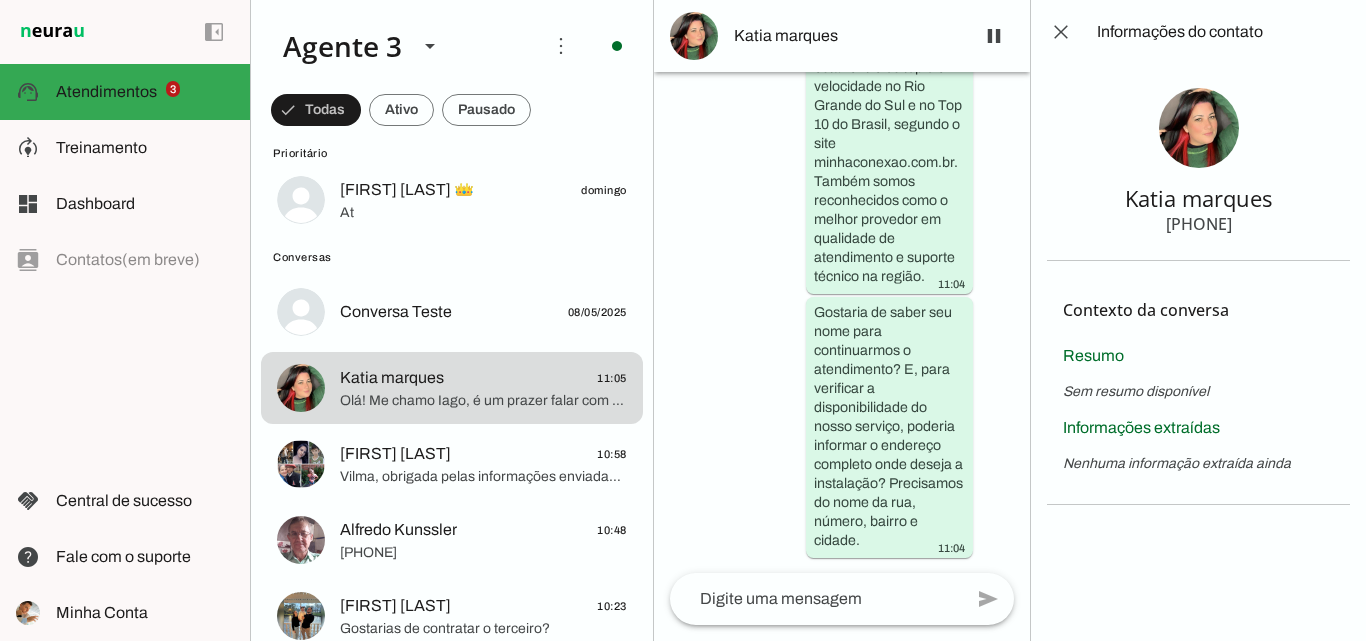 click on "Katia marques" at bounding box center [846, 36] 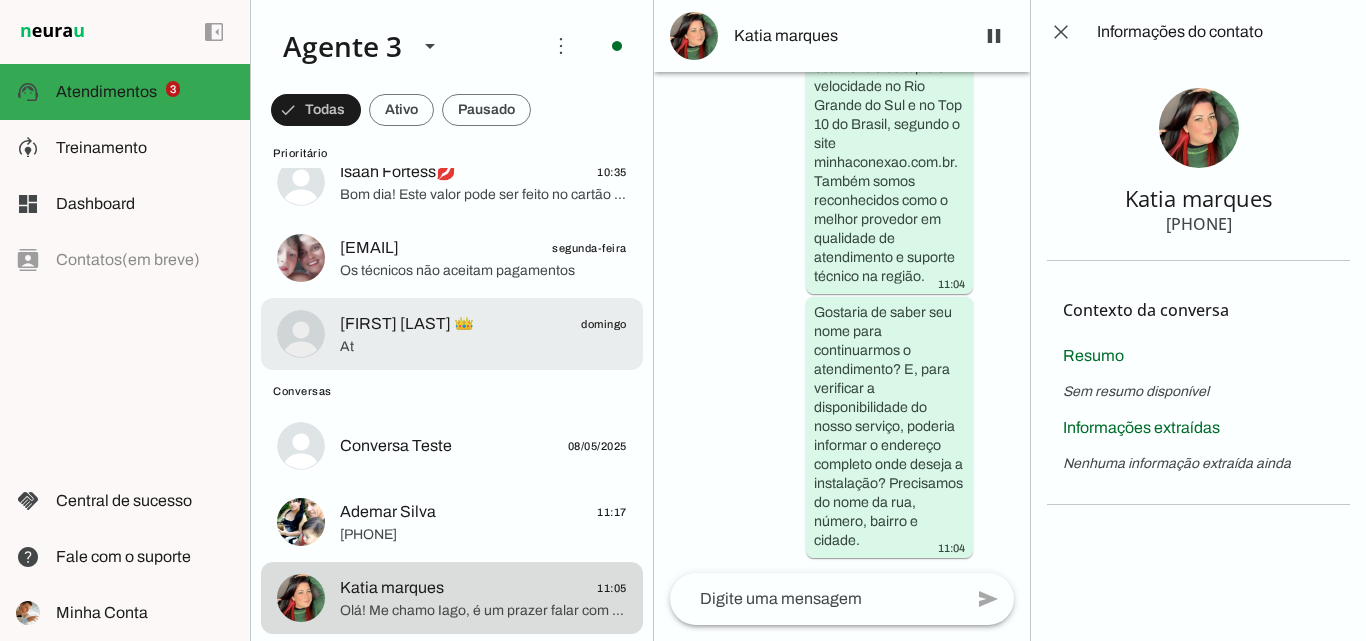 scroll, scrollTop: 100, scrollLeft: 0, axis: vertical 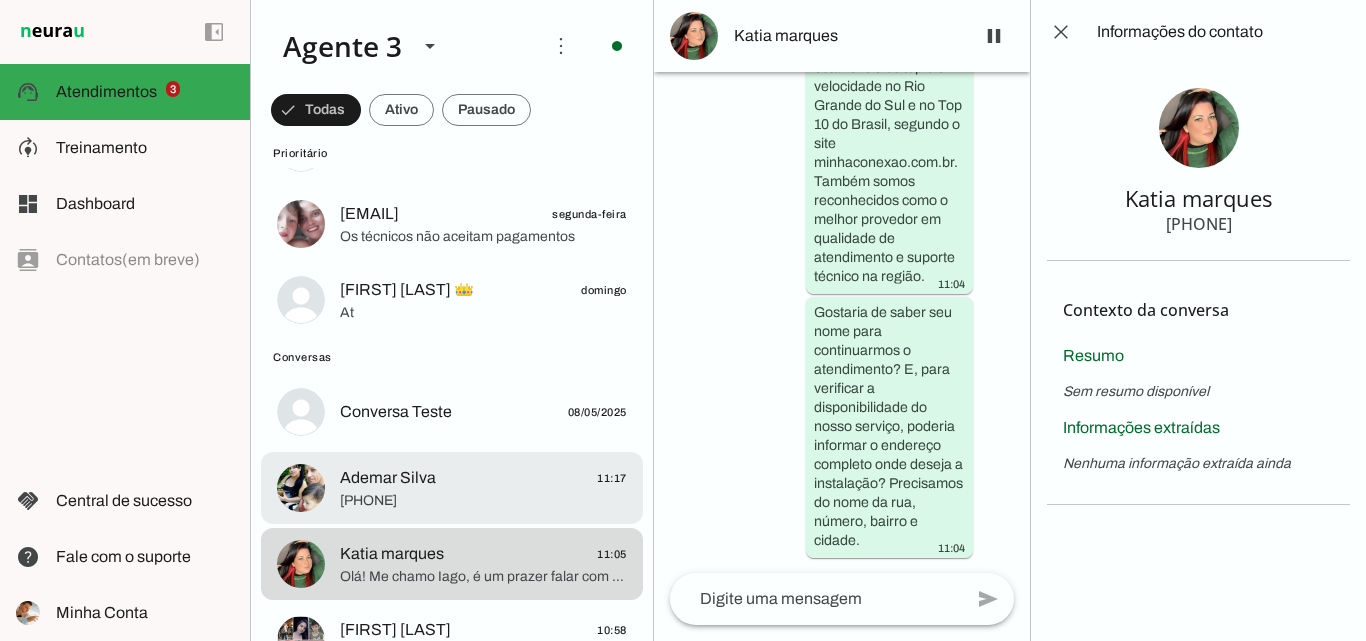 click on "[FIRST] [LAST]
11:17" 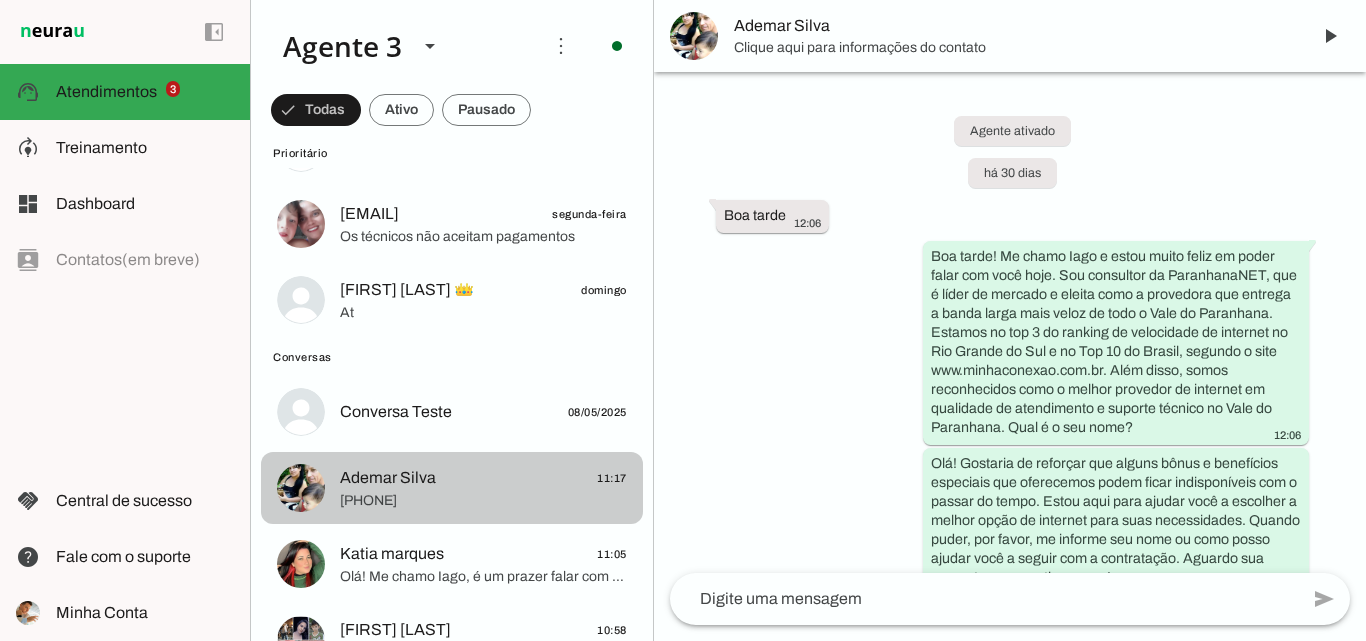 scroll, scrollTop: 1122, scrollLeft: 0, axis: vertical 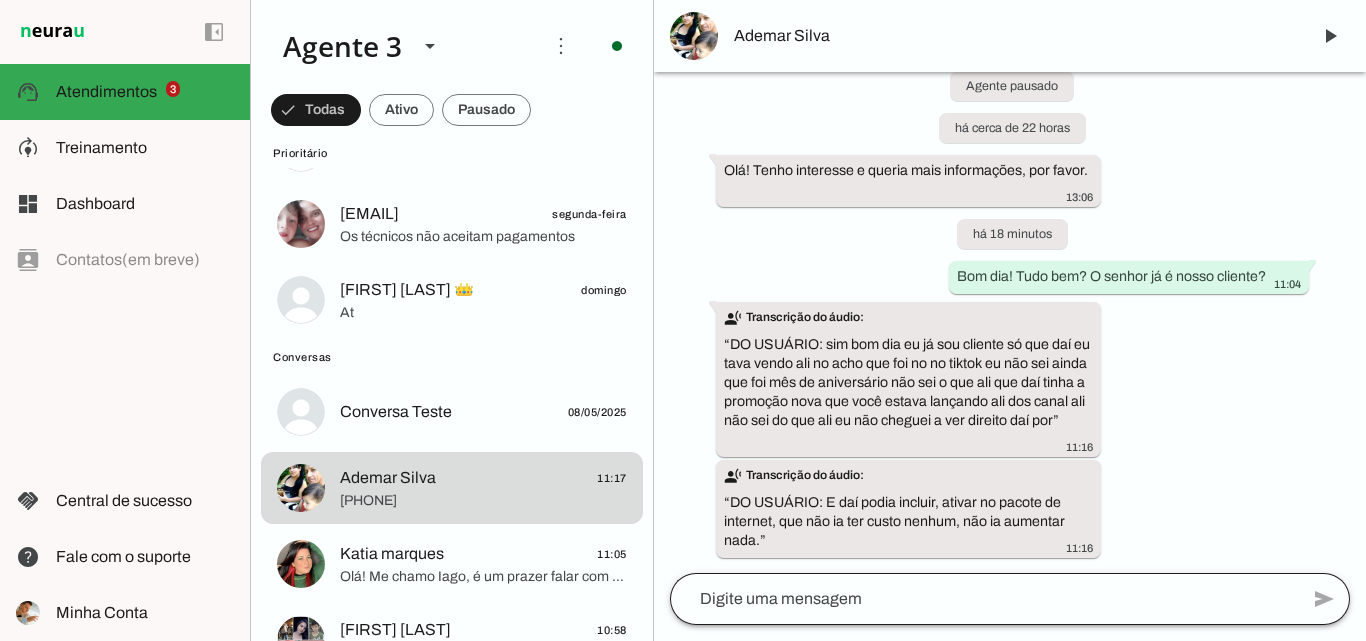 click 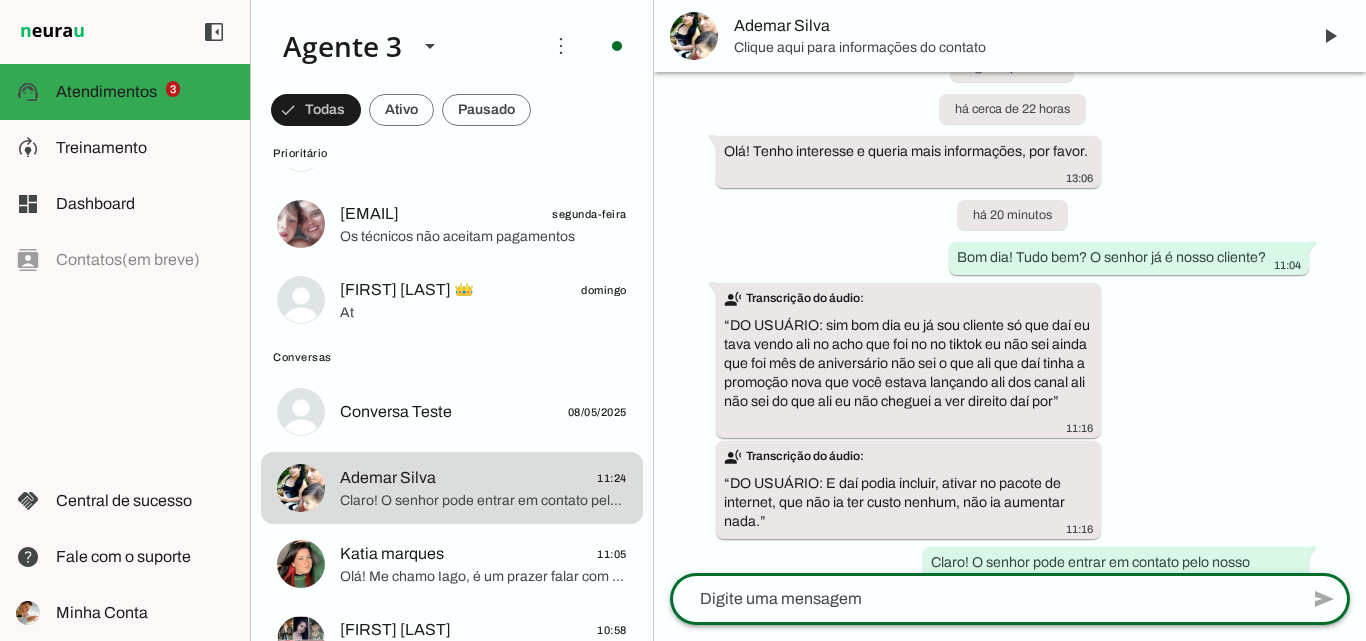 scroll, scrollTop: 0, scrollLeft: 0, axis: both 